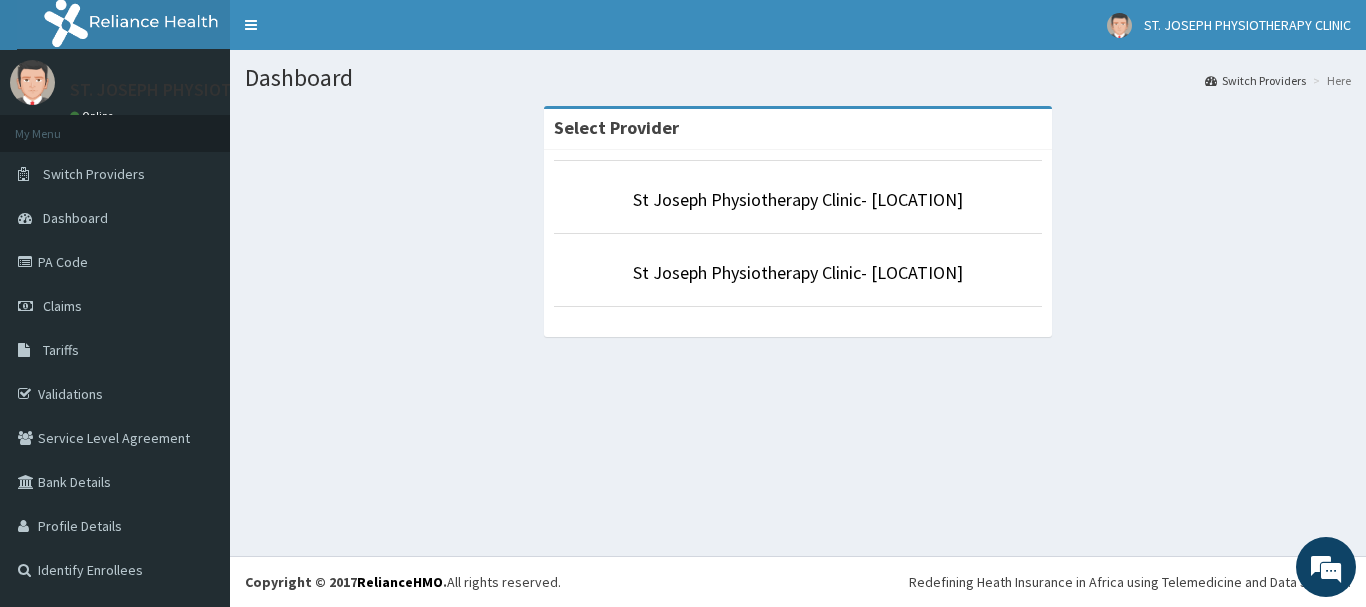 scroll, scrollTop: 0, scrollLeft: 0, axis: both 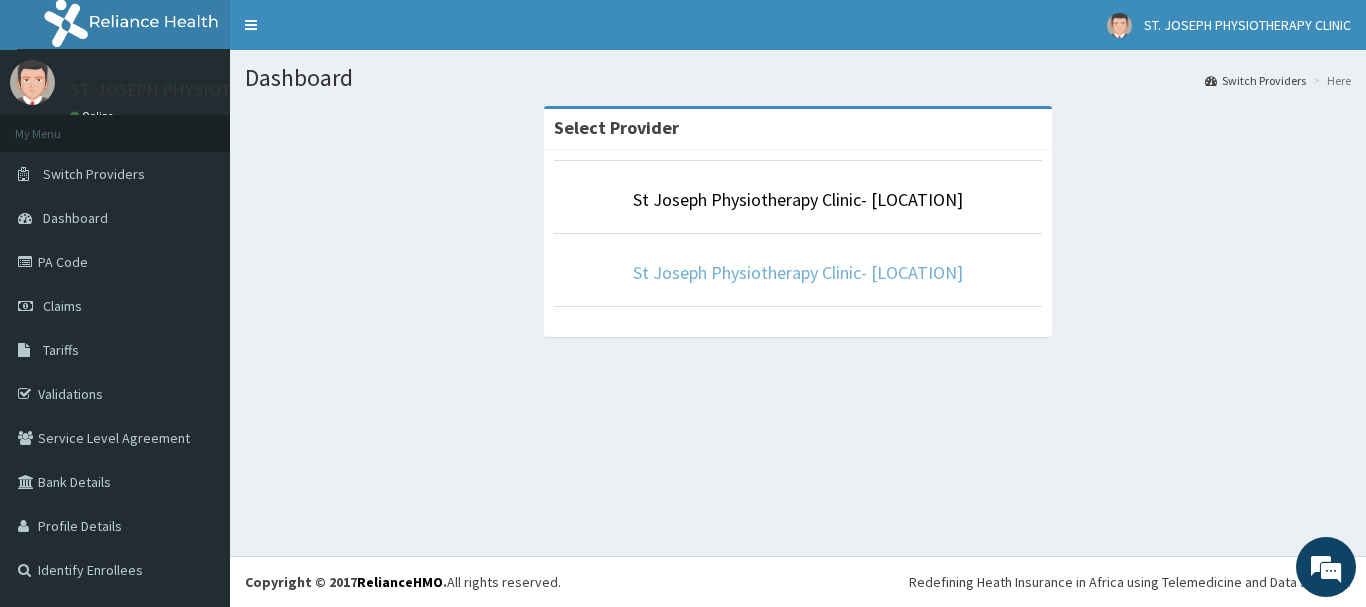 click on "St Joseph Physiotherapy Clinic- Surulere" at bounding box center [798, 272] 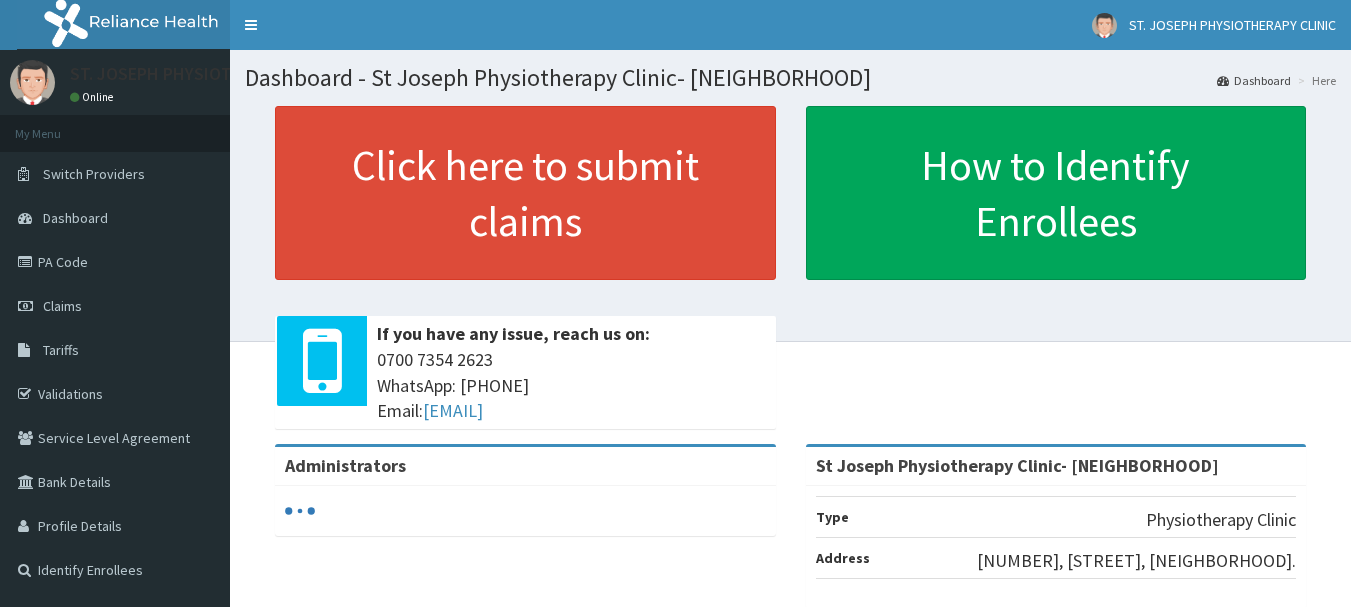 scroll, scrollTop: 0, scrollLeft: 0, axis: both 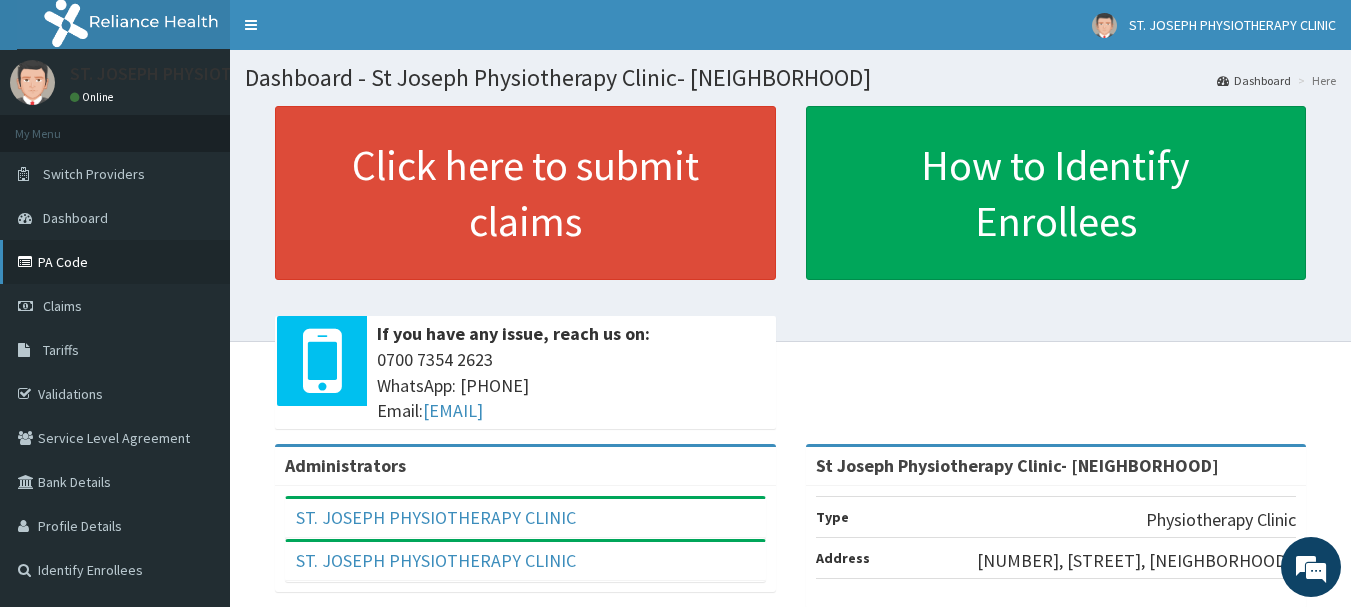 click on "PA Code" at bounding box center (115, 262) 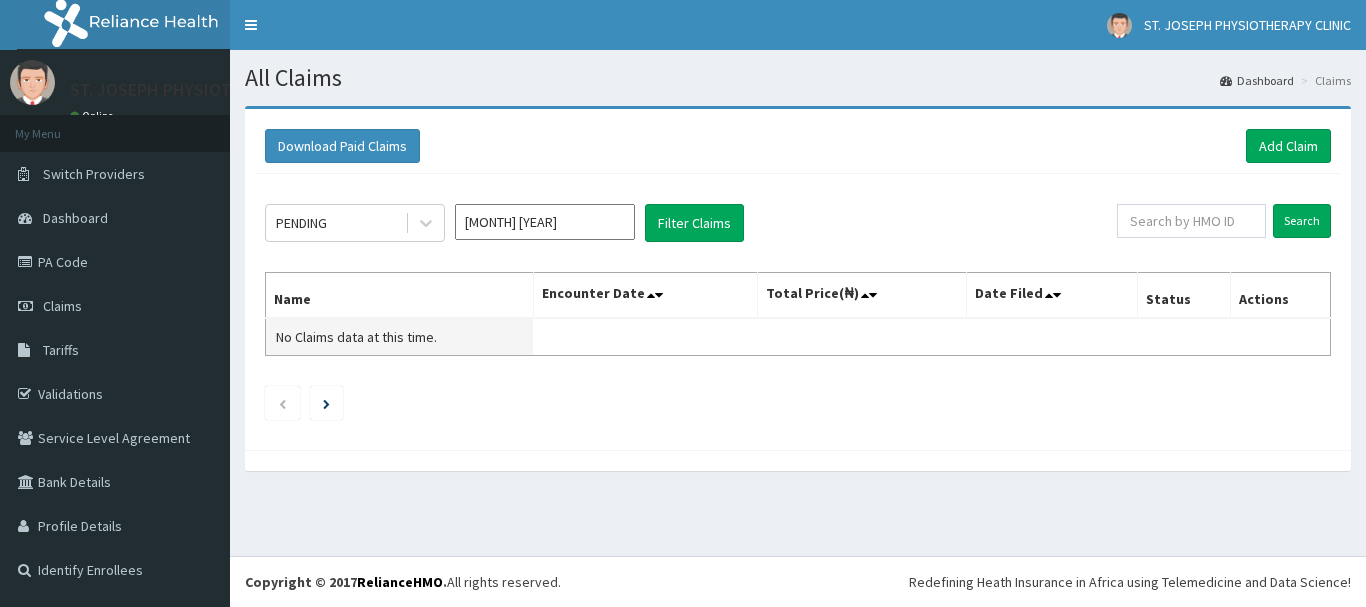 scroll, scrollTop: 0, scrollLeft: 0, axis: both 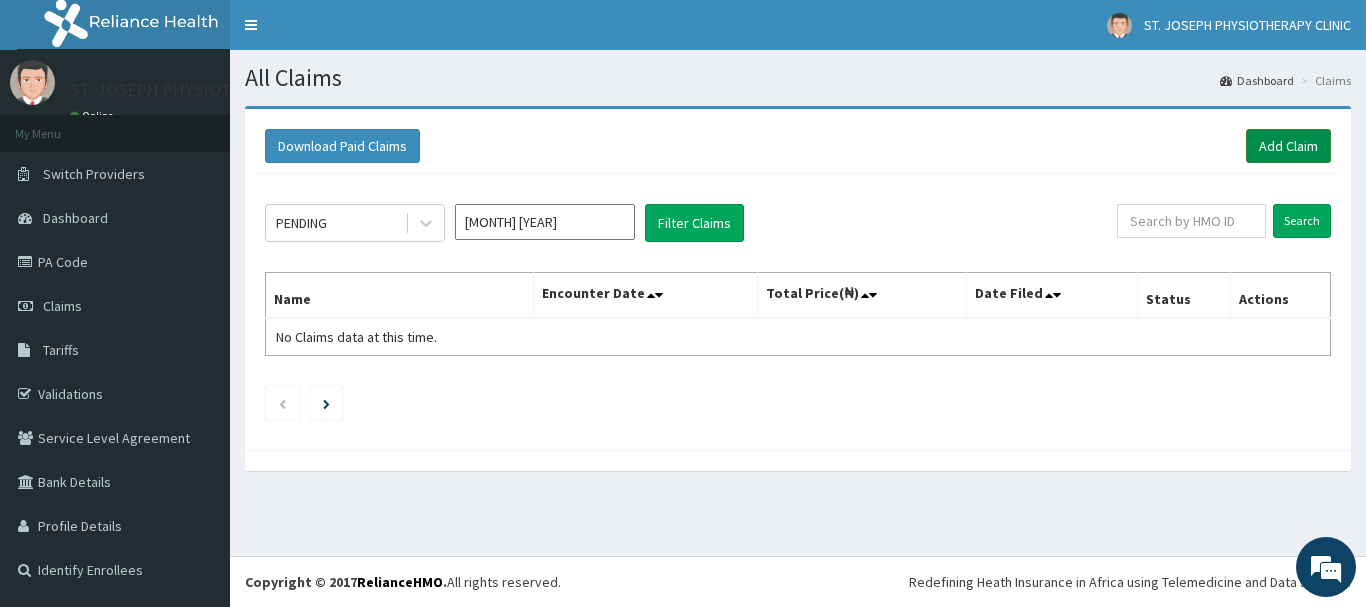 click on "Add Claim" at bounding box center (1288, 146) 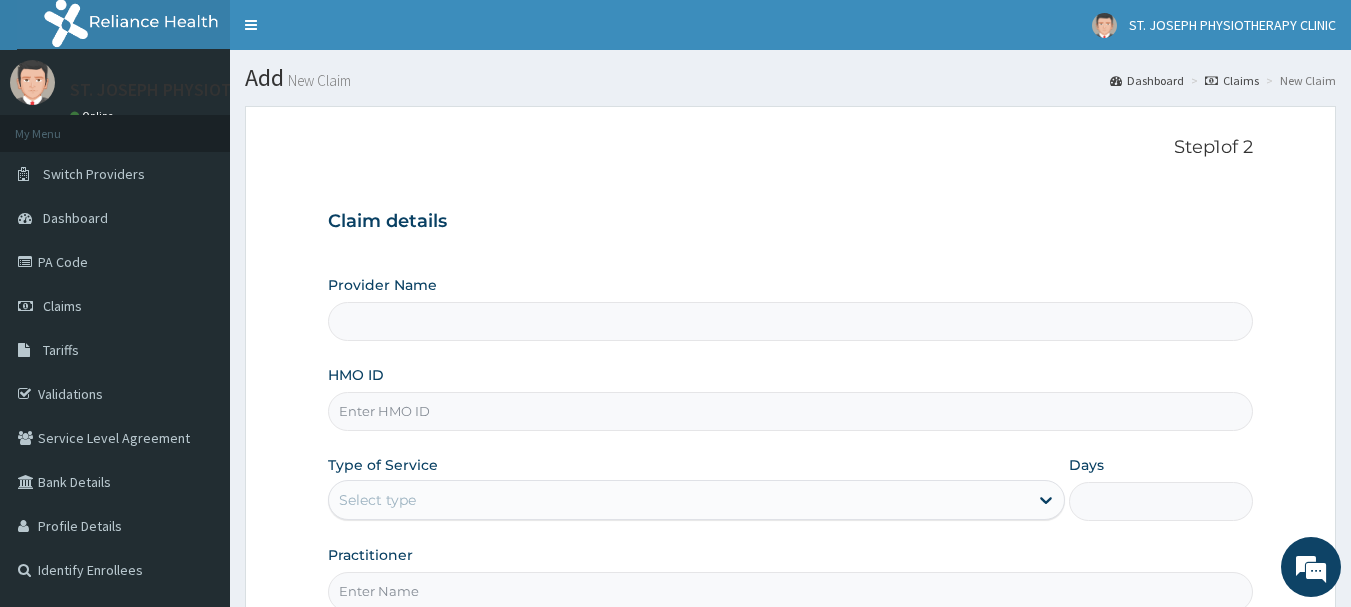 scroll, scrollTop: 0, scrollLeft: 0, axis: both 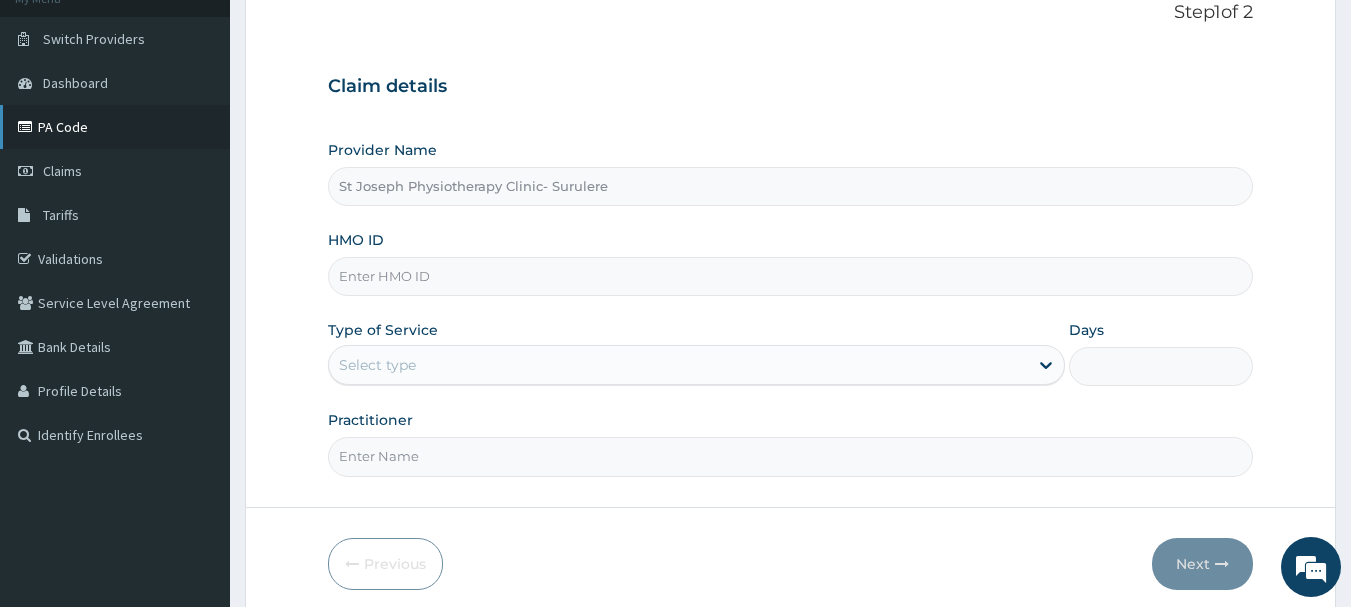 click on "PA Code" at bounding box center (115, 127) 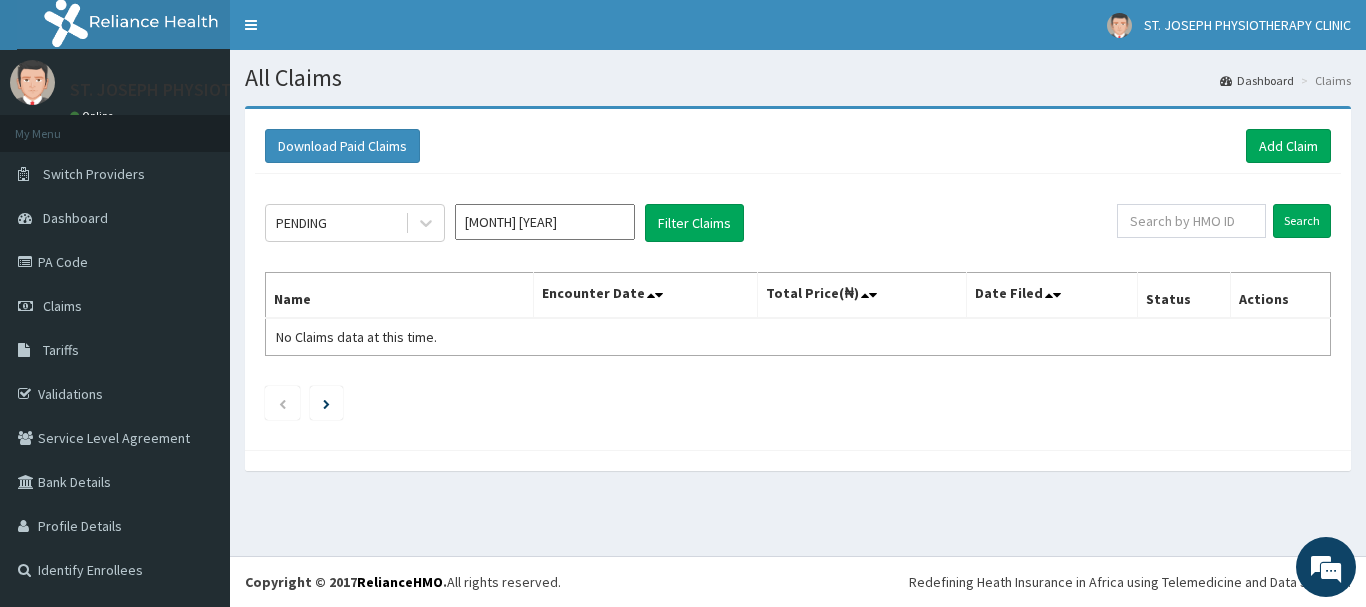 scroll, scrollTop: 0, scrollLeft: 0, axis: both 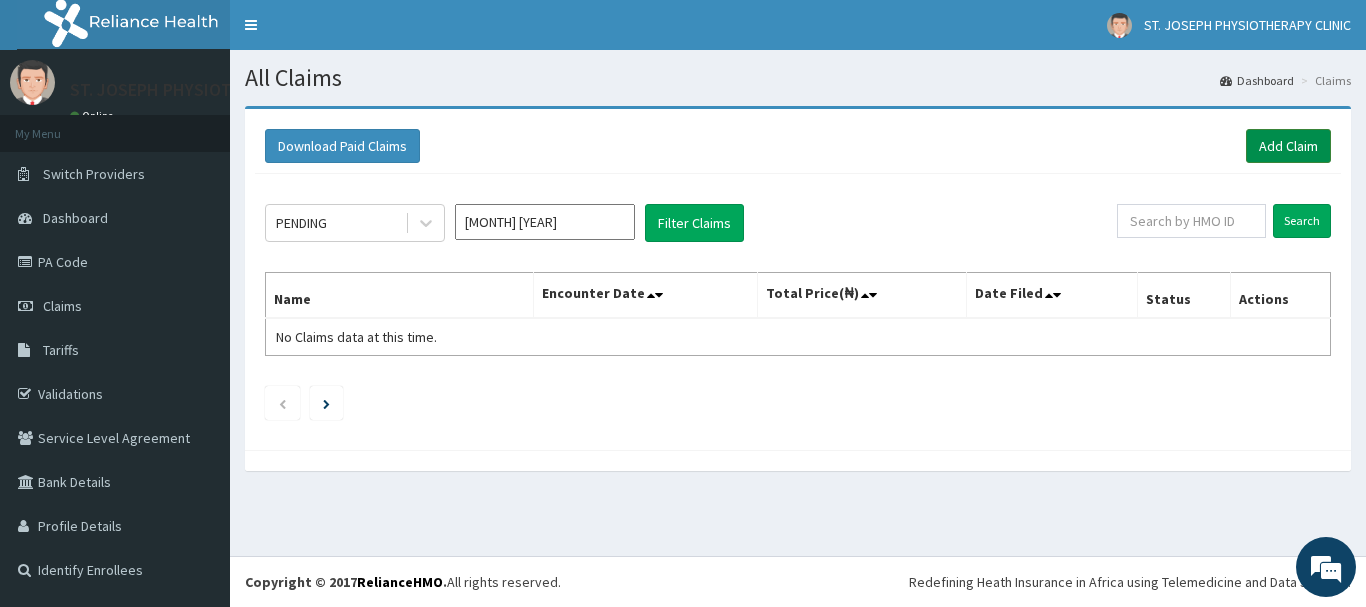 click on "Add Claim" at bounding box center (1288, 146) 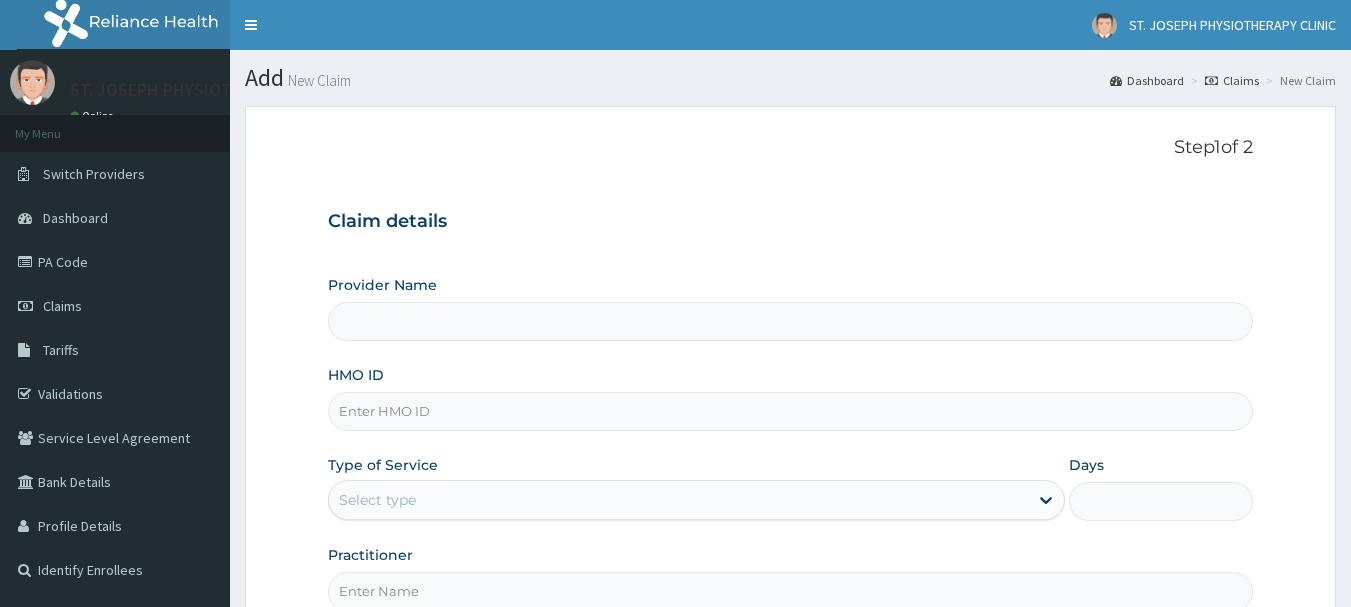scroll, scrollTop: 0, scrollLeft: 0, axis: both 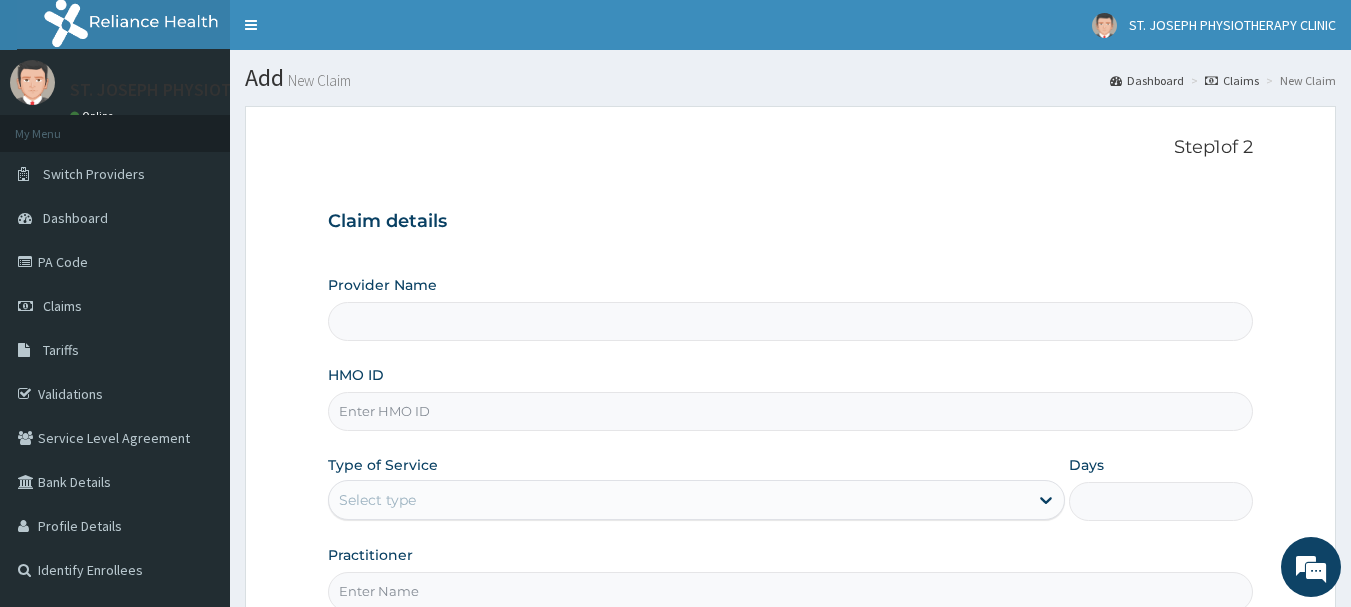 type on "St Joseph Physiotherapy Clinic- Surulere" 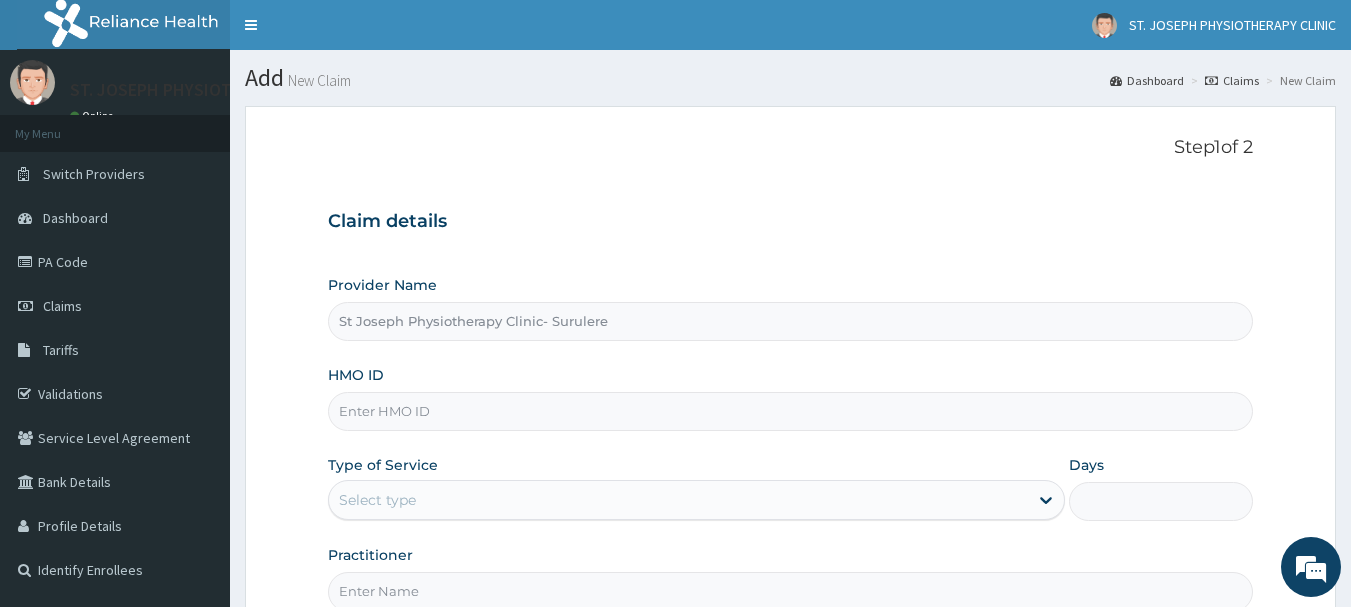 scroll, scrollTop: 0, scrollLeft: 0, axis: both 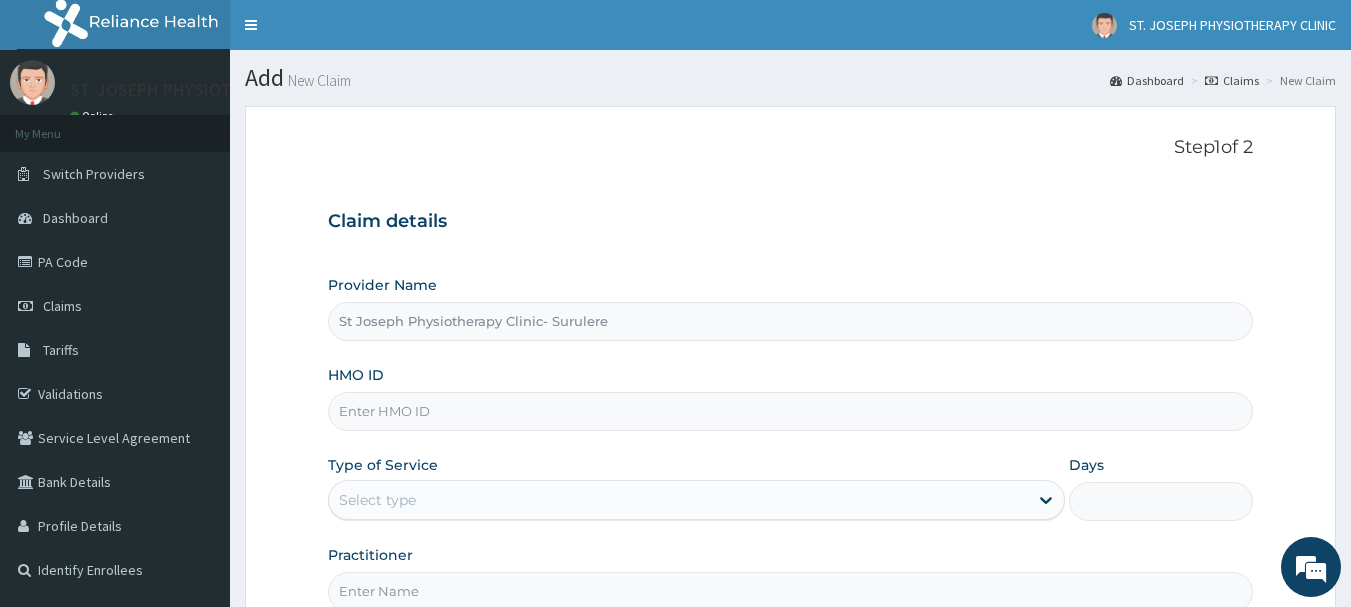 click on "HMO ID" at bounding box center (791, 411) 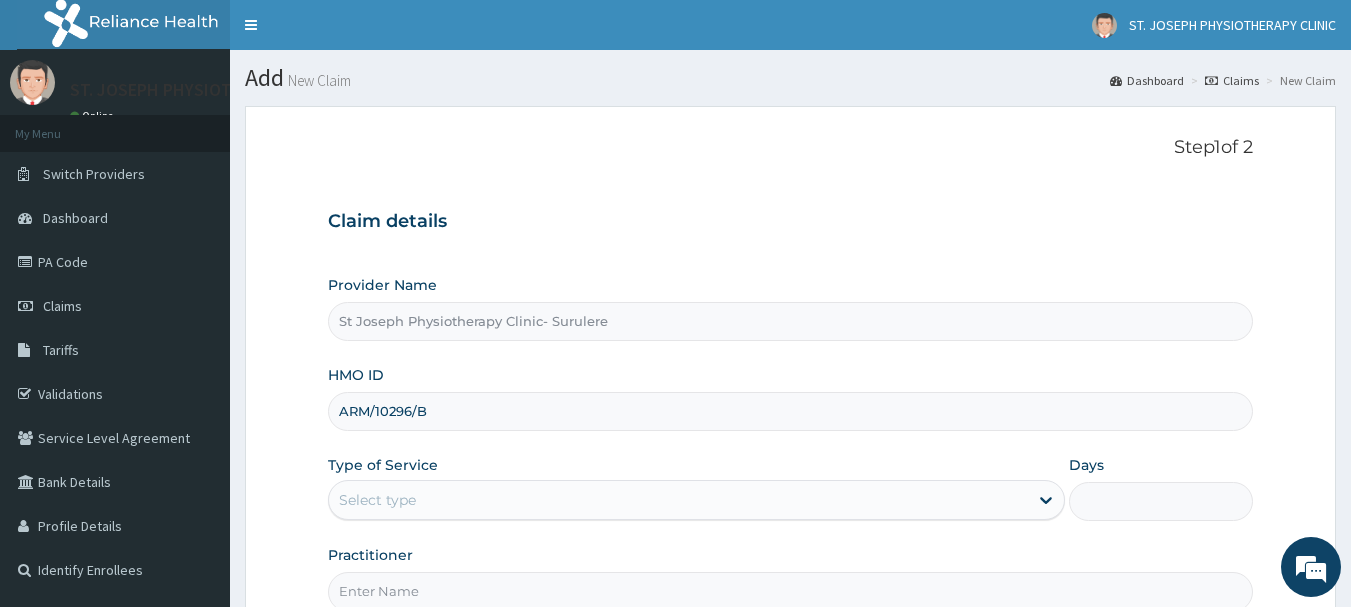 type on "ARM/10296/B" 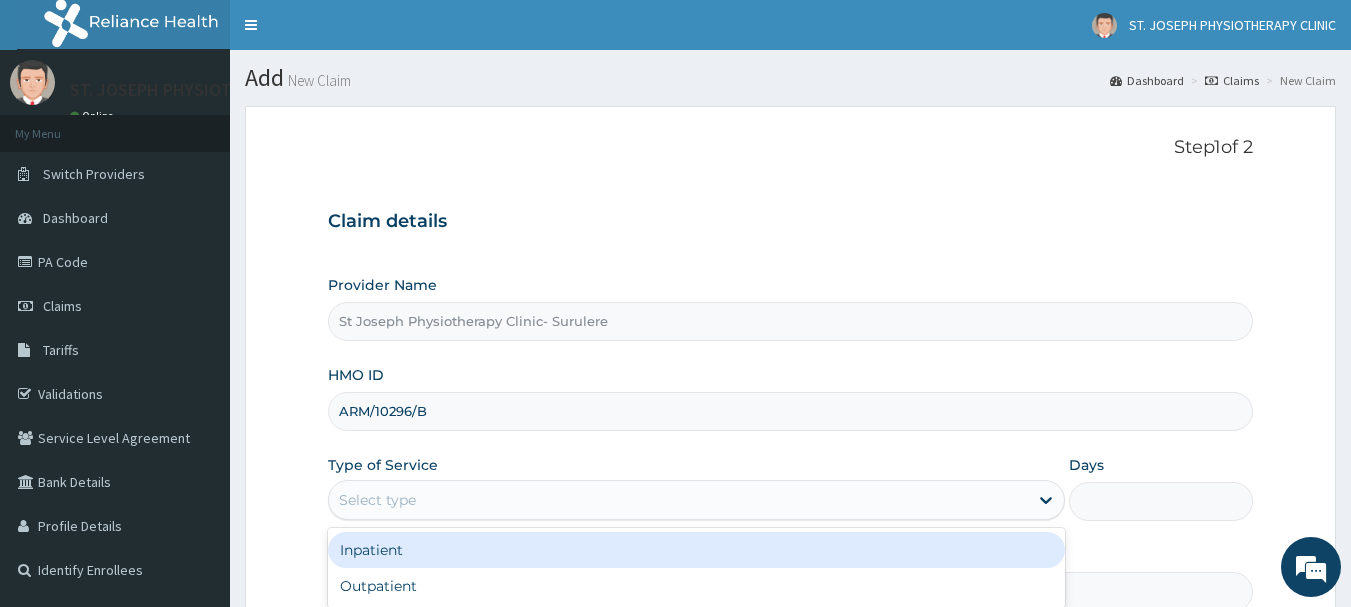 click on "Select type" at bounding box center (377, 500) 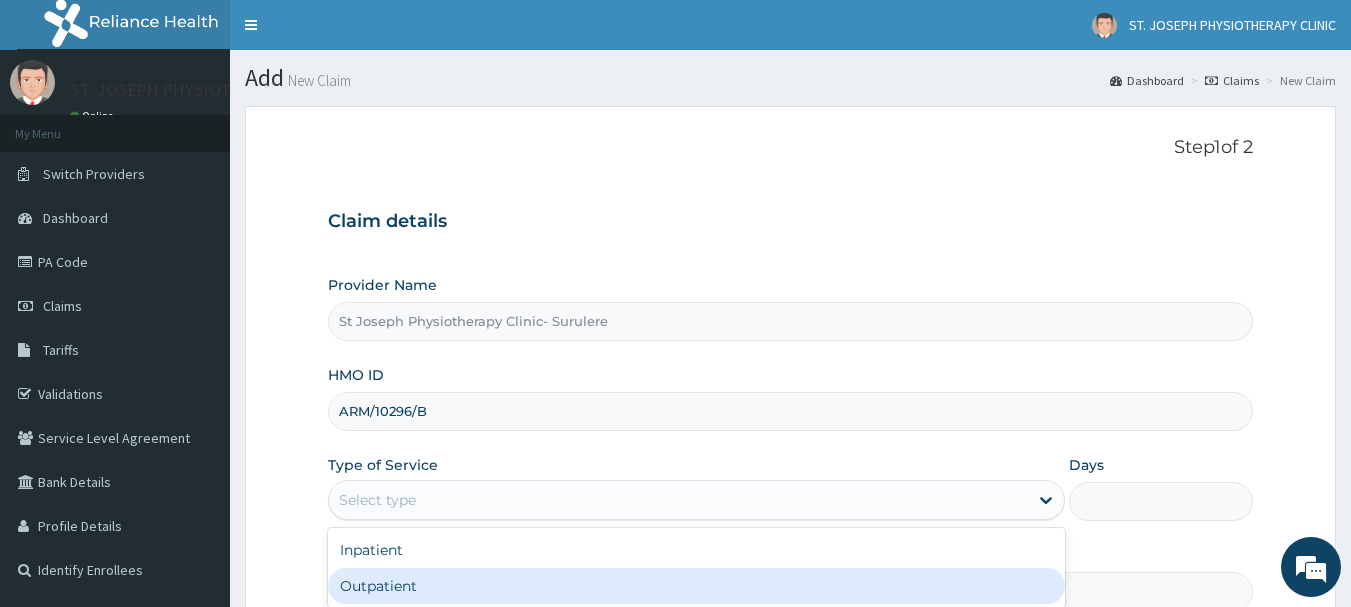 click on "Outpatient" at bounding box center [696, 586] 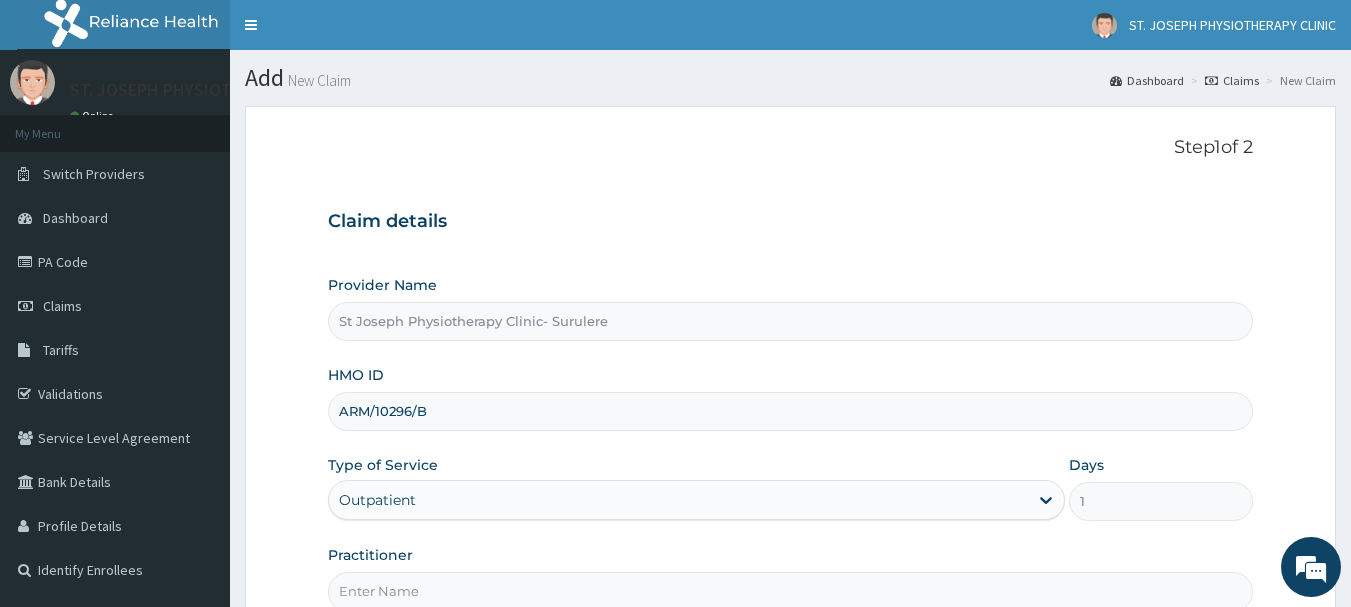 click on "Practitioner" at bounding box center [791, 591] 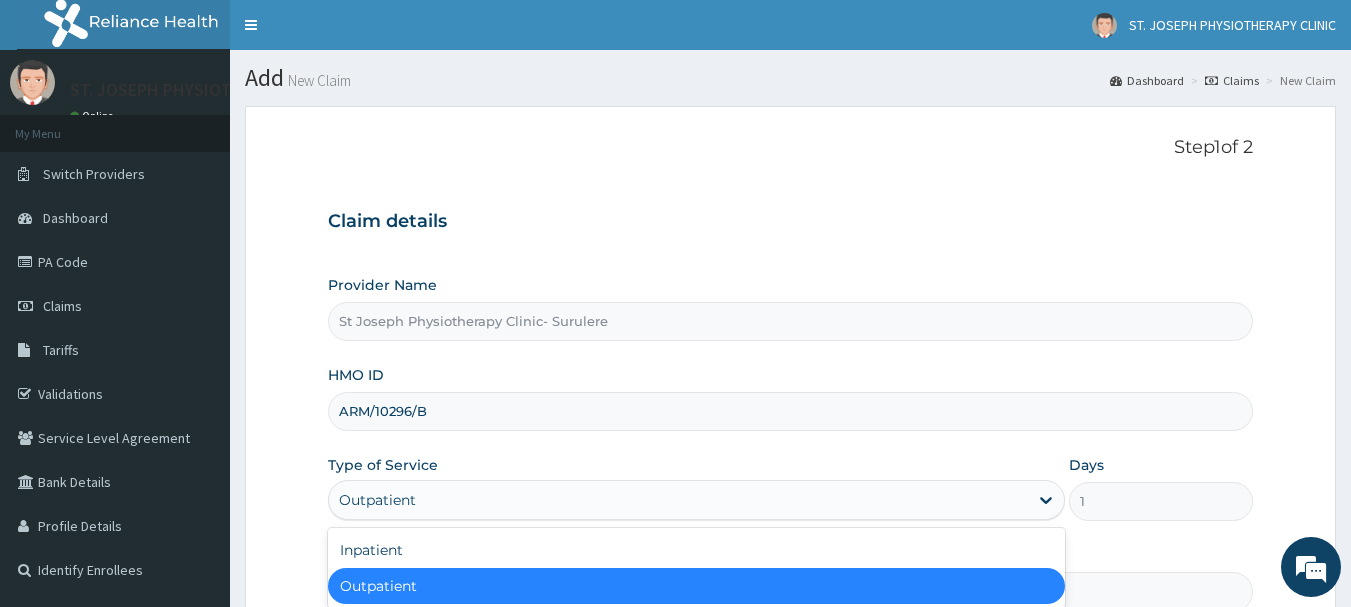 click on "Outpatient" at bounding box center (678, 500) 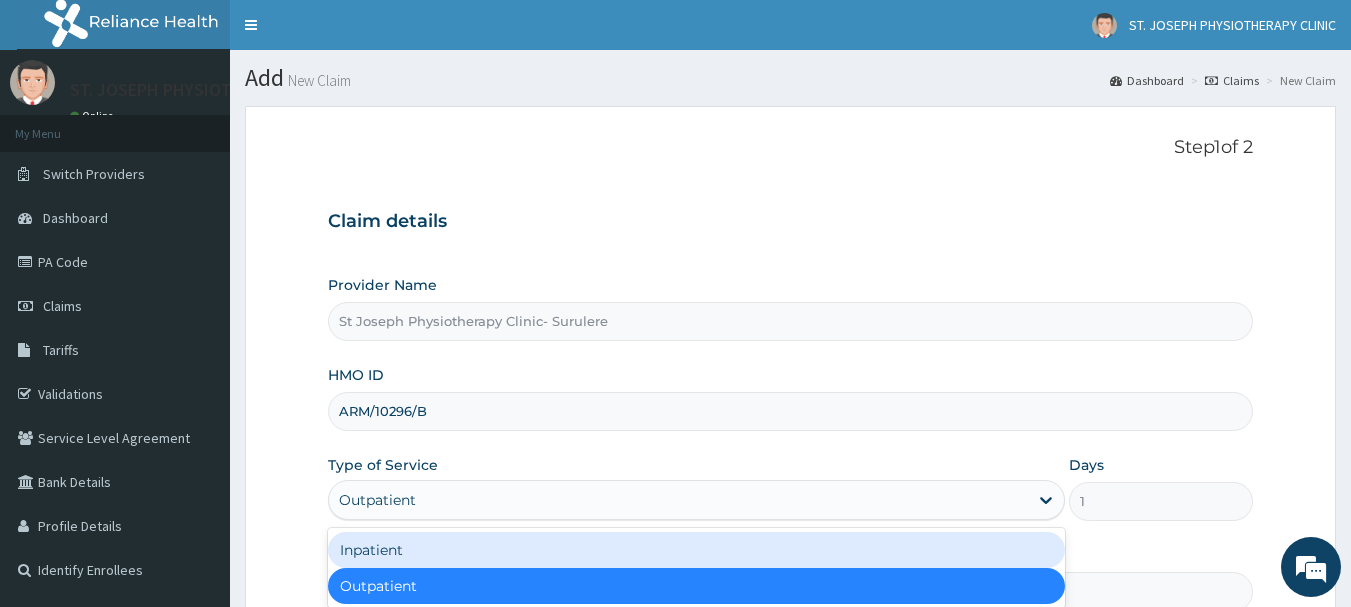 click on "Step  1  of 2 Claim details Provider Name St Joseph Physiotherapy Clinic- Surulere HMO ID ARM/10296/B Type of Service option Outpatient, selected. option Inpatient focused, 1 of 2. 2 results available. Use Up and Down to choose options, press Enter to select the currently focused option, press Escape to exit the menu, press Tab to select the option and exit the menu. Outpatient Inpatient Outpatient Days 1 Practitioner     Previous   Next" at bounding box center (790, 430) 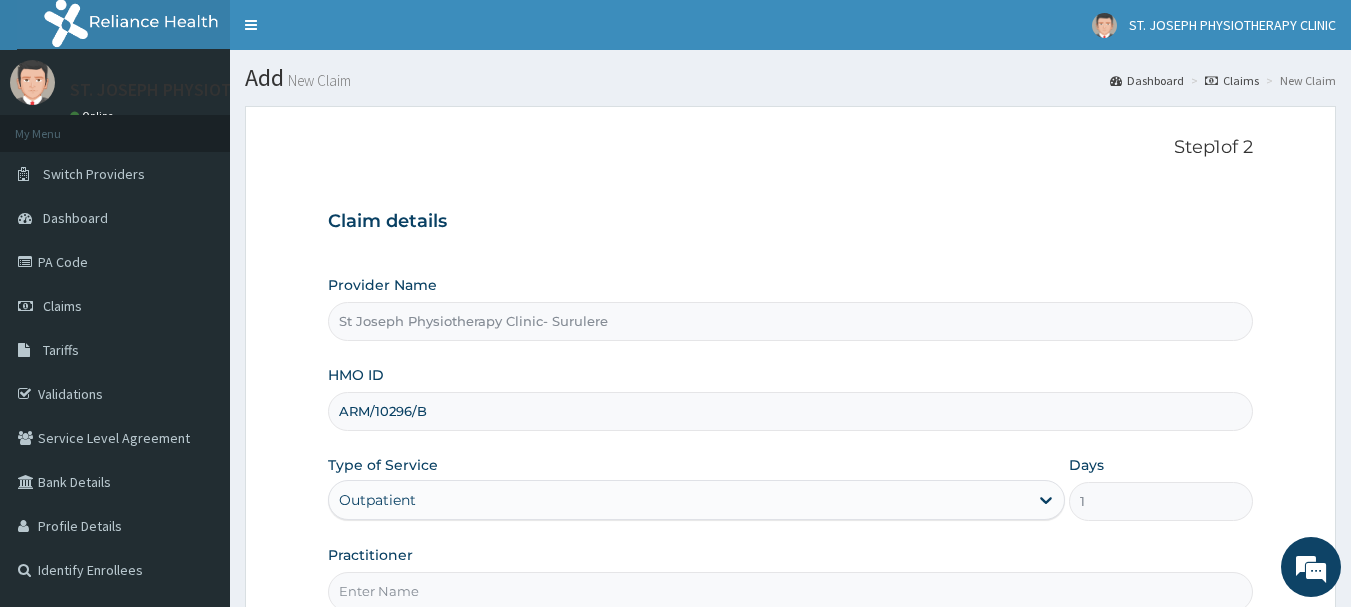 click on "Step  1  of 2 Claim details Provider Name St Joseph Physiotherapy Clinic- Surulere HMO ID ARM/10296/B Type of Service Outpatient Days 1 Practitioner     Previous   Next" at bounding box center [790, 430] 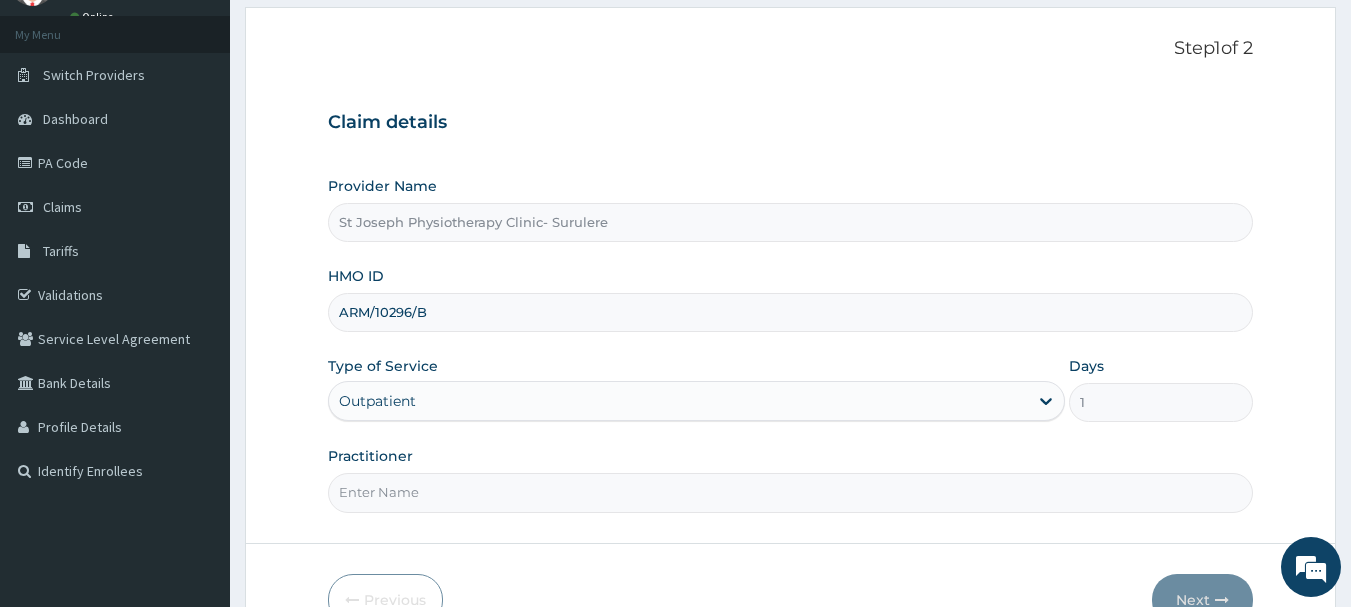 scroll, scrollTop: 101, scrollLeft: 0, axis: vertical 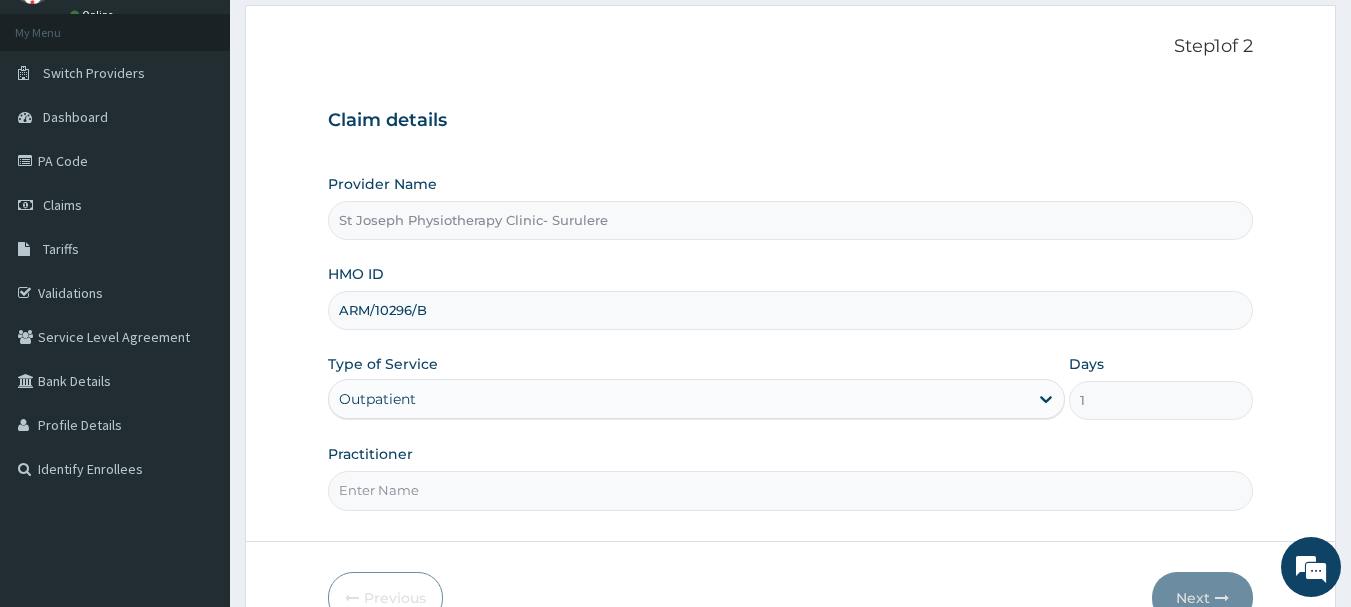 click on "Practitioner" at bounding box center [791, 490] 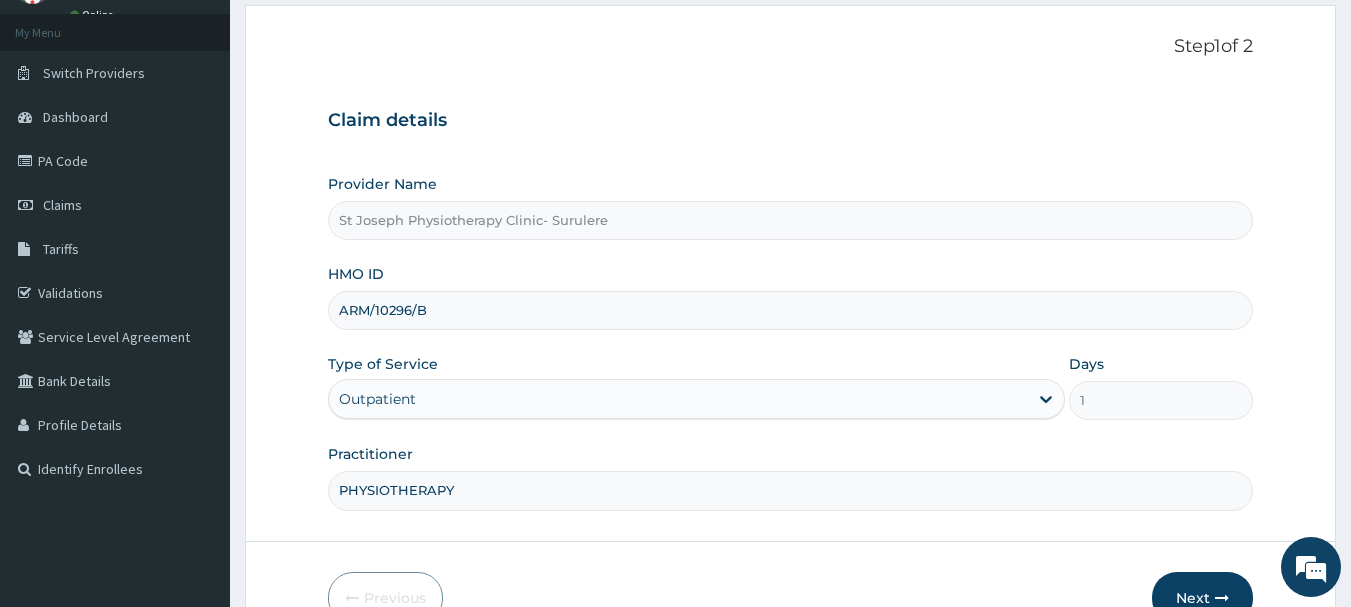 type on "PHYSIOTHERAPY" 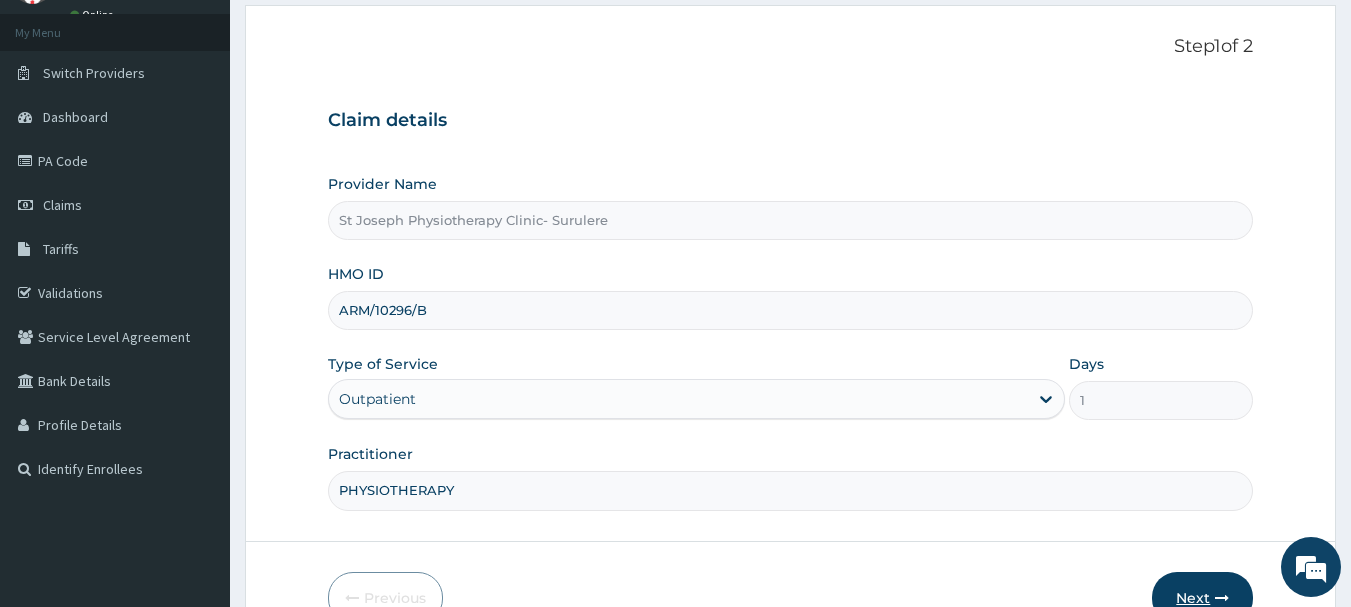 click on "Next" at bounding box center [1202, 598] 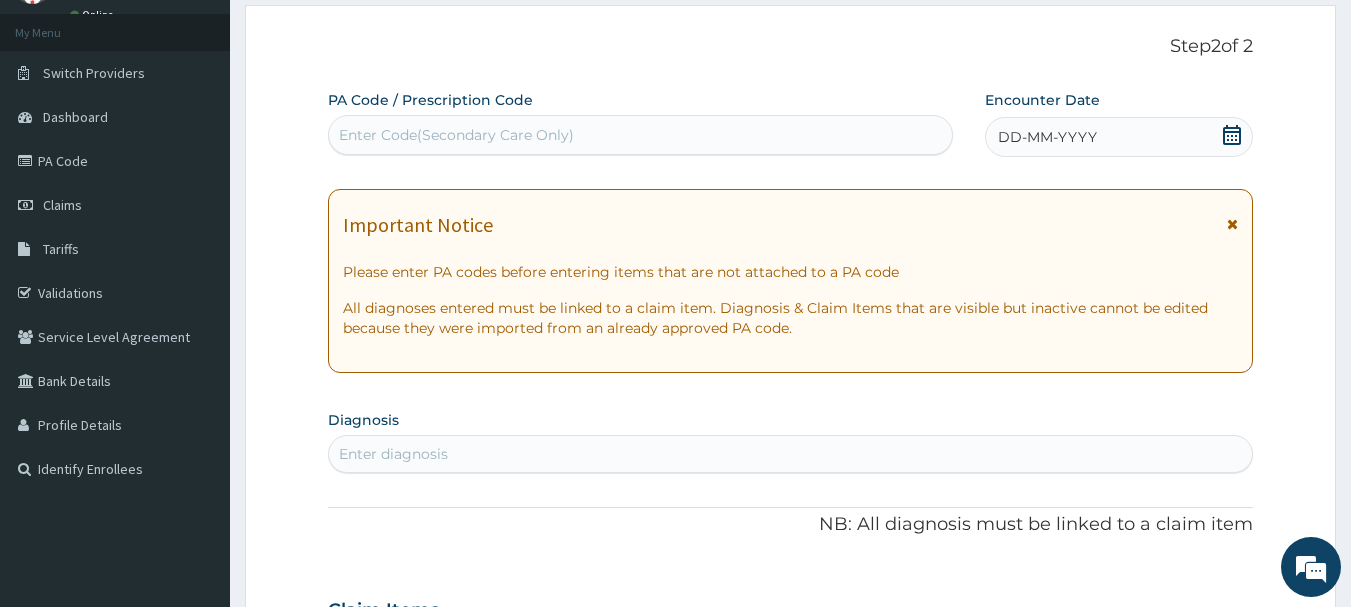 click on "Enter Code(Secondary Care Only)" at bounding box center (456, 135) 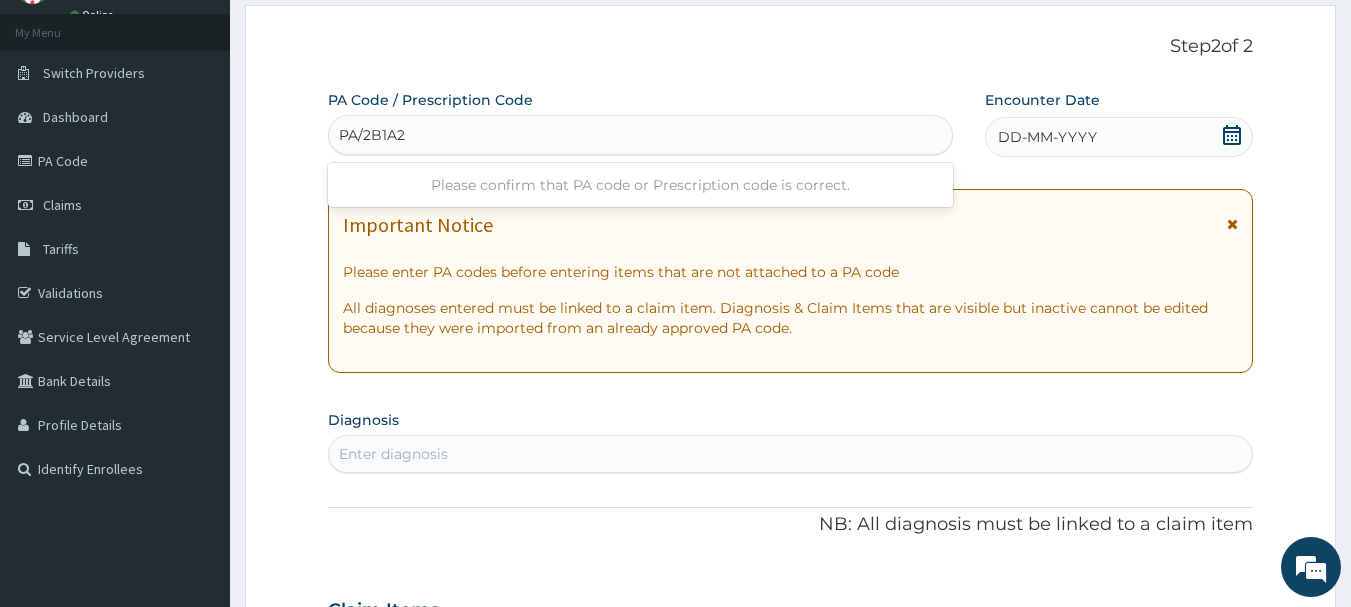 type on "PA/2B1A20" 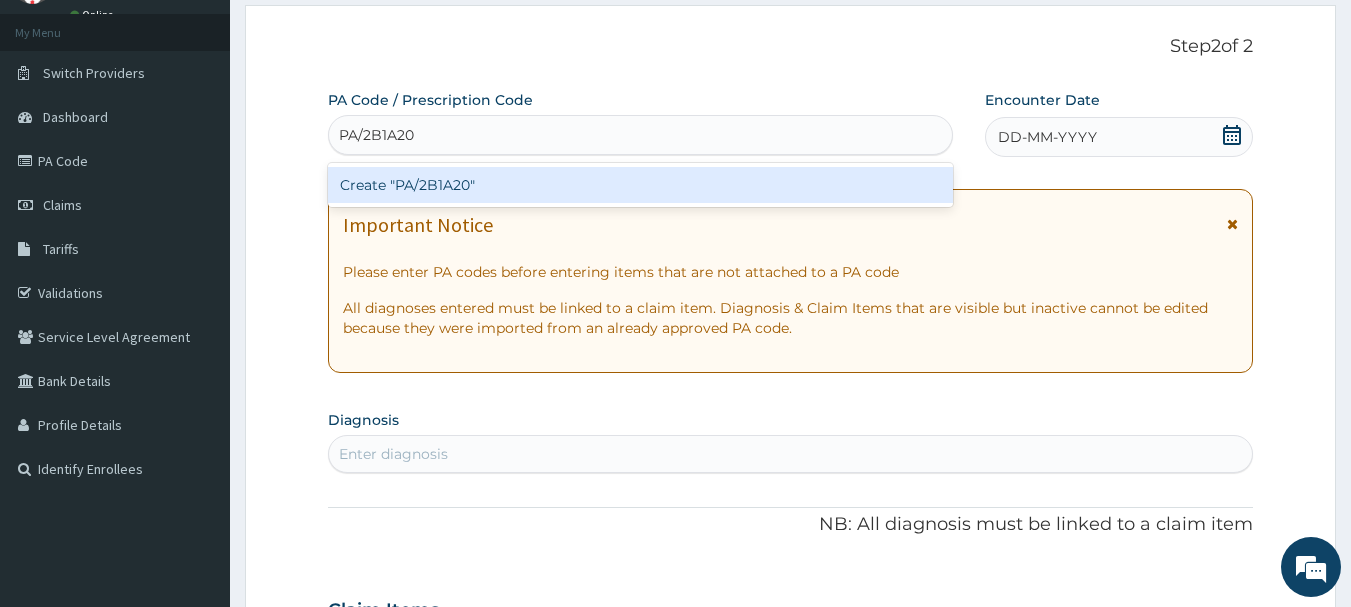 click on "Create "PA/2B1A20"" at bounding box center [641, 185] 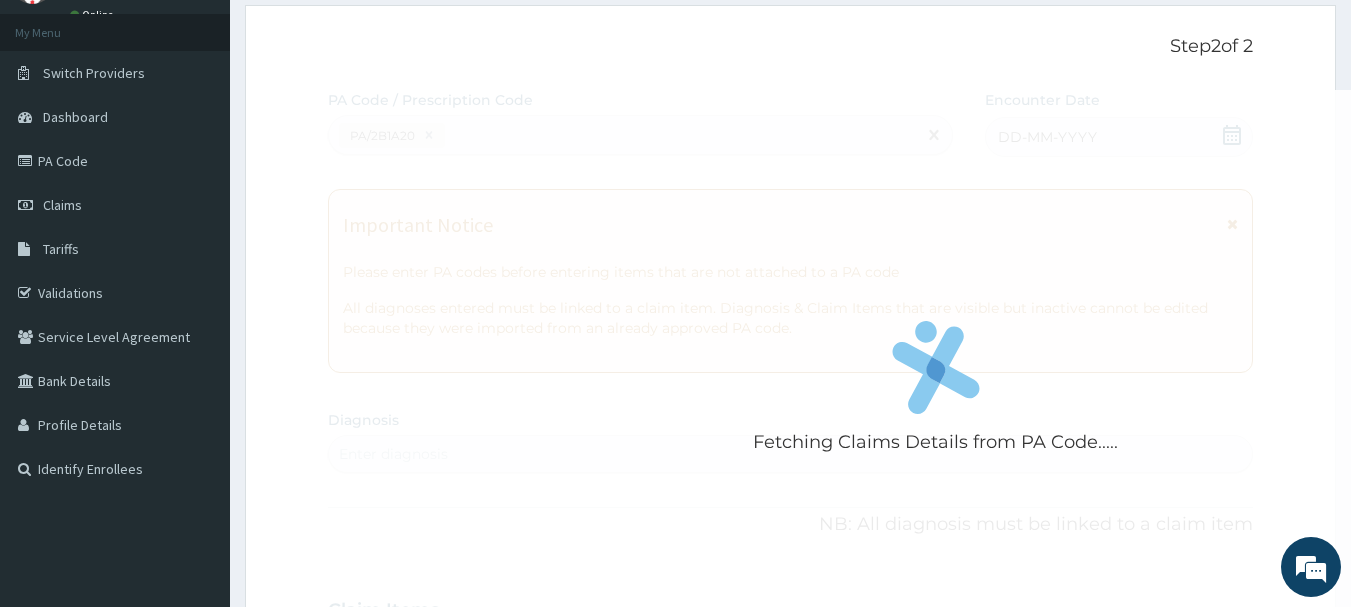 scroll, scrollTop: 529, scrollLeft: 0, axis: vertical 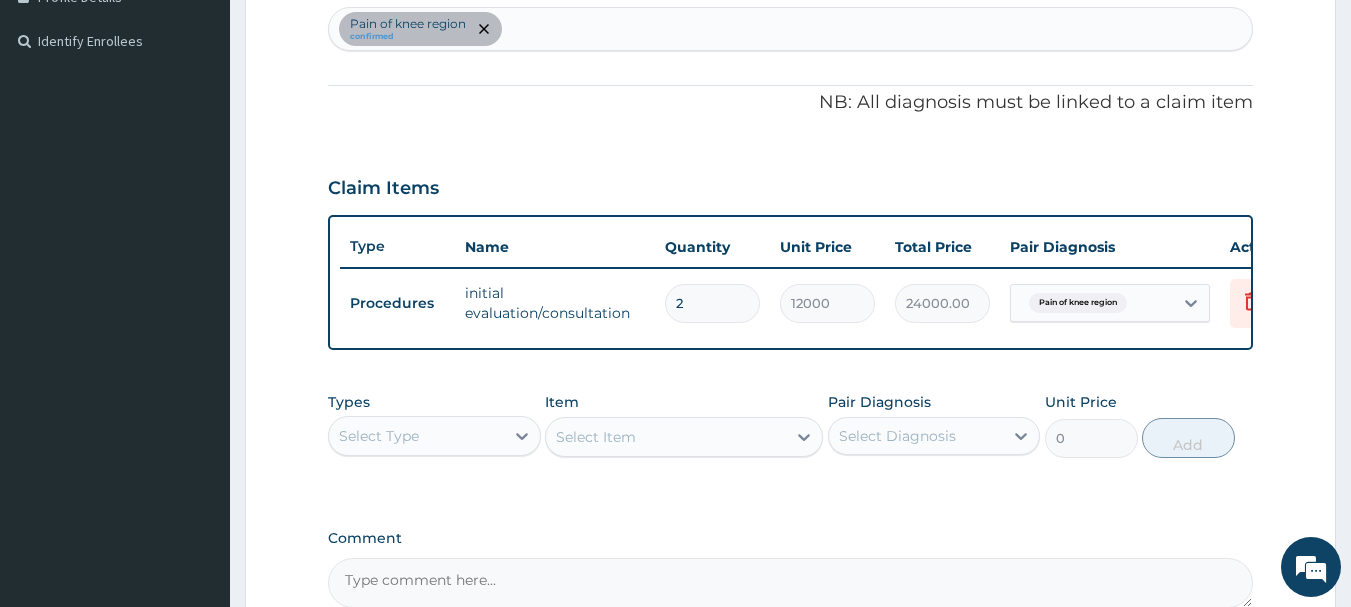click on "NB: All diagnosis must be linked to a claim item" at bounding box center (791, 103) 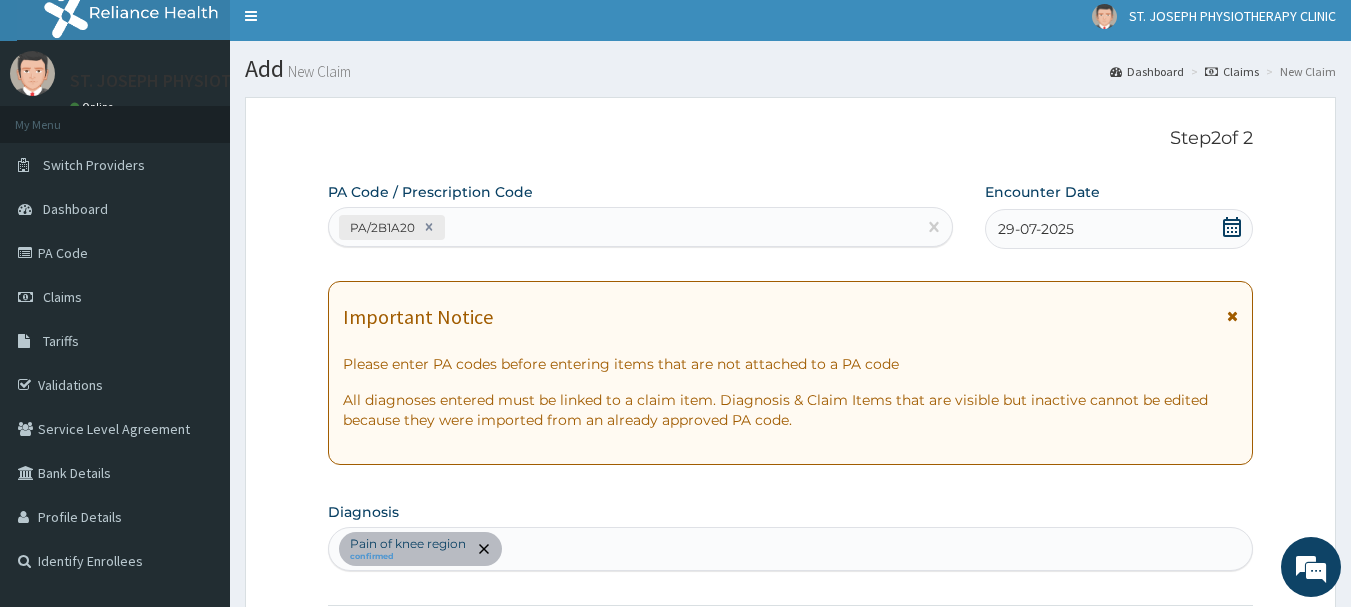 scroll, scrollTop: 540, scrollLeft: 0, axis: vertical 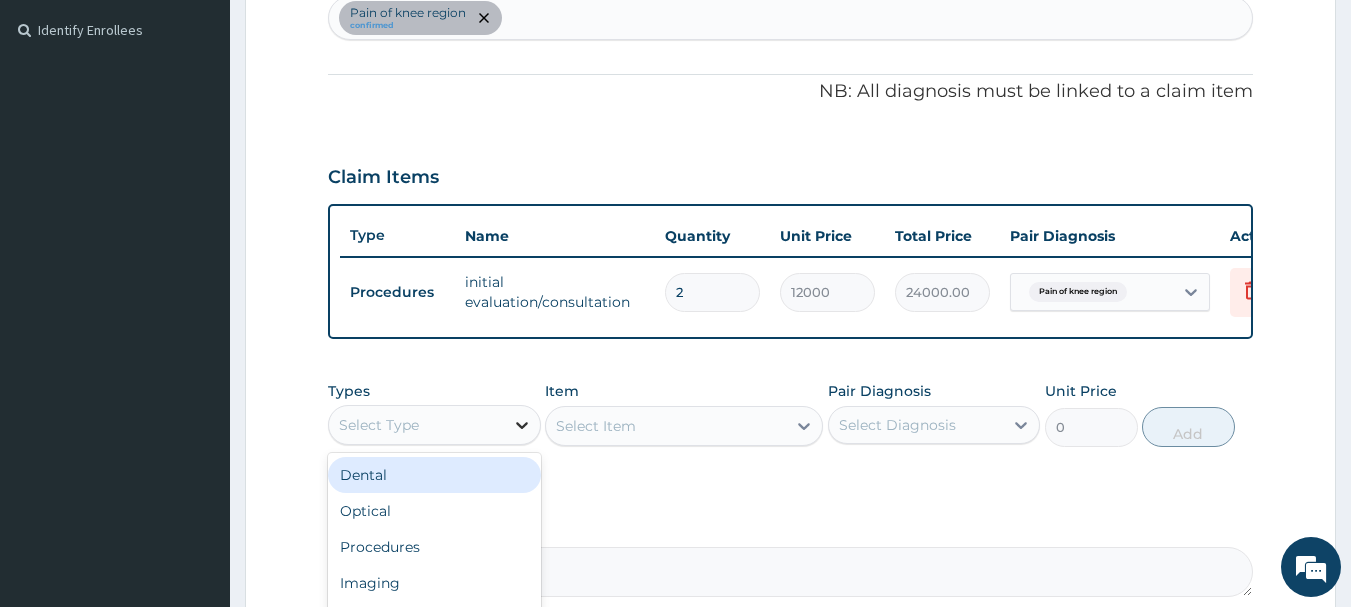 click 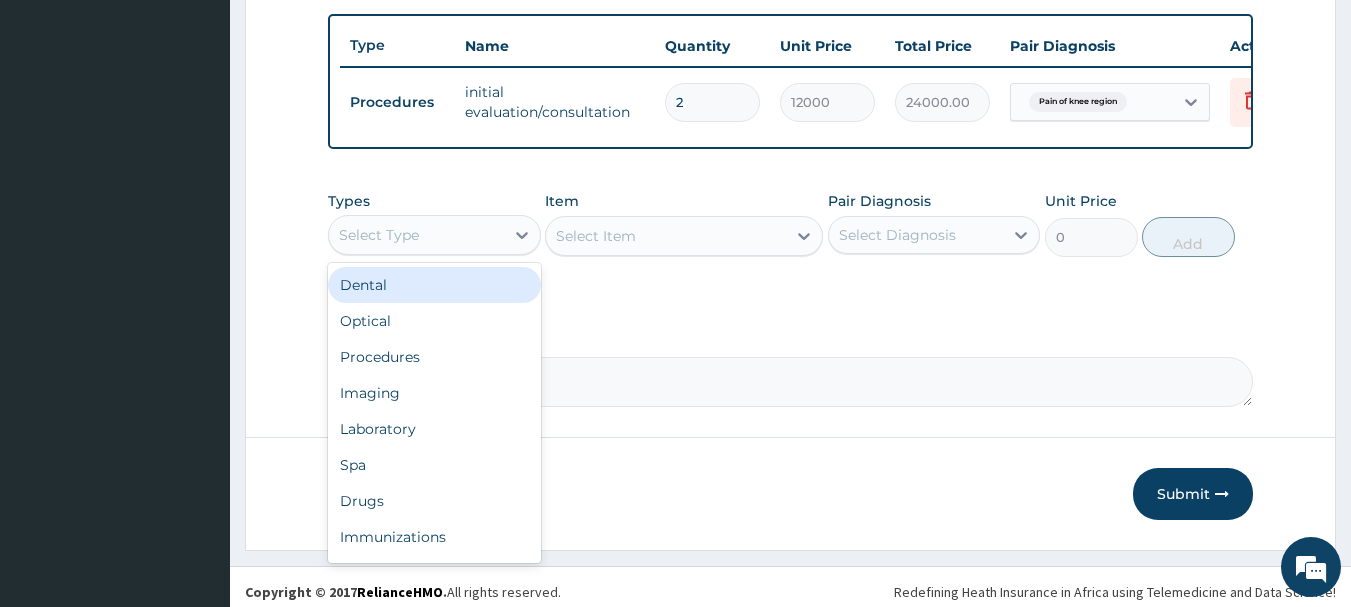 scroll, scrollTop: 755, scrollLeft: 0, axis: vertical 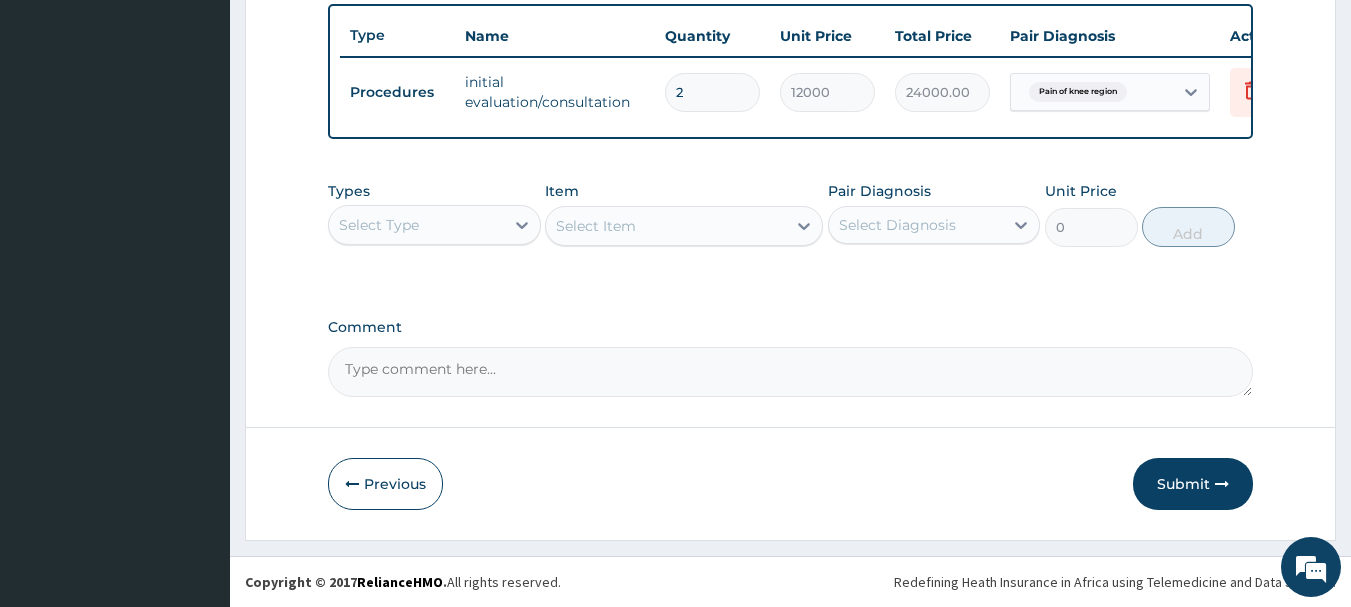 click on "PA Code / Prescription Code PA/2B1A20 Encounter Date 29-07-2025 Important Notice Please enter PA codes before entering items that are not attached to a PA code   All diagnoses entered must be linked to a claim item. Diagnosis & Claim Items that are visible but inactive cannot be edited because they were imported from an already approved PA code. Diagnosis Pain of knee region confirmed NB: All diagnosis must be linked to a claim item Claim Items Type Name Quantity Unit Price Total Price Pair Diagnosis Actions Procedures initial evaluation/consultation 2 12000 24000.00 Pain of knee region Delete Types Select Type Item Select Item Pair Diagnosis Select Diagnosis Unit Price 0 Add Comment" at bounding box center (791, -76) 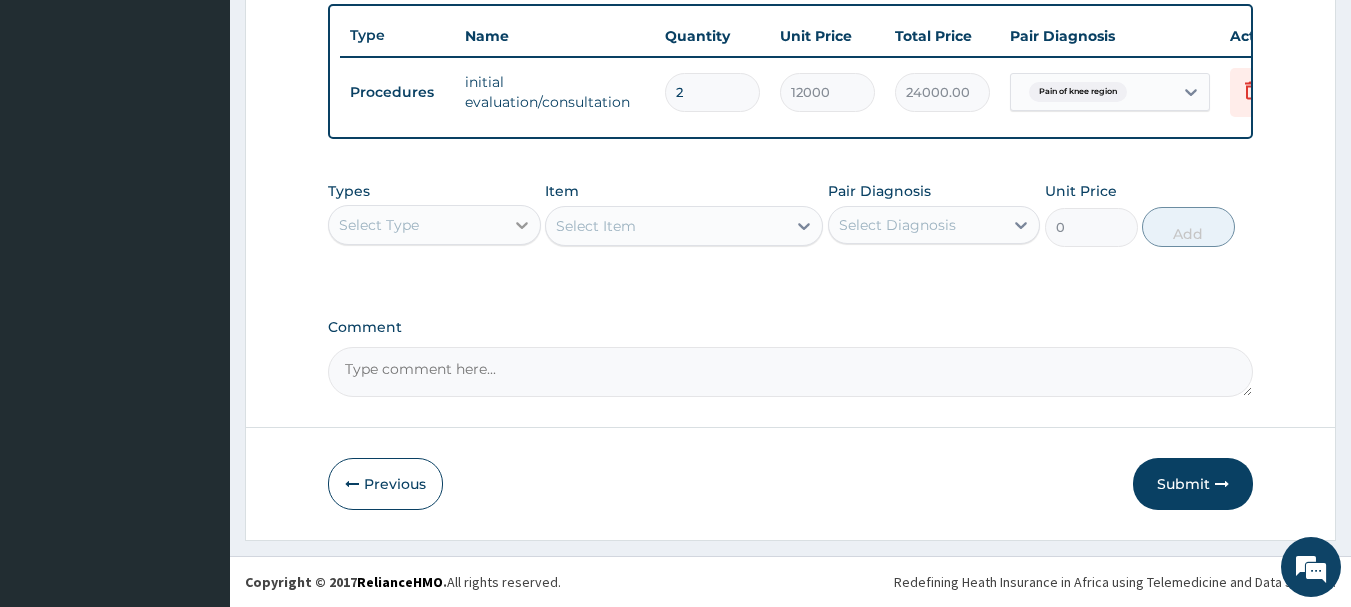 click 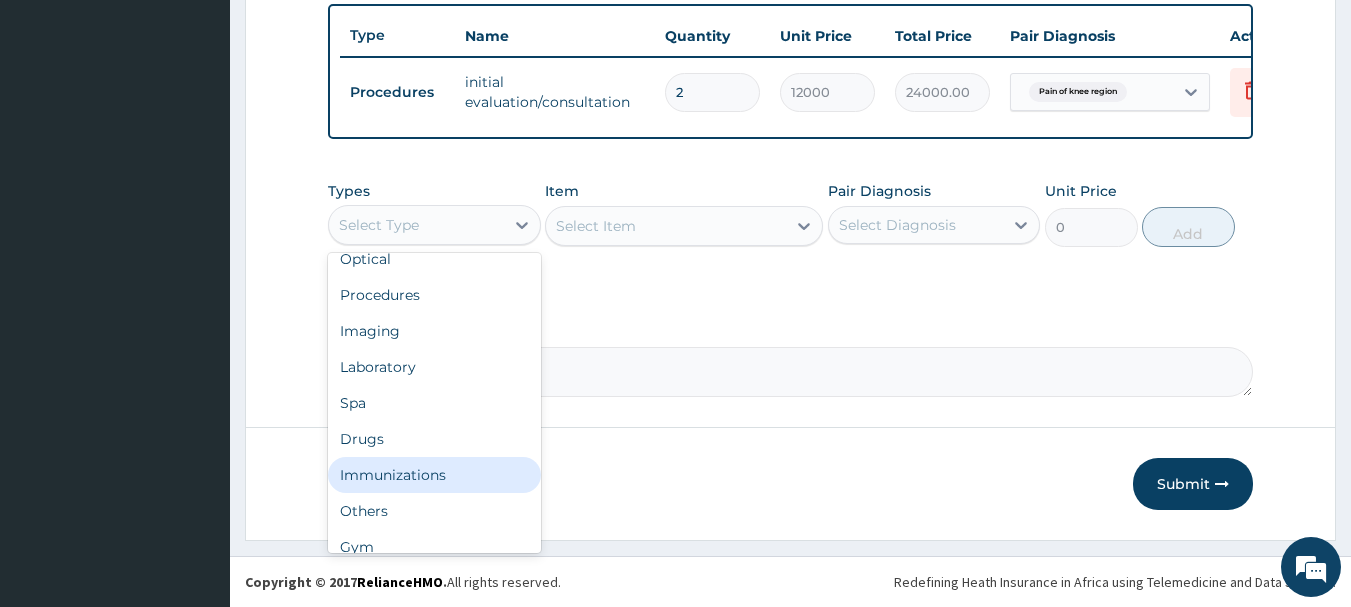 scroll, scrollTop: 68, scrollLeft: 0, axis: vertical 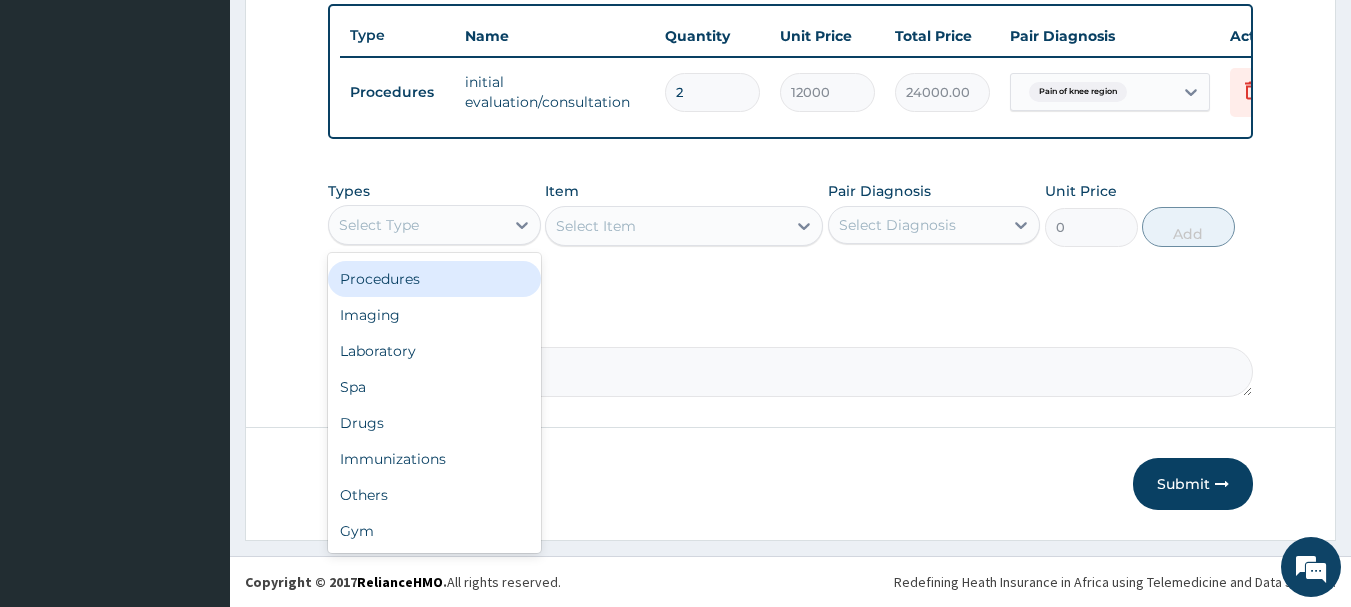 click on "Procedures" at bounding box center [434, 279] 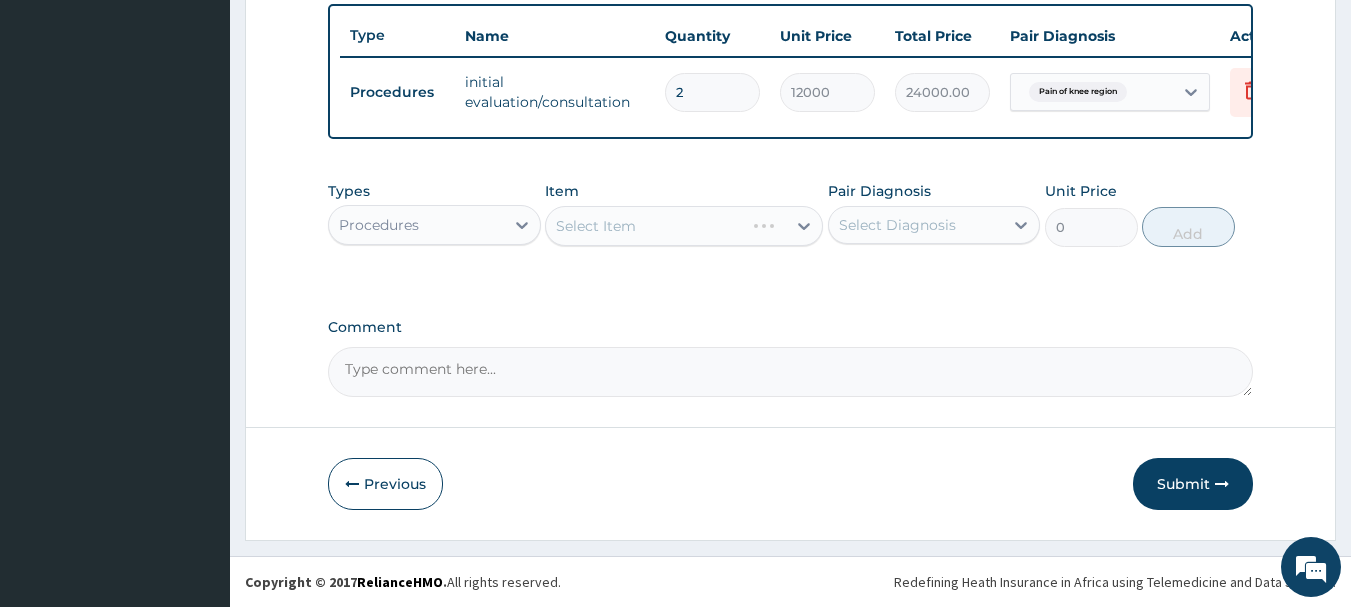 click on "Select Item" at bounding box center [596, 226] 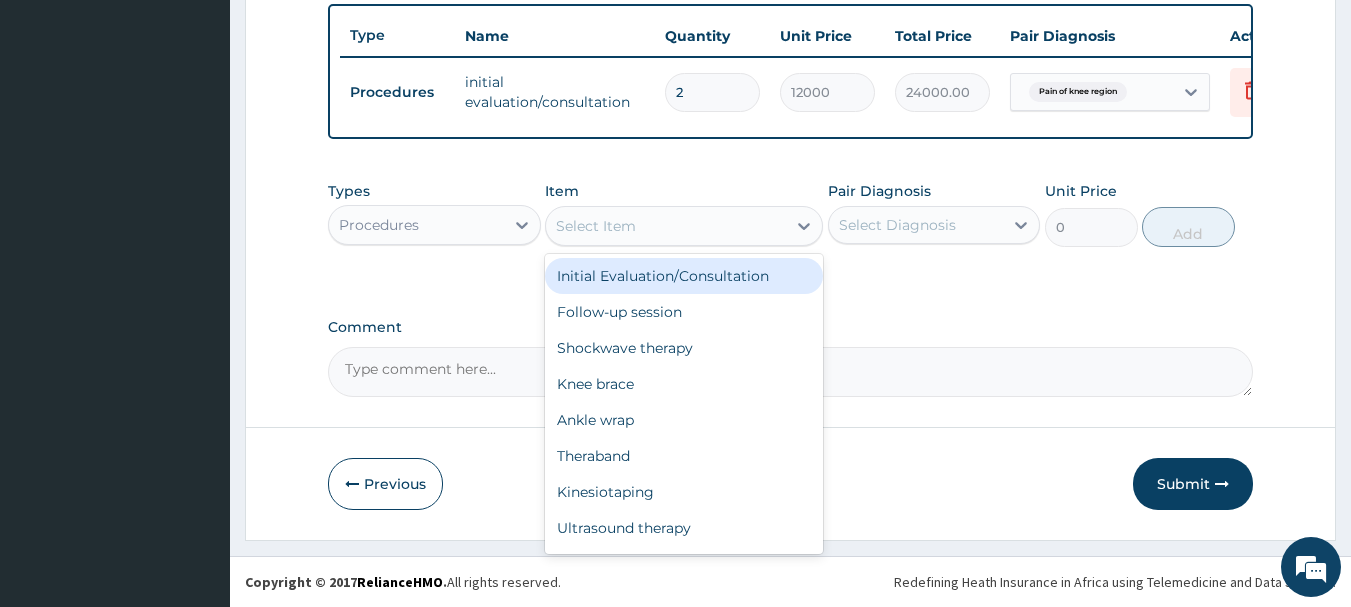 click on "Initial Evaluation/Consultation" at bounding box center [684, 276] 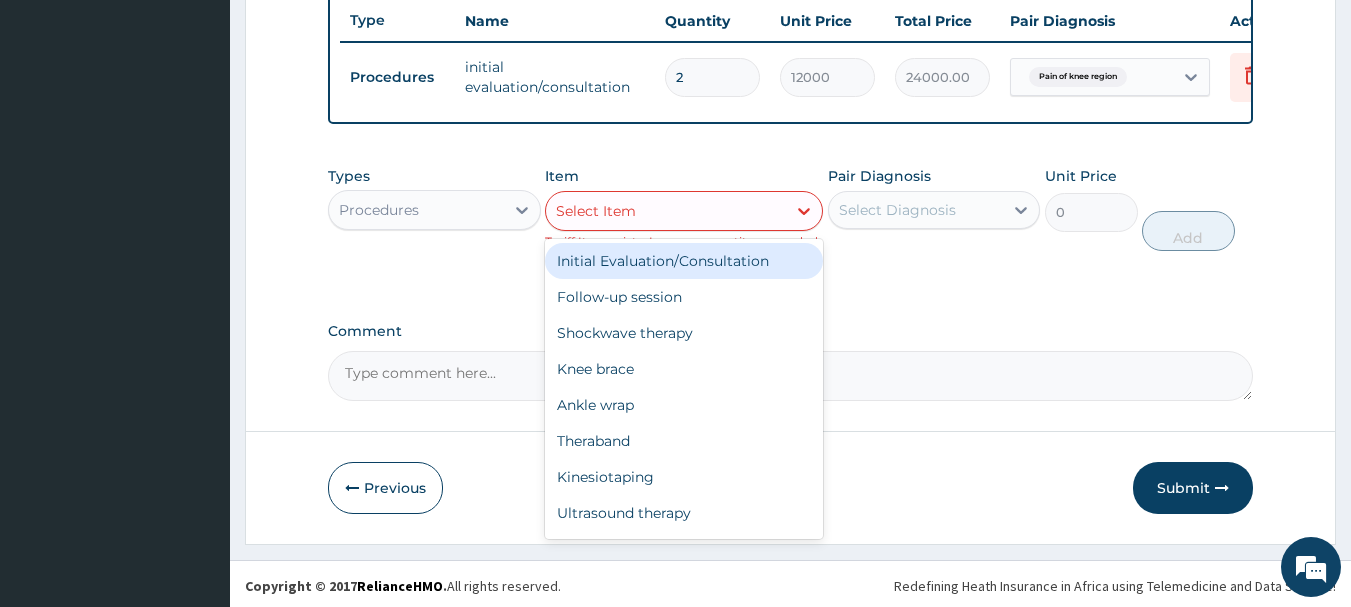 click on "Select Item" at bounding box center (666, 211) 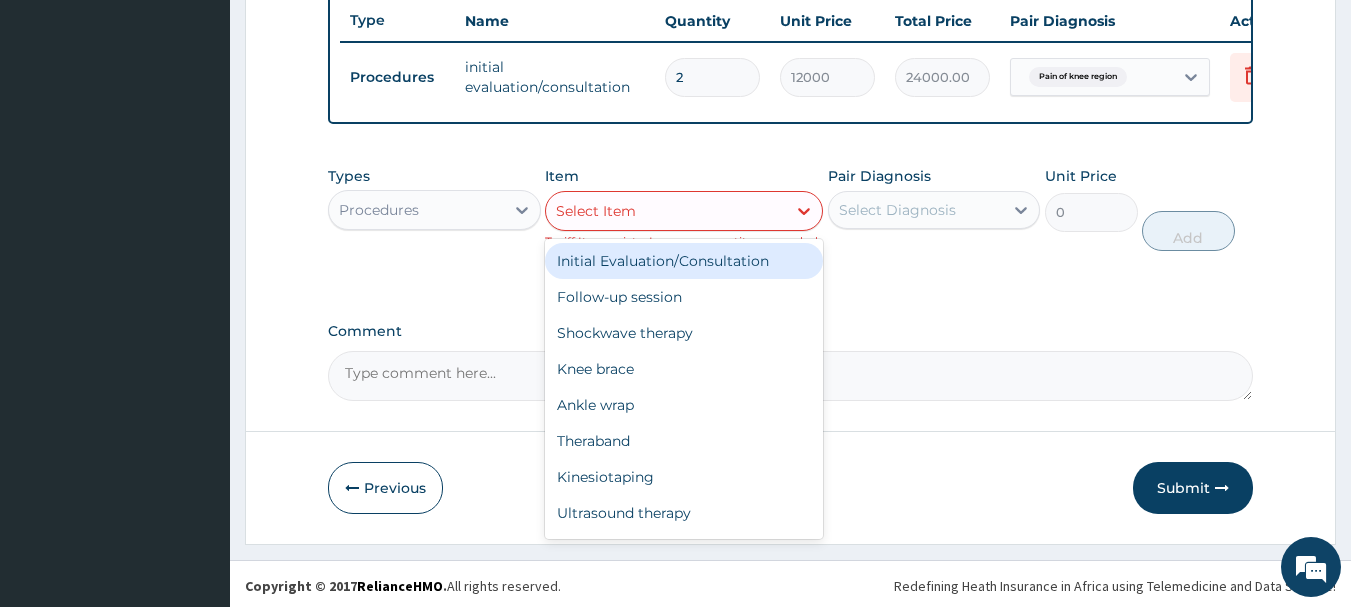 click on "Initial Evaluation/Consultation" at bounding box center [684, 261] 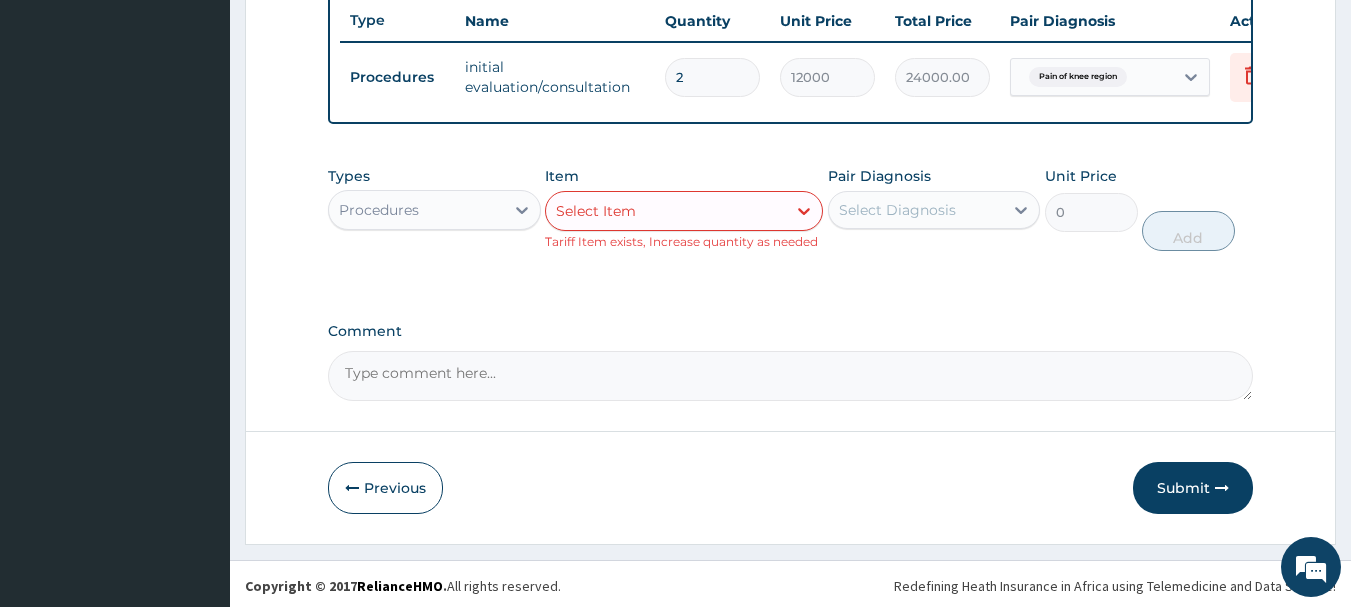 click on "Select Diagnosis" at bounding box center [897, 210] 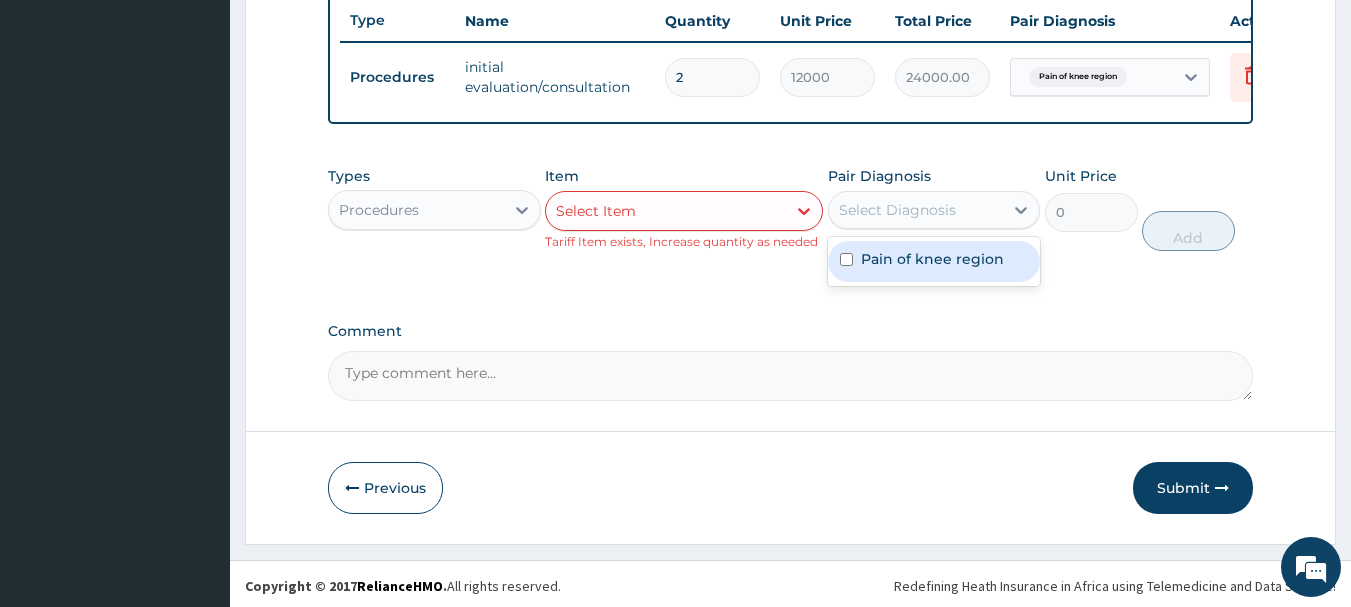 click on "Pain of knee region" at bounding box center (932, 259) 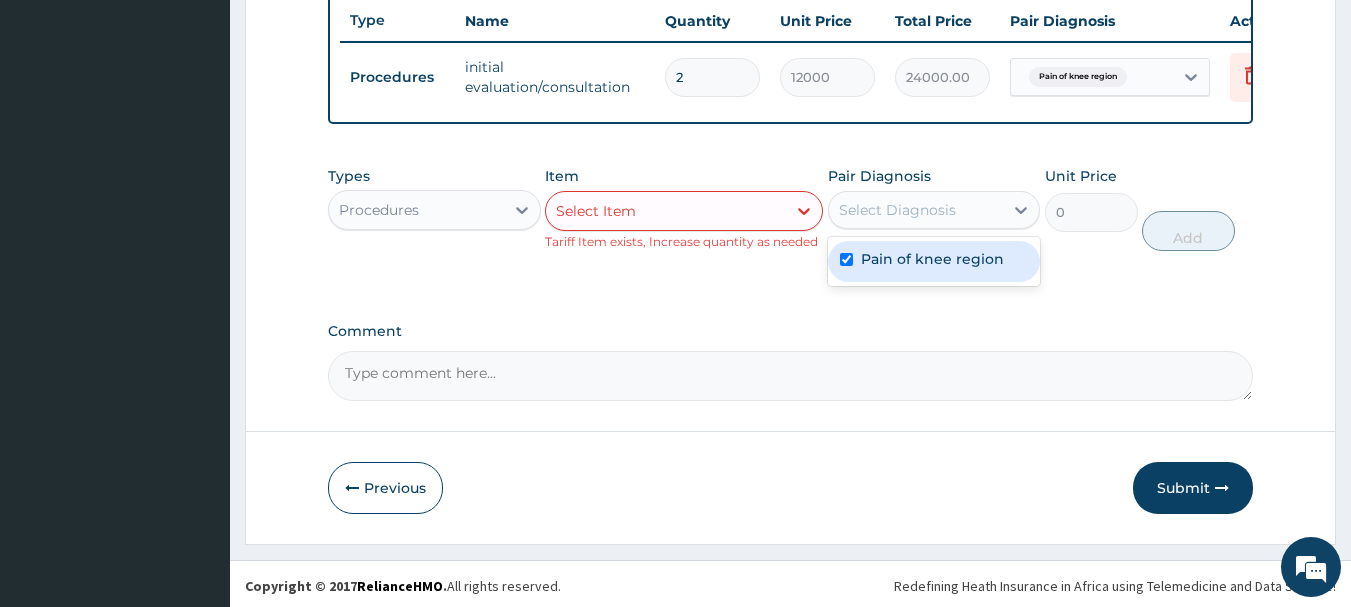 checkbox on "true" 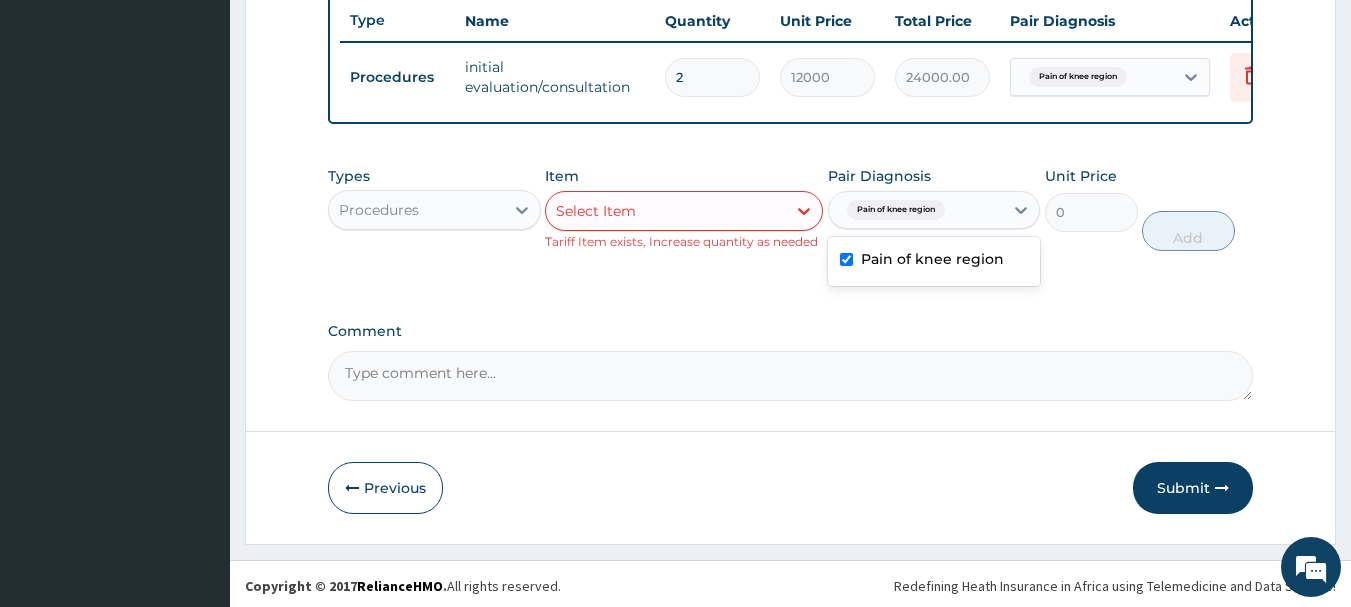 click on "Select Item" at bounding box center (666, 211) 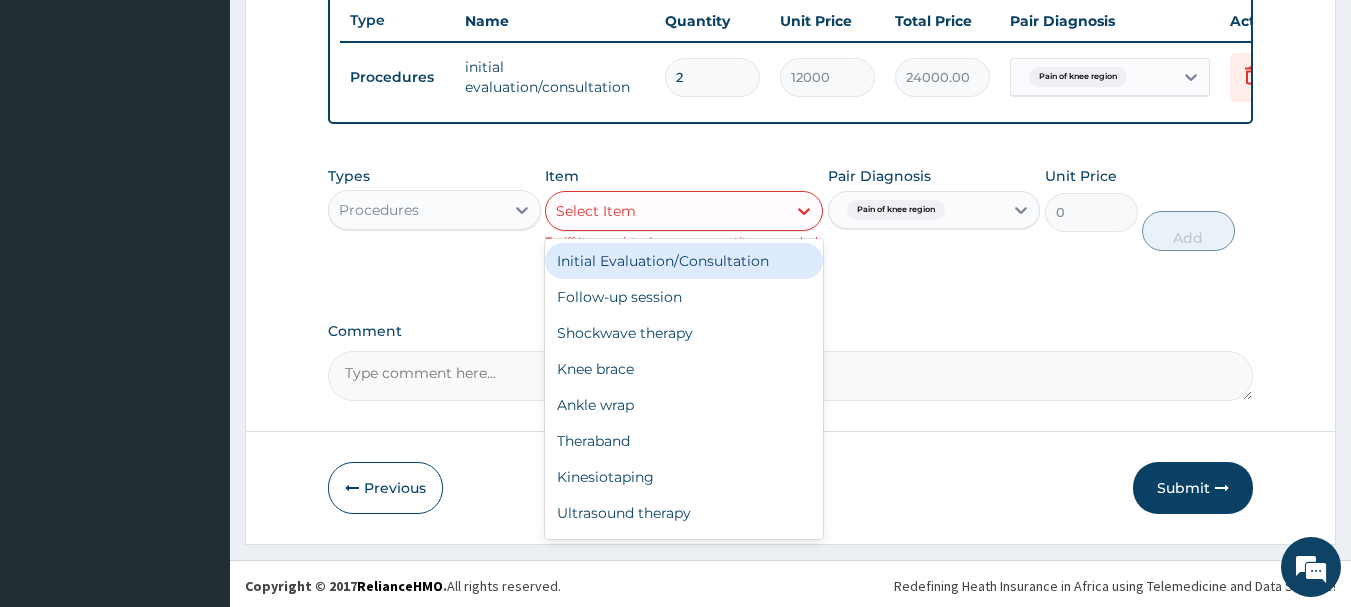 click on "Initial Evaluation/Consultation" at bounding box center (684, 261) 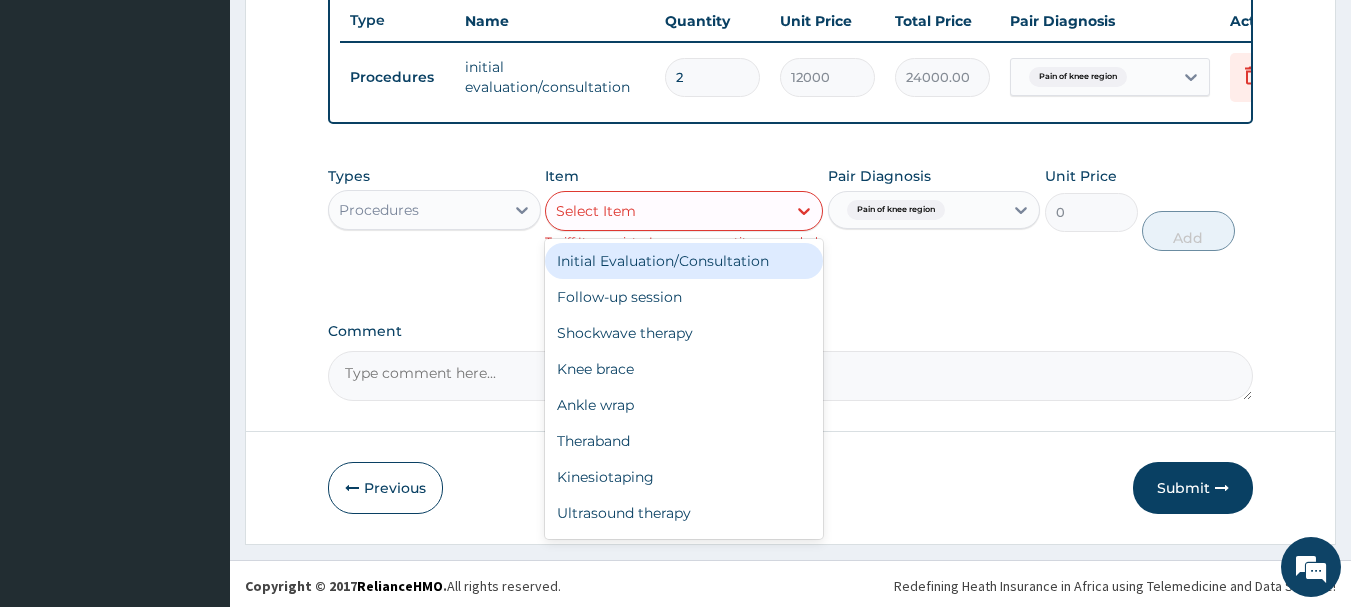click on "Select Item" at bounding box center (666, 211) 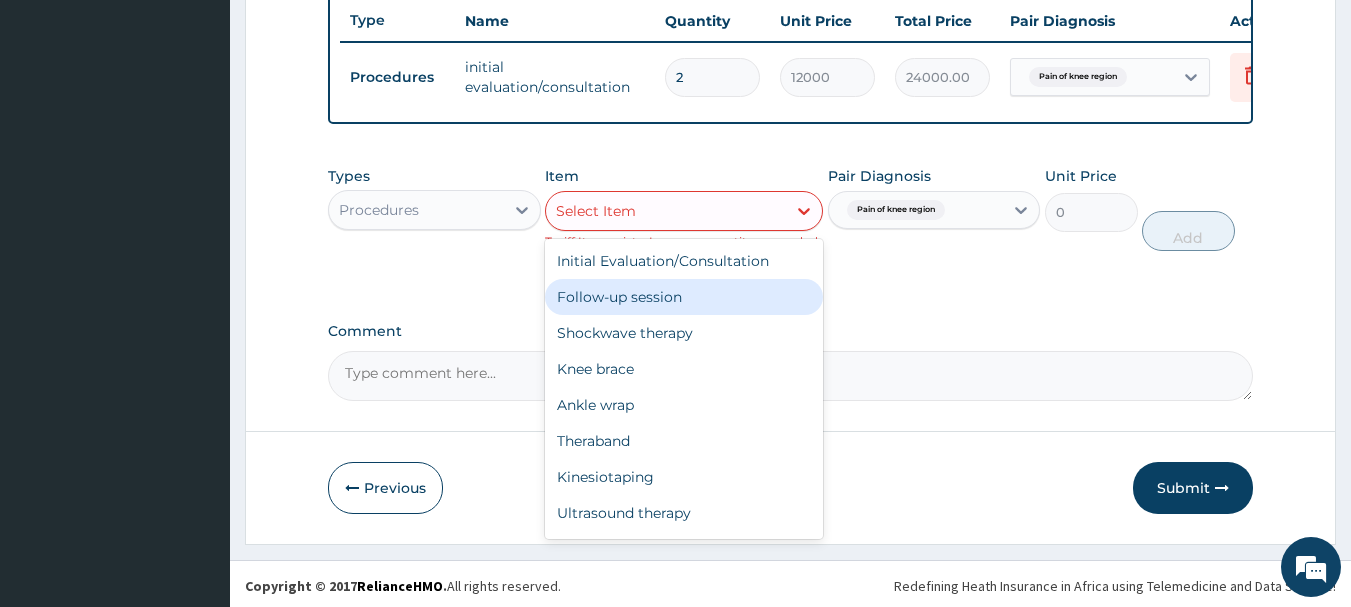 click on "Follow-up session" at bounding box center (684, 297) 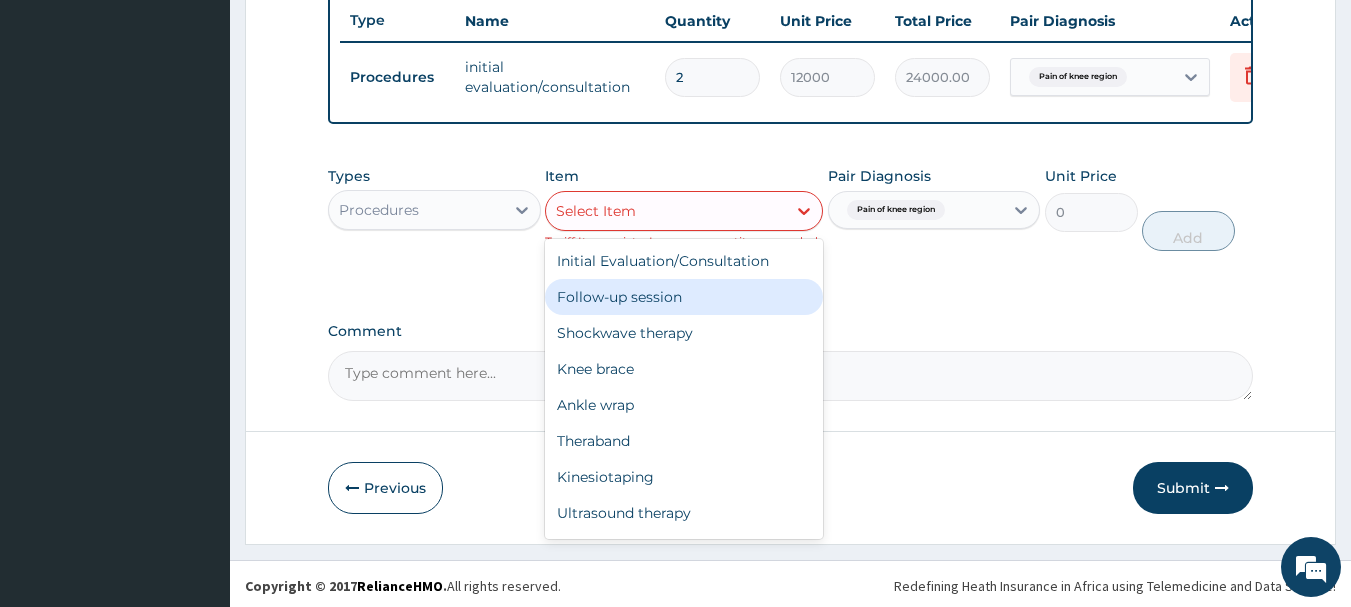 type on "8000" 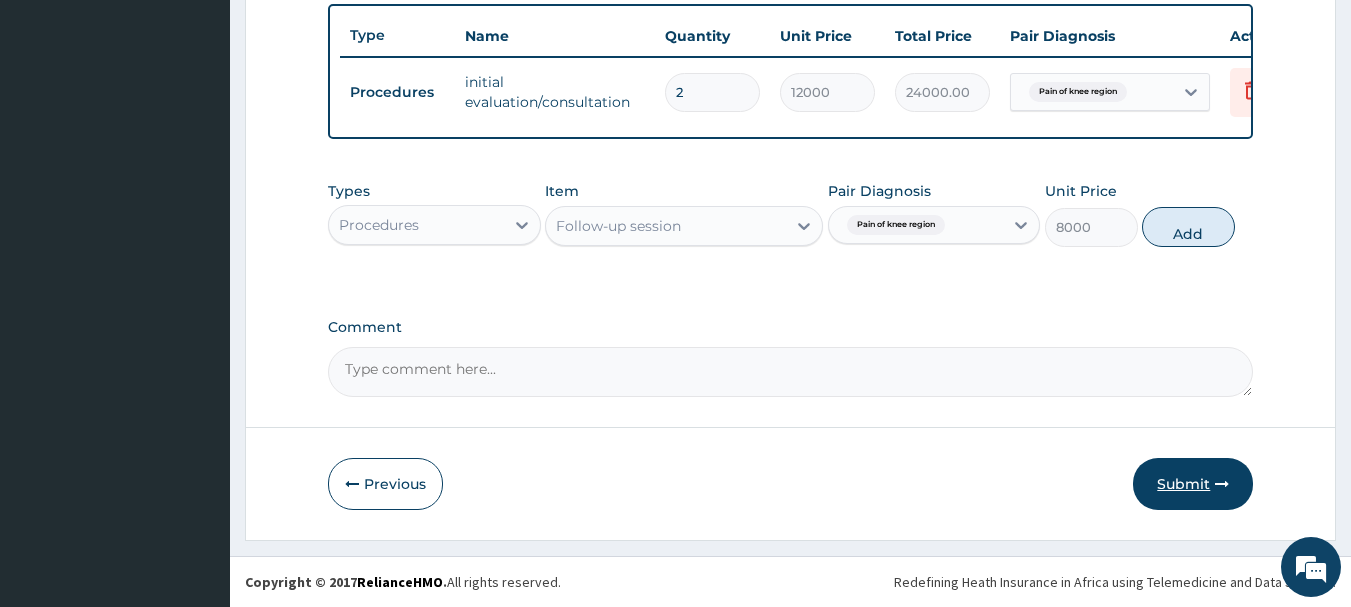 click on "Submit" at bounding box center [1193, 484] 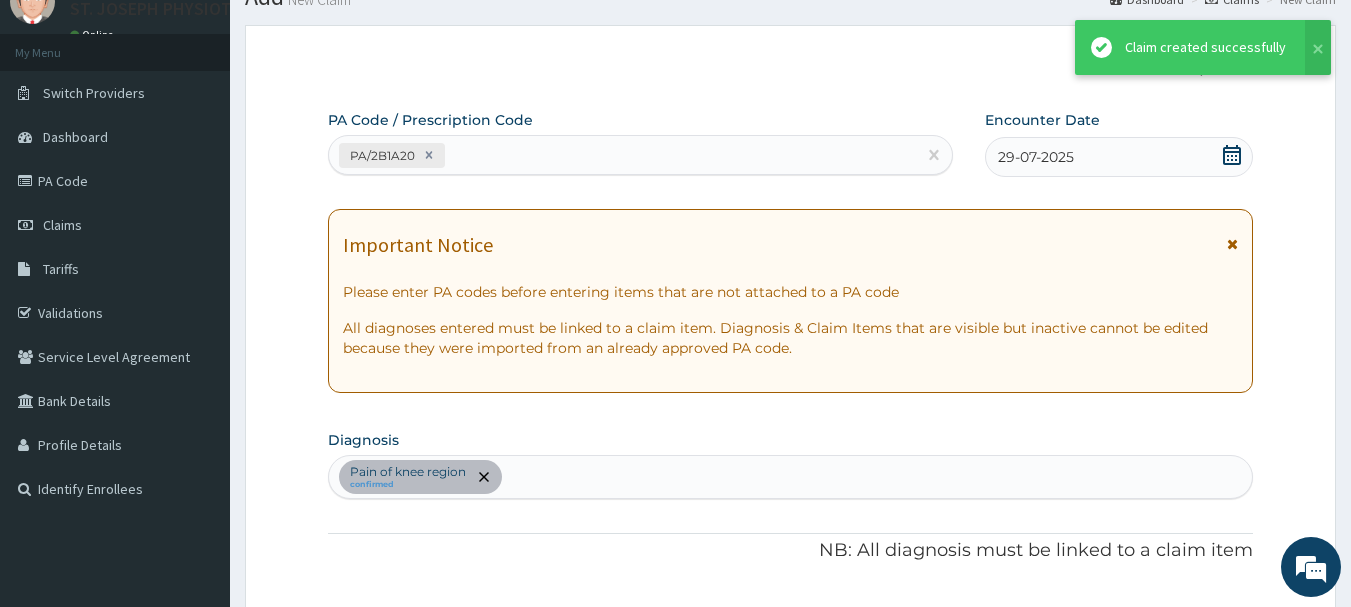 scroll, scrollTop: 755, scrollLeft: 0, axis: vertical 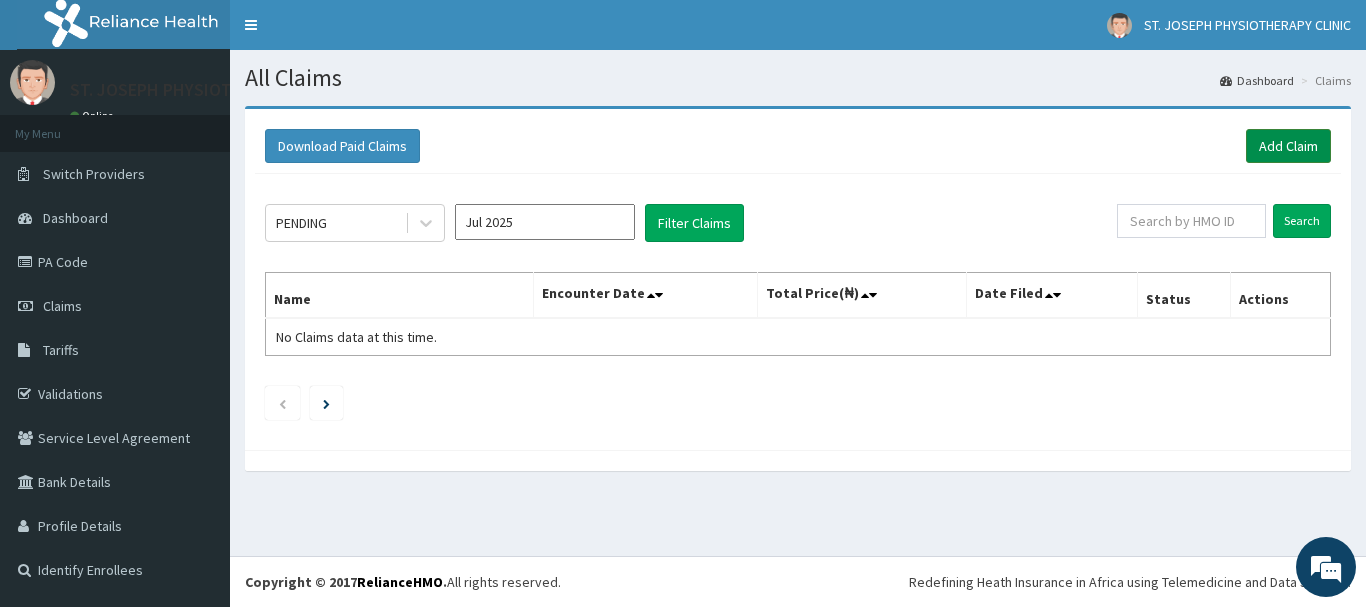 click on "Add Claim" at bounding box center (1288, 146) 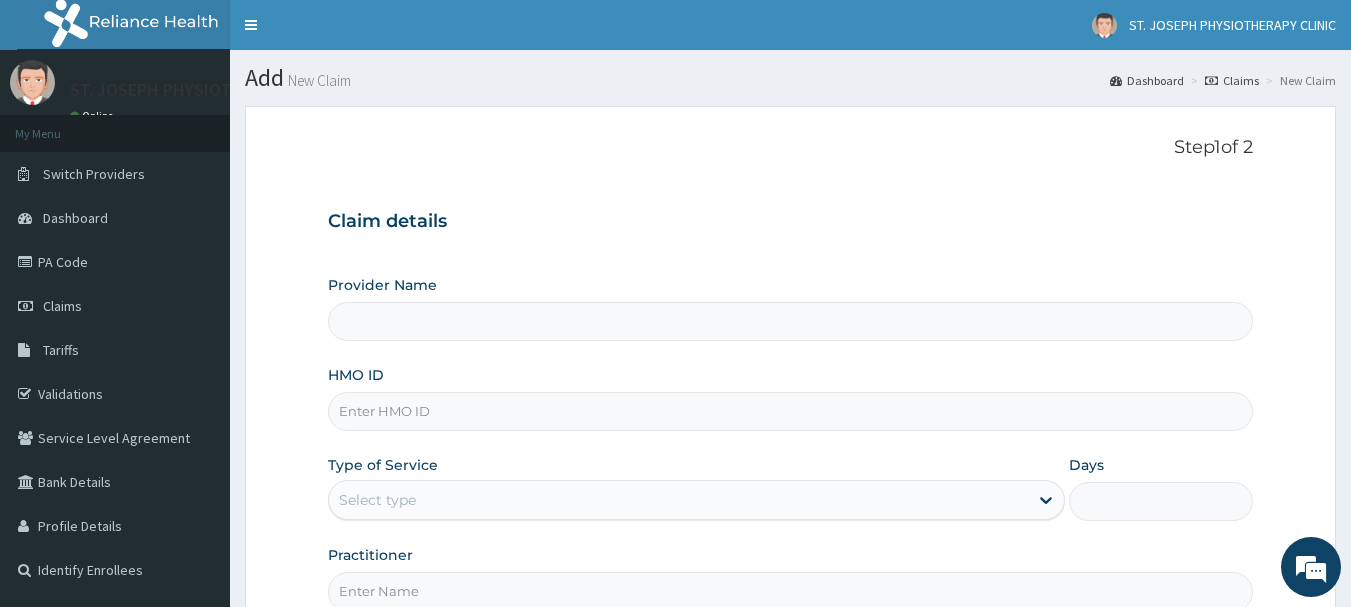 scroll, scrollTop: 0, scrollLeft: 0, axis: both 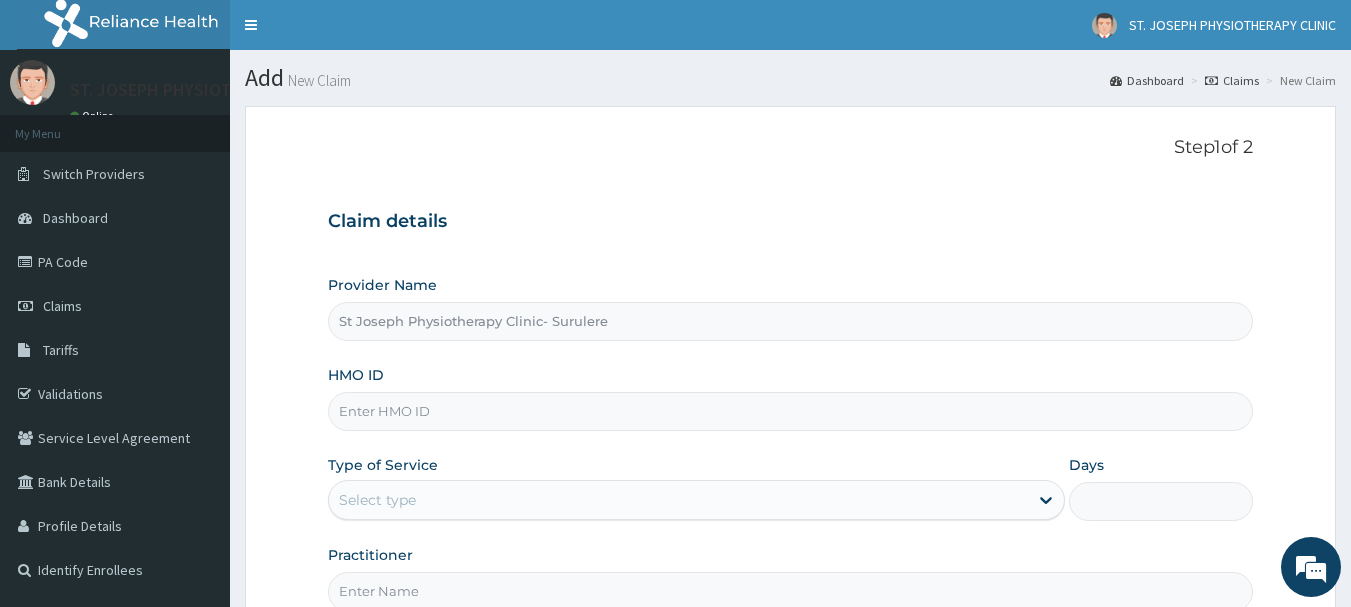 click on "HMO ID" at bounding box center (791, 411) 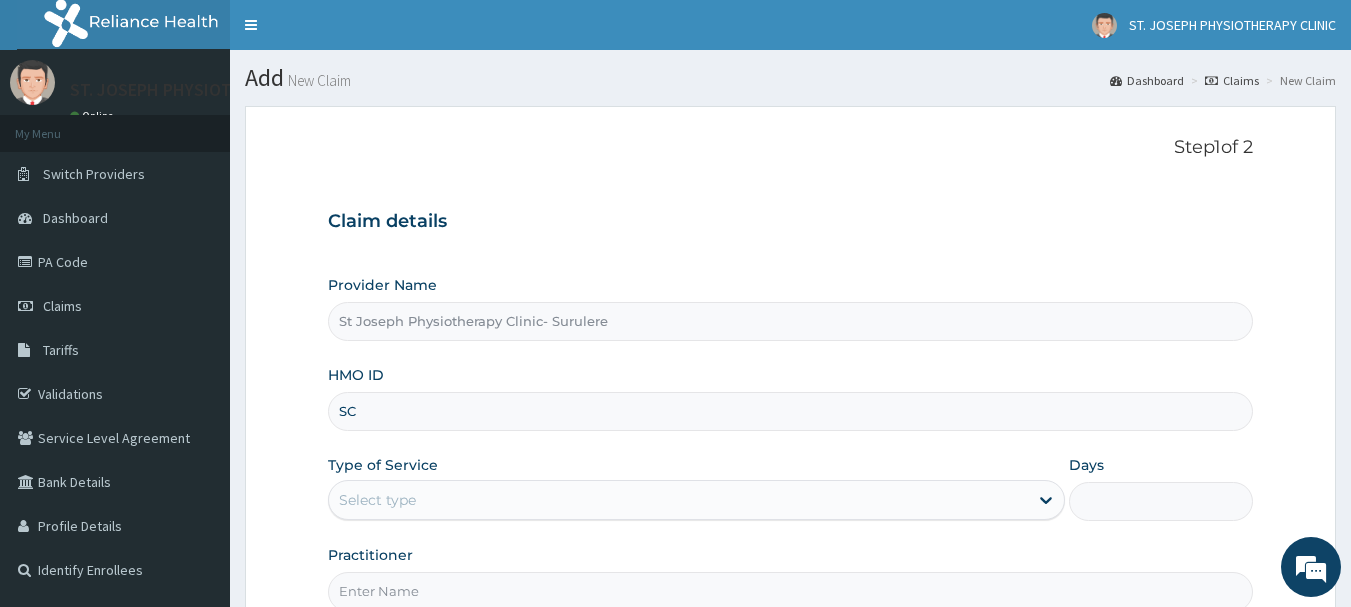 scroll, scrollTop: 0, scrollLeft: 0, axis: both 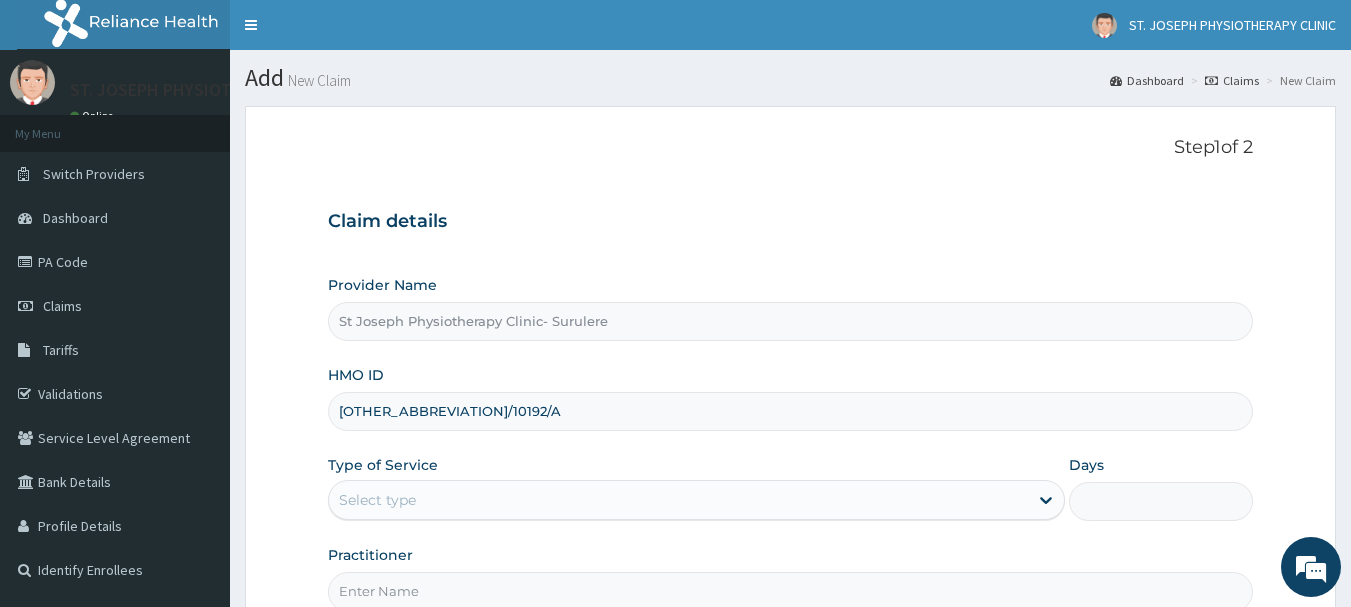 type on "SCB/10192/A" 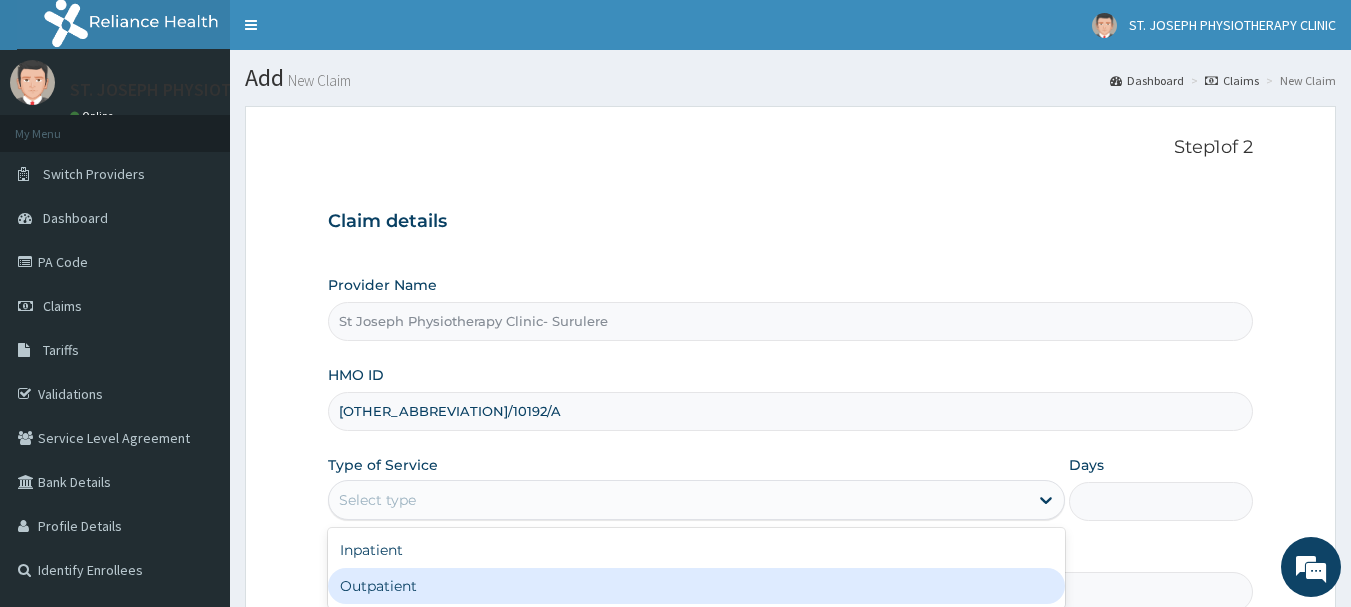 click on "Outpatient" at bounding box center (696, 586) 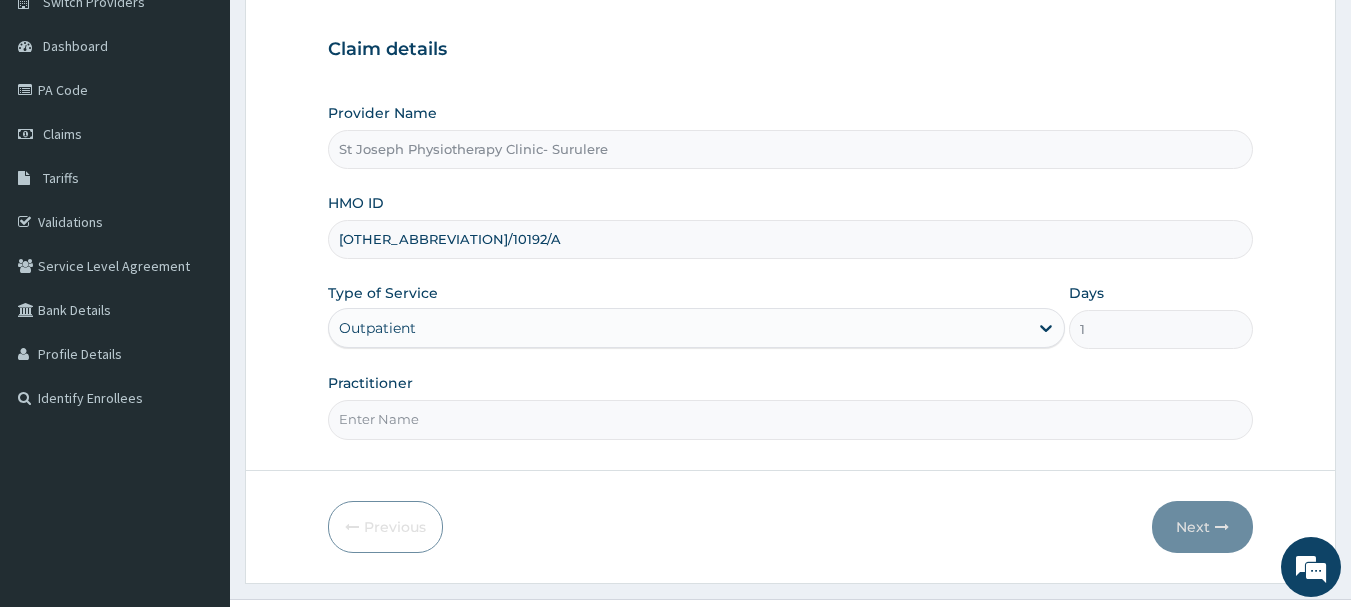 scroll, scrollTop: 215, scrollLeft: 0, axis: vertical 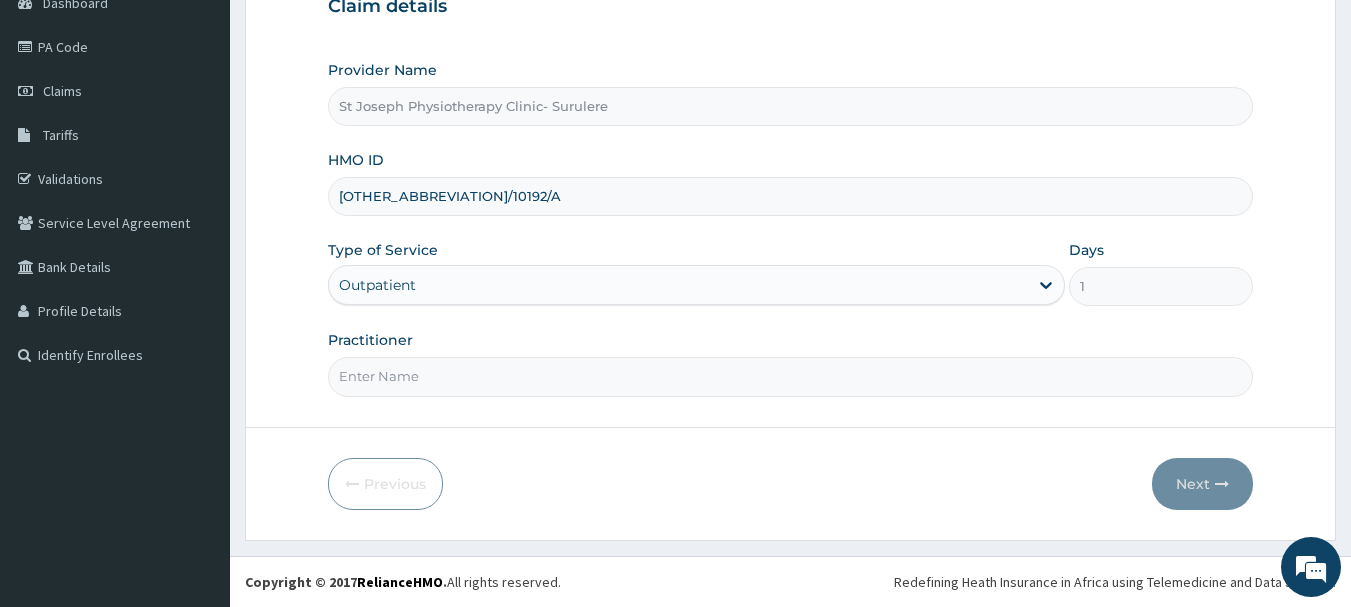 click on "Practitioner" at bounding box center [791, 376] 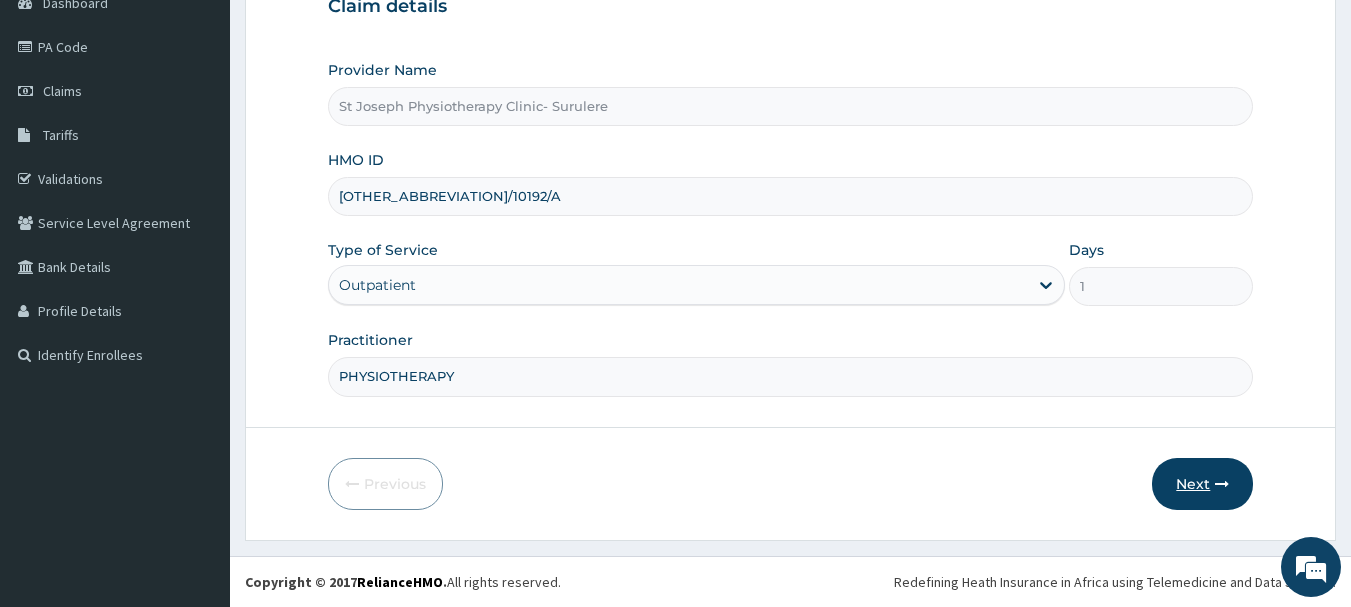 type on "PHYSIOTHERAPY" 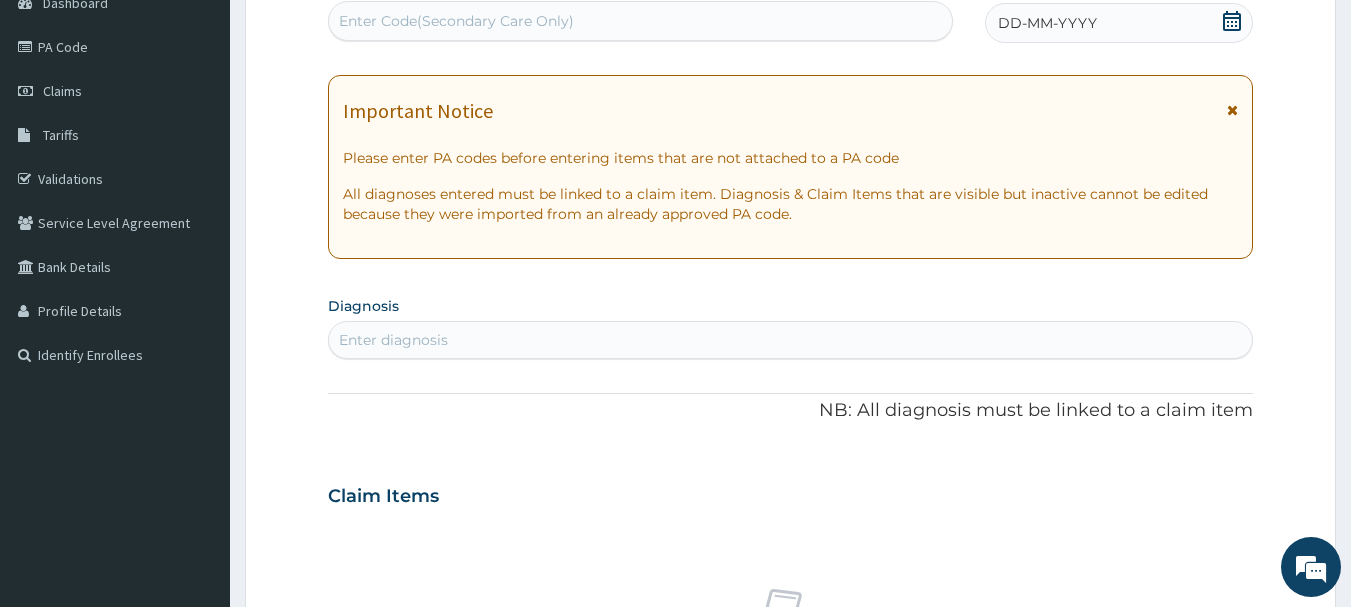 click on "Enter Code(Secondary Care Only)" at bounding box center (641, 21) 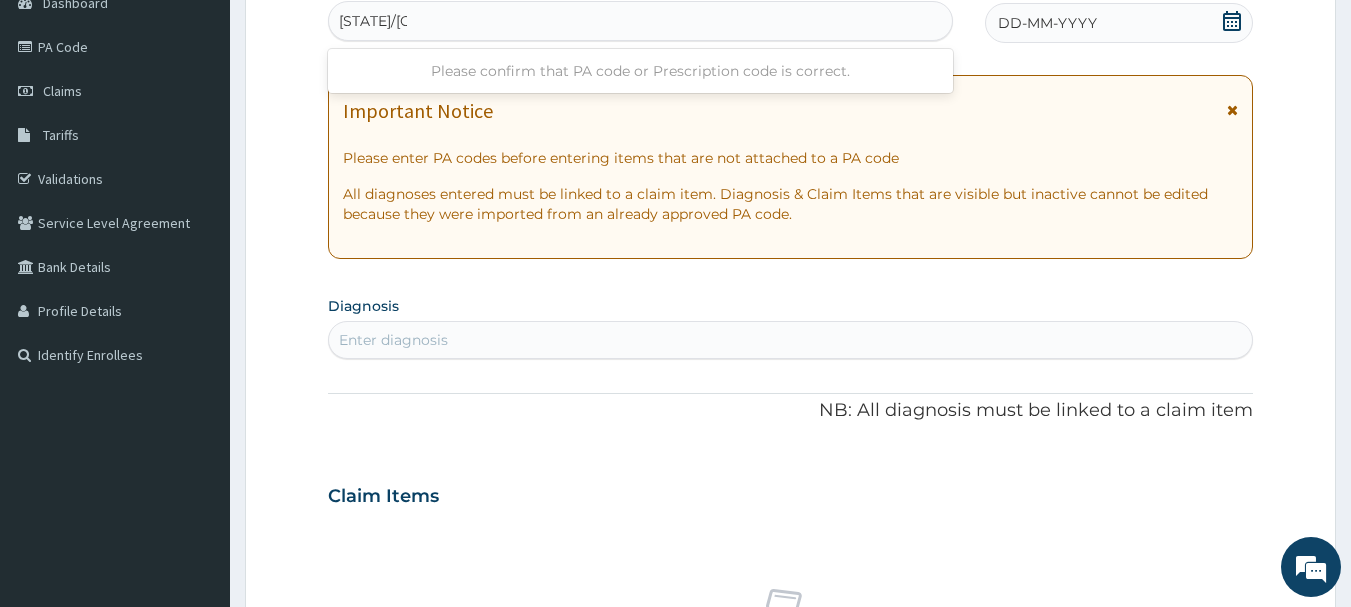 type on "PA/E0A516" 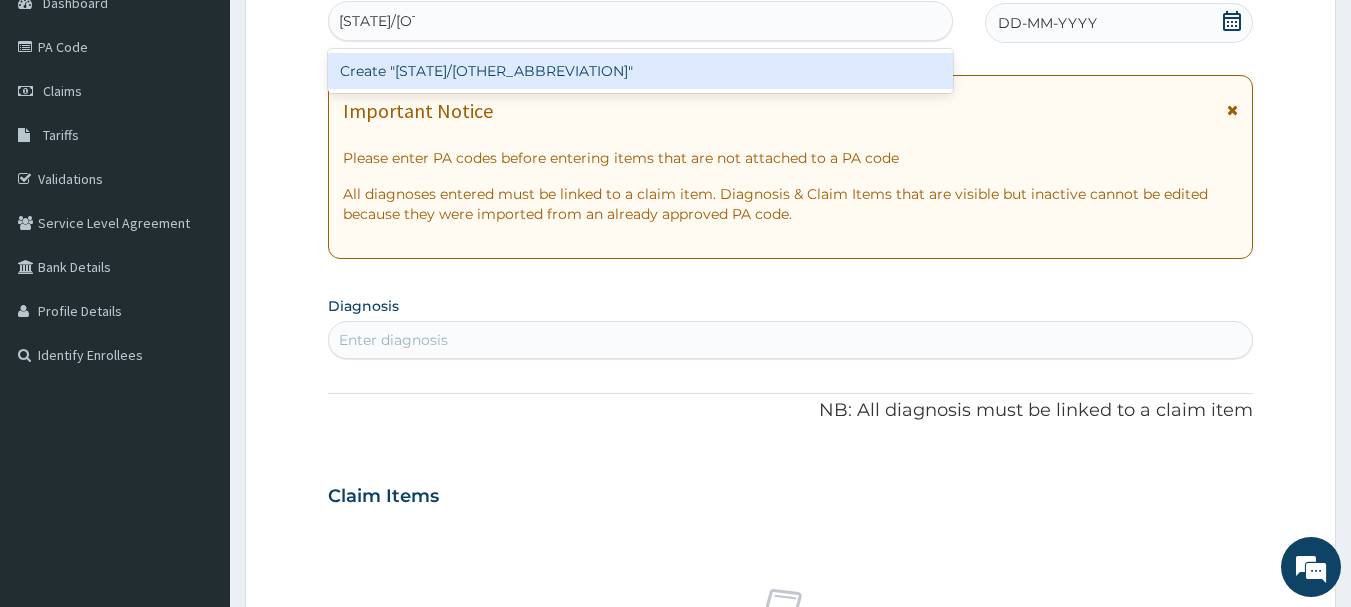 click on "Create "PA/E0A516"" at bounding box center (641, 71) 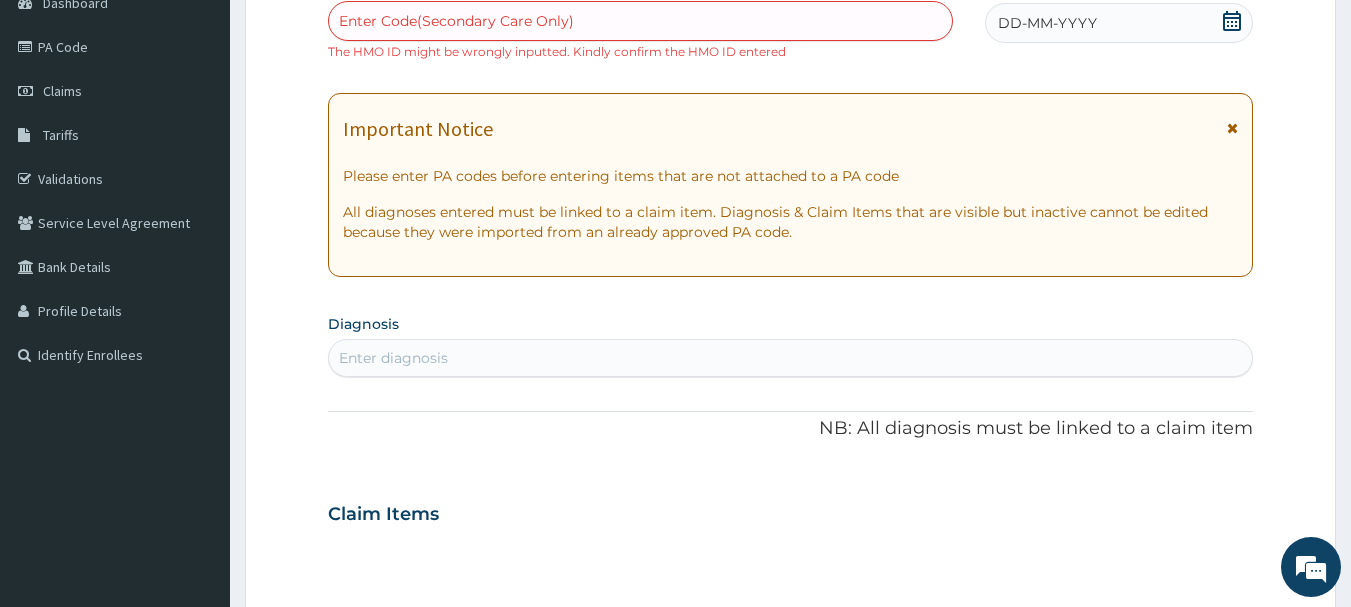 click on "Enter Code(Secondary Care Only)" at bounding box center (456, 21) 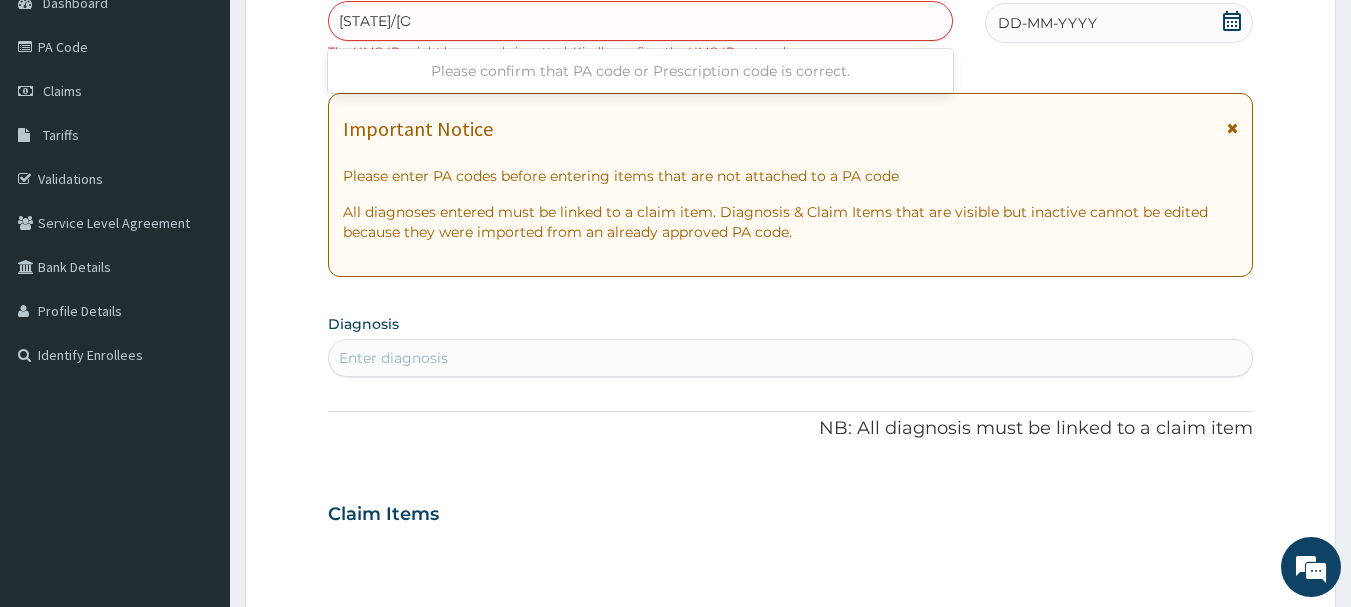 type on "PA/EOA516" 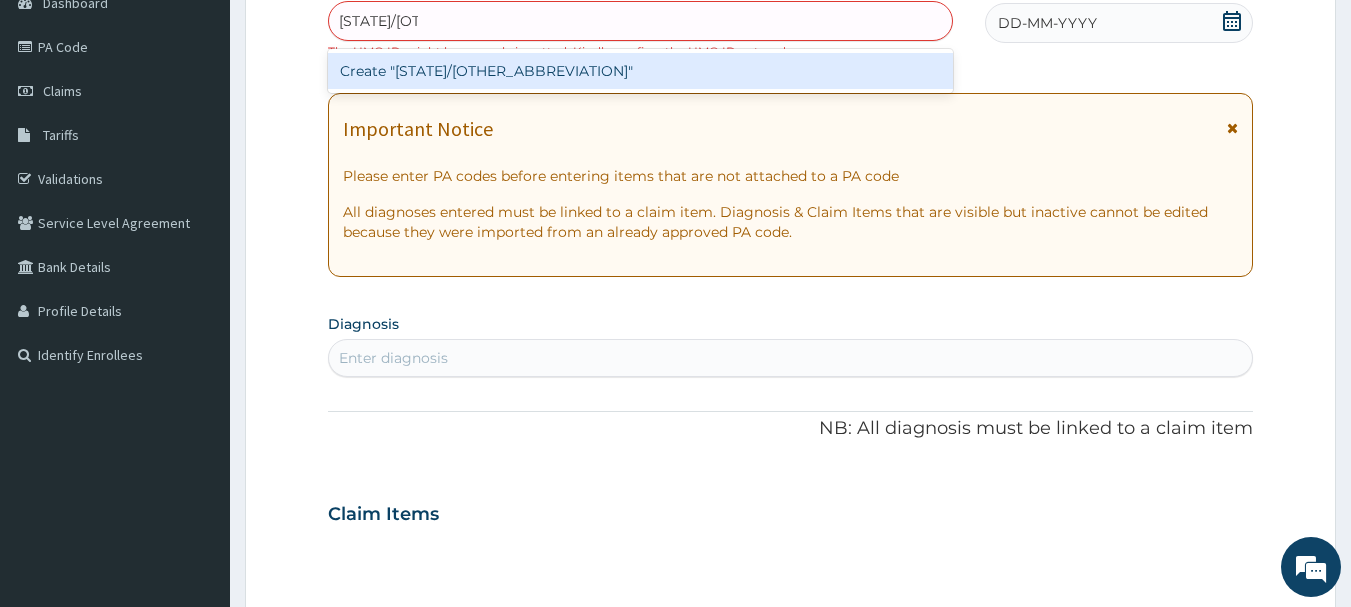 click on "Create "PA/EOA516"" at bounding box center [641, 71] 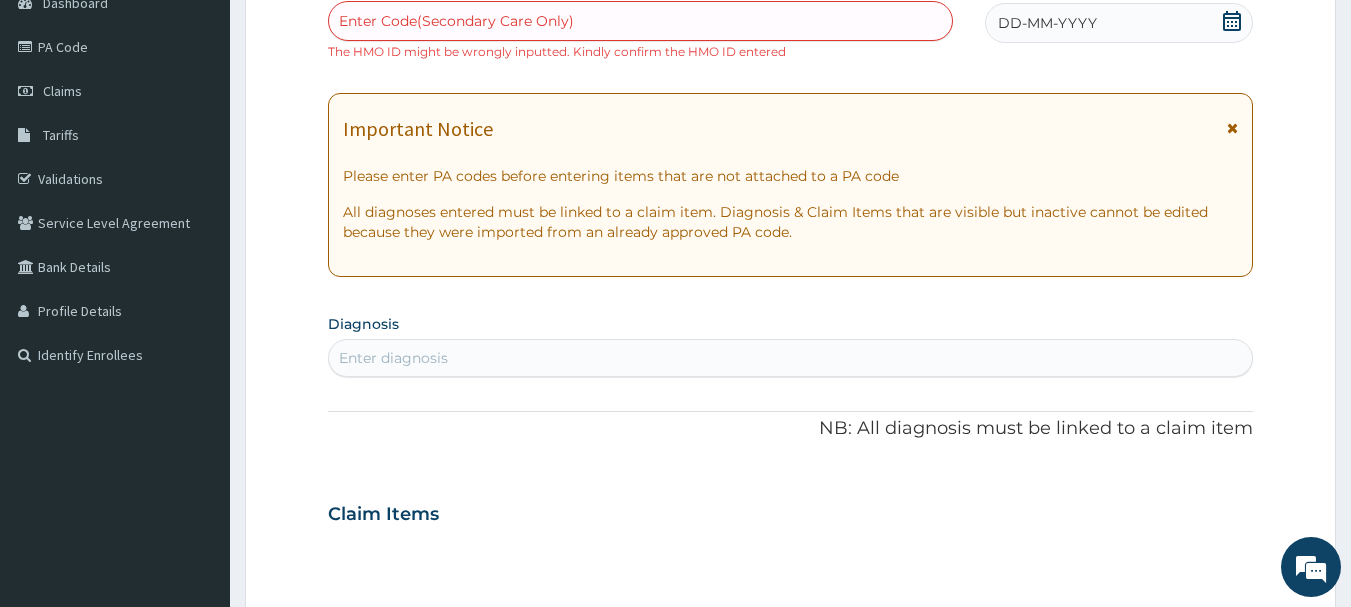 click on "Enter Code(Secondary Care Only)" at bounding box center (456, 21) 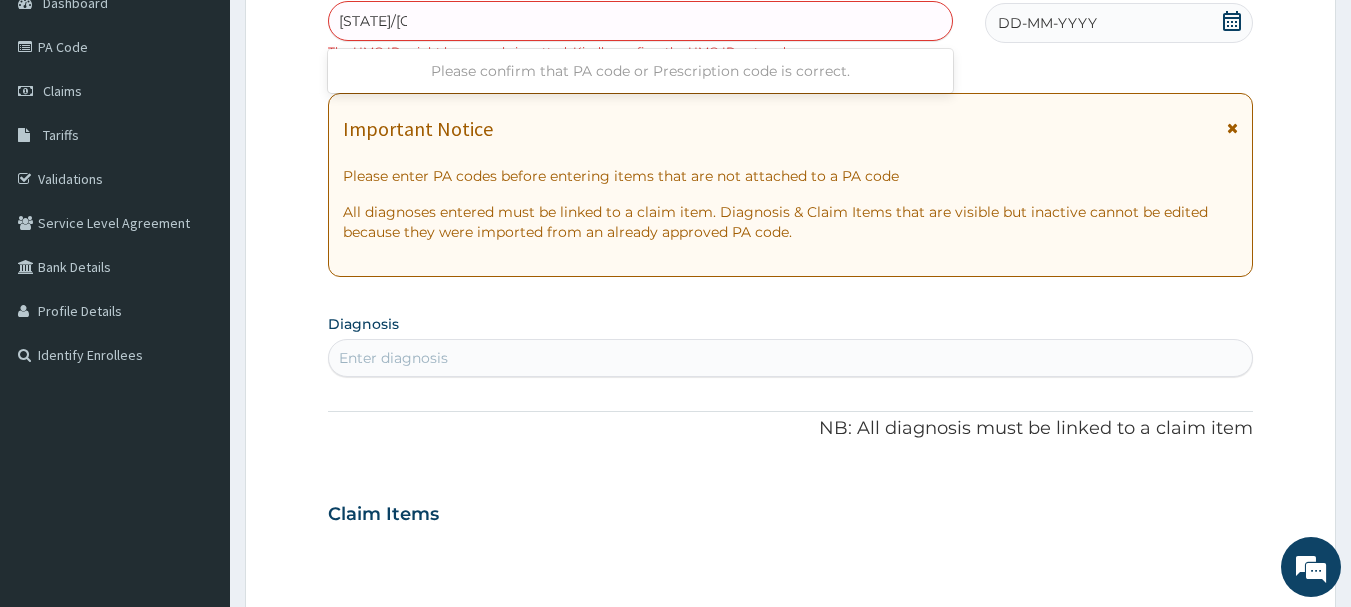 type on "PA/E0A516" 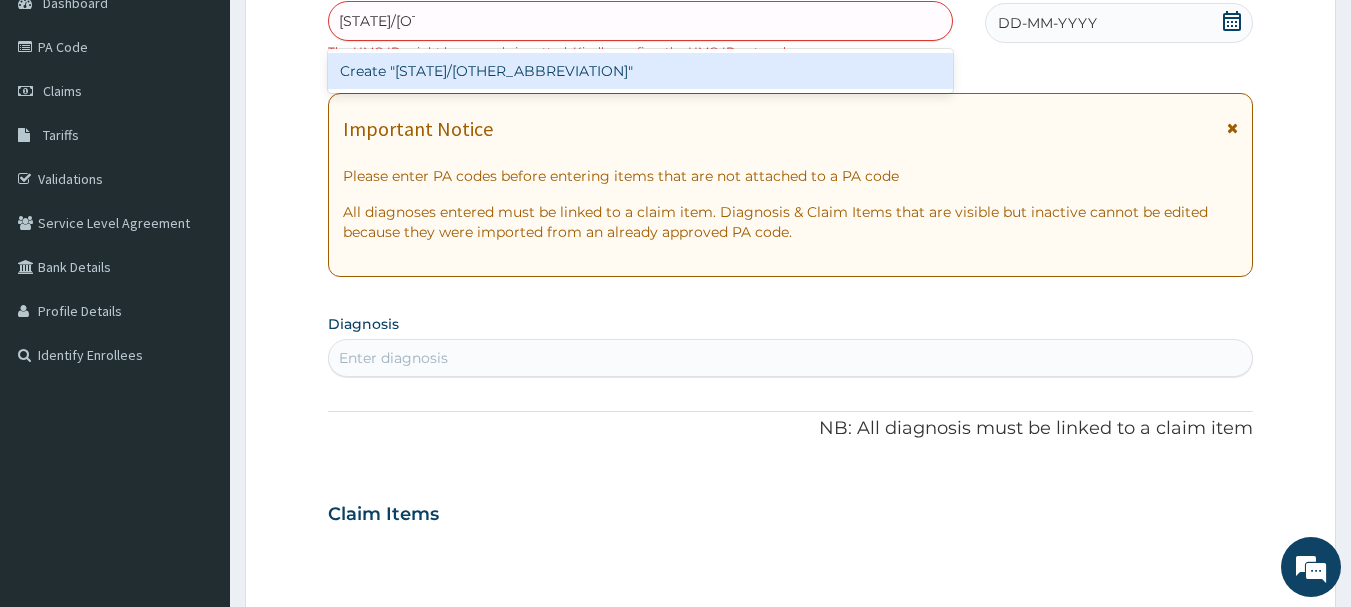 click on "Create "PA/E0A516"" at bounding box center (641, 71) 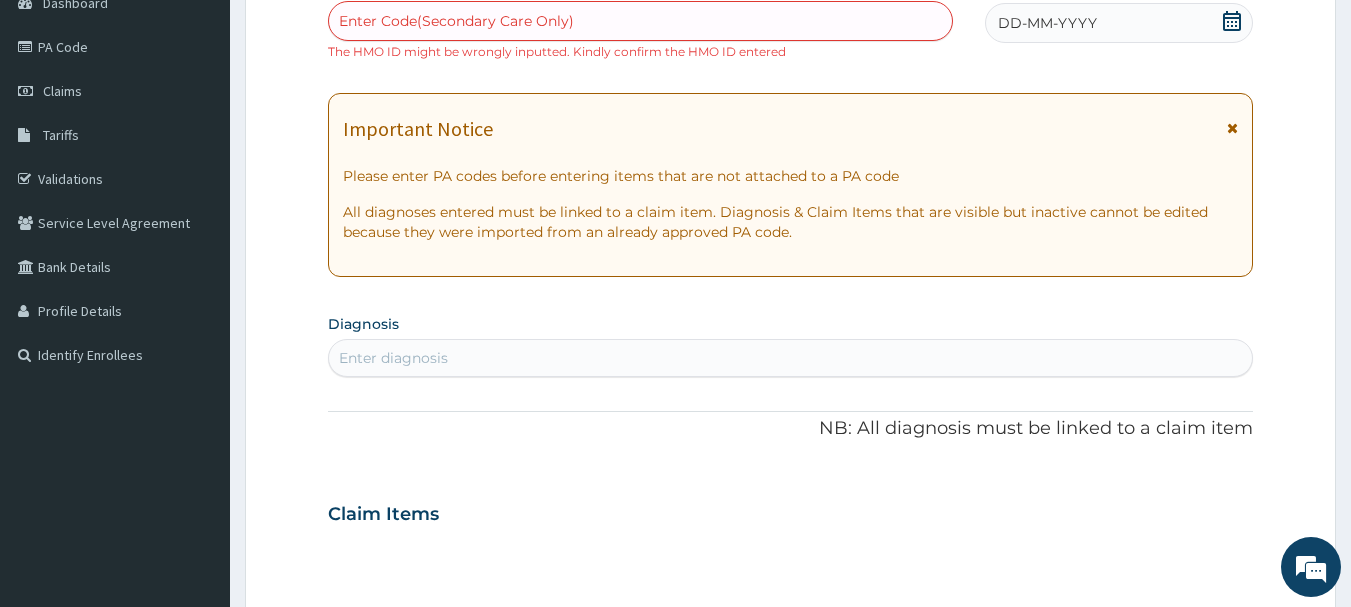 click on "Enter Code(Secondary Care Only)" at bounding box center [456, 21] 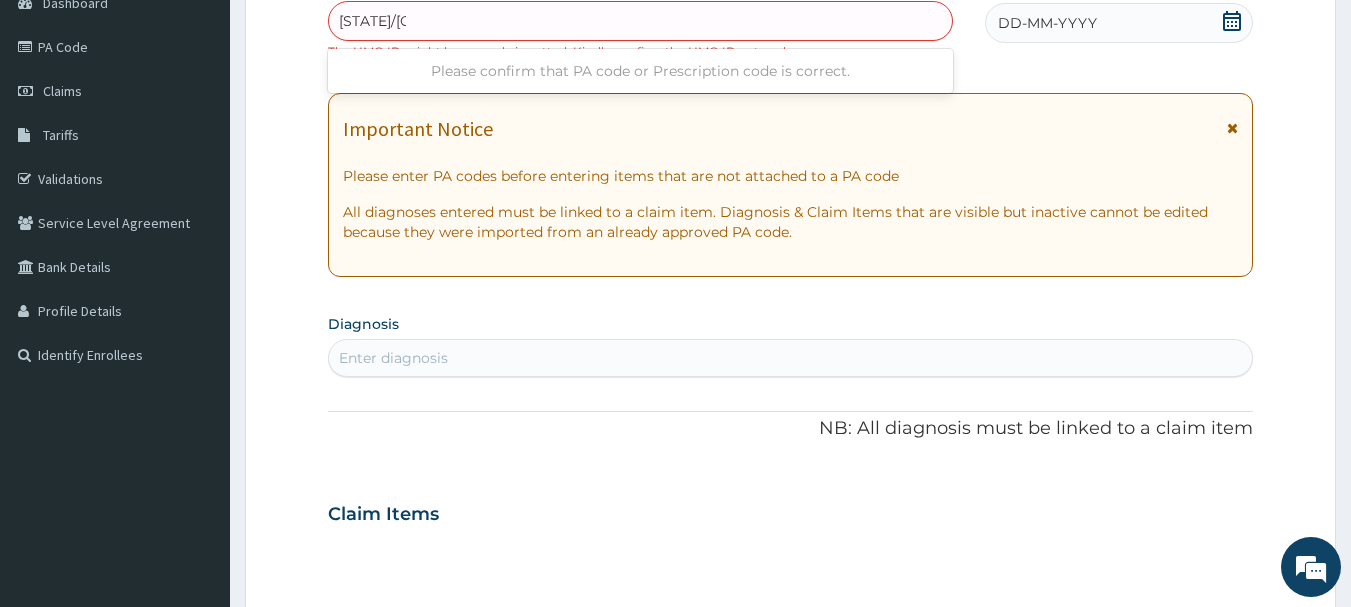 type on "PA/E0A5I6" 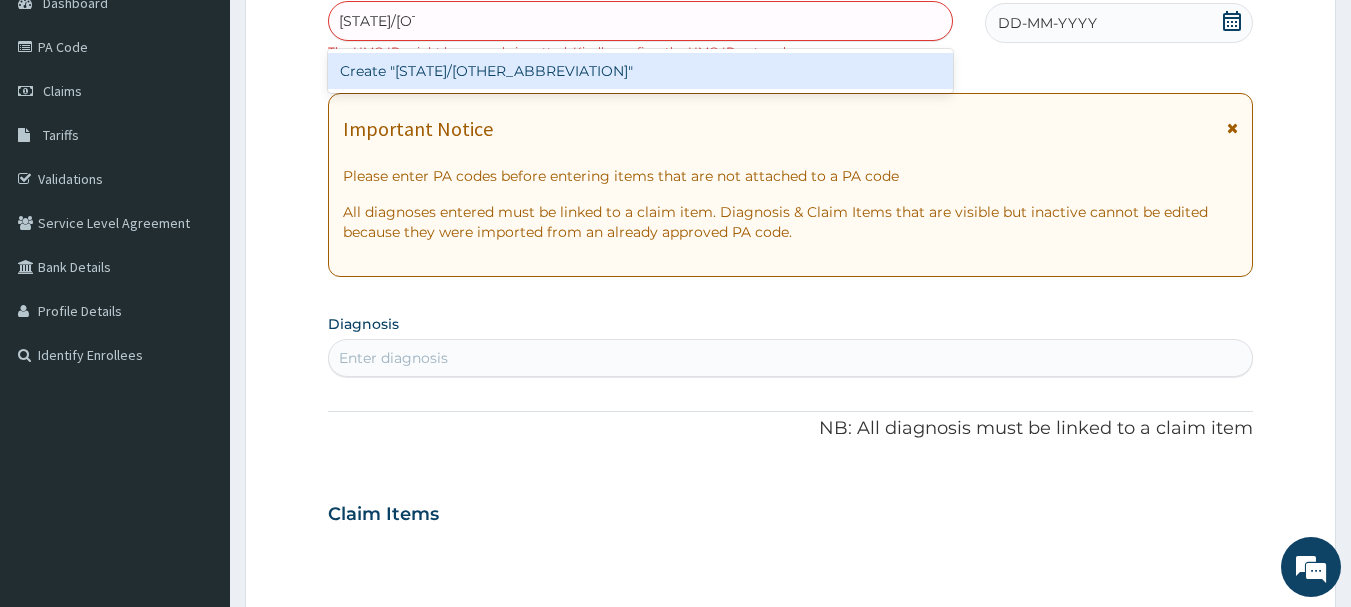 click on "Create "PA/E0A5I6"" at bounding box center [641, 71] 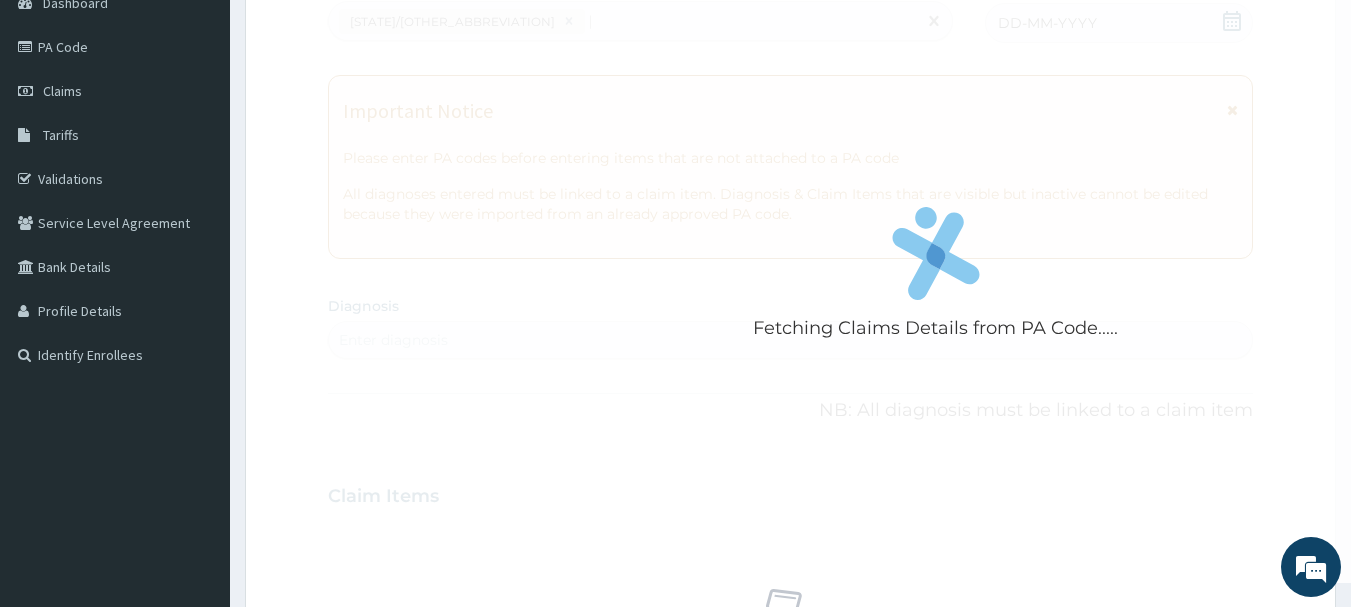 type 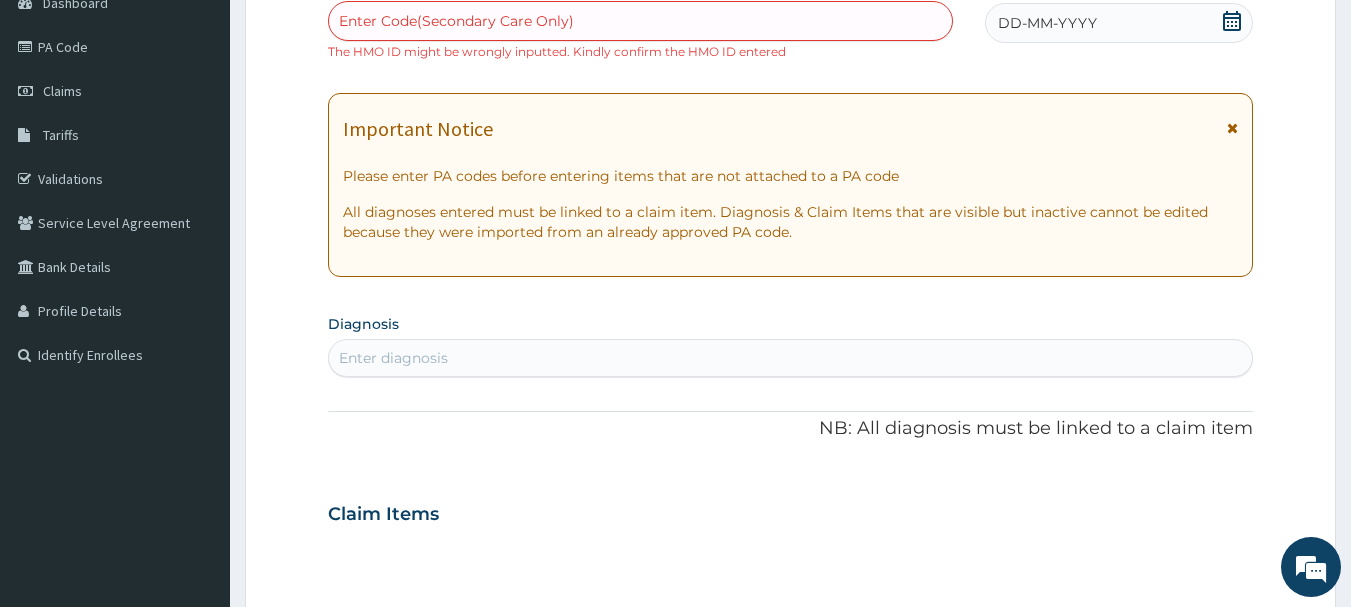 click on "Enter Code(Secondary Care Only)" at bounding box center (456, 21) 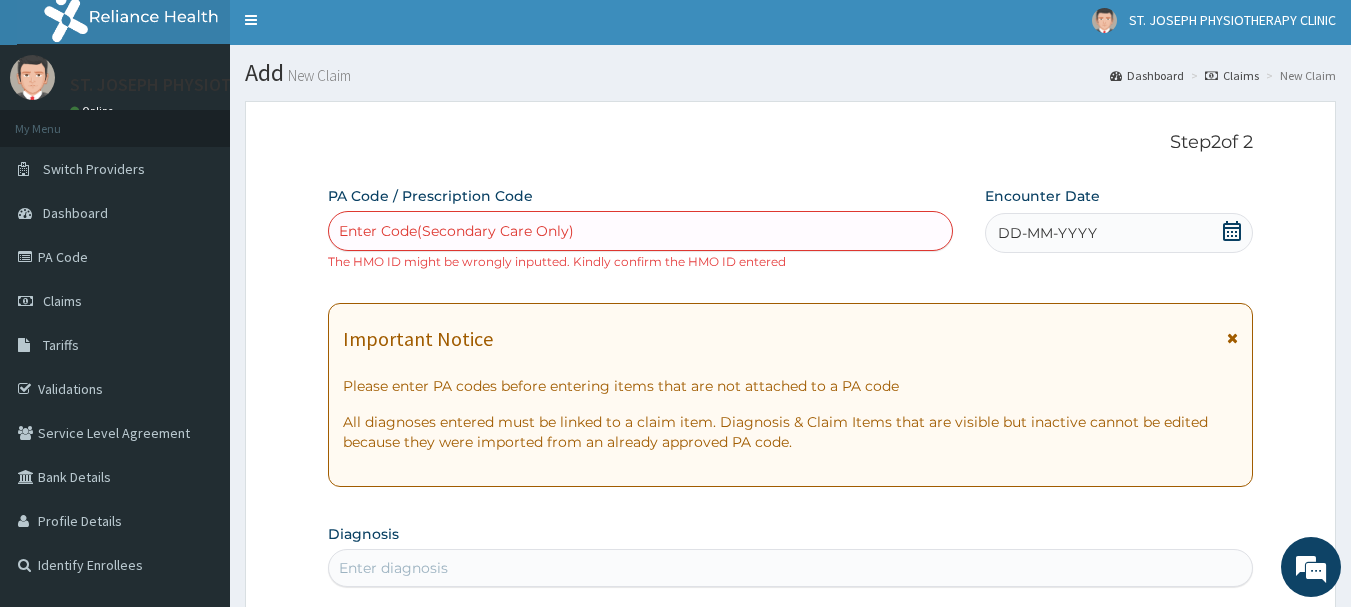 scroll, scrollTop: 0, scrollLeft: 0, axis: both 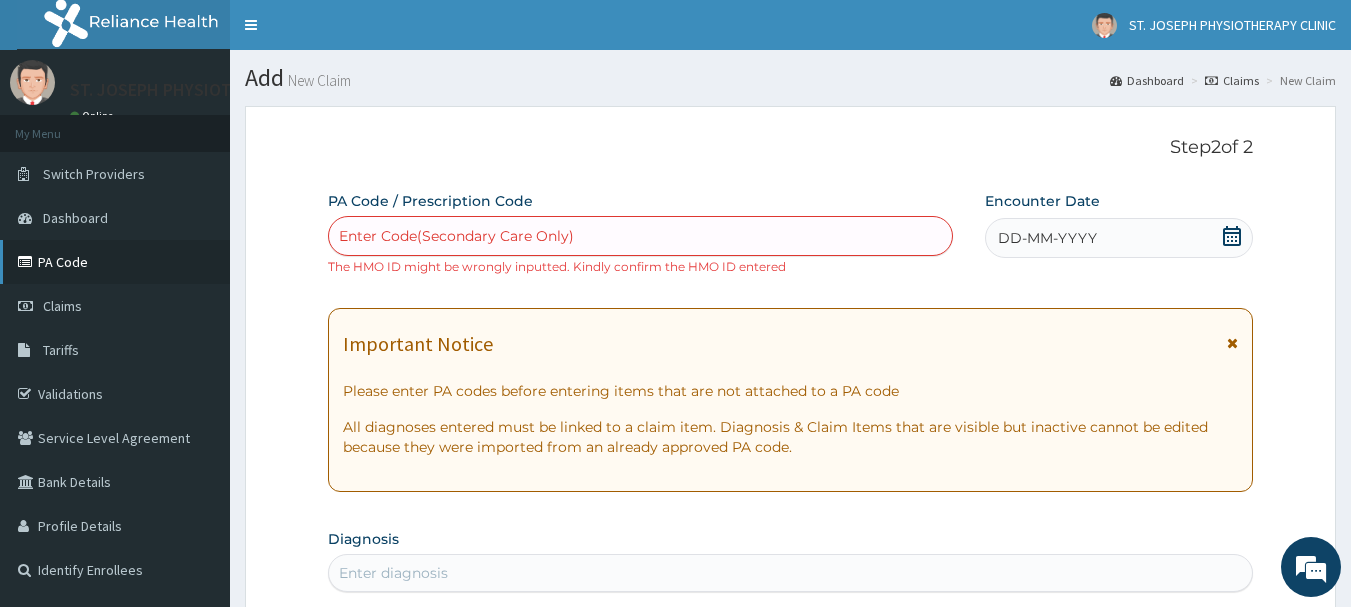 click on "PA Code" at bounding box center [115, 262] 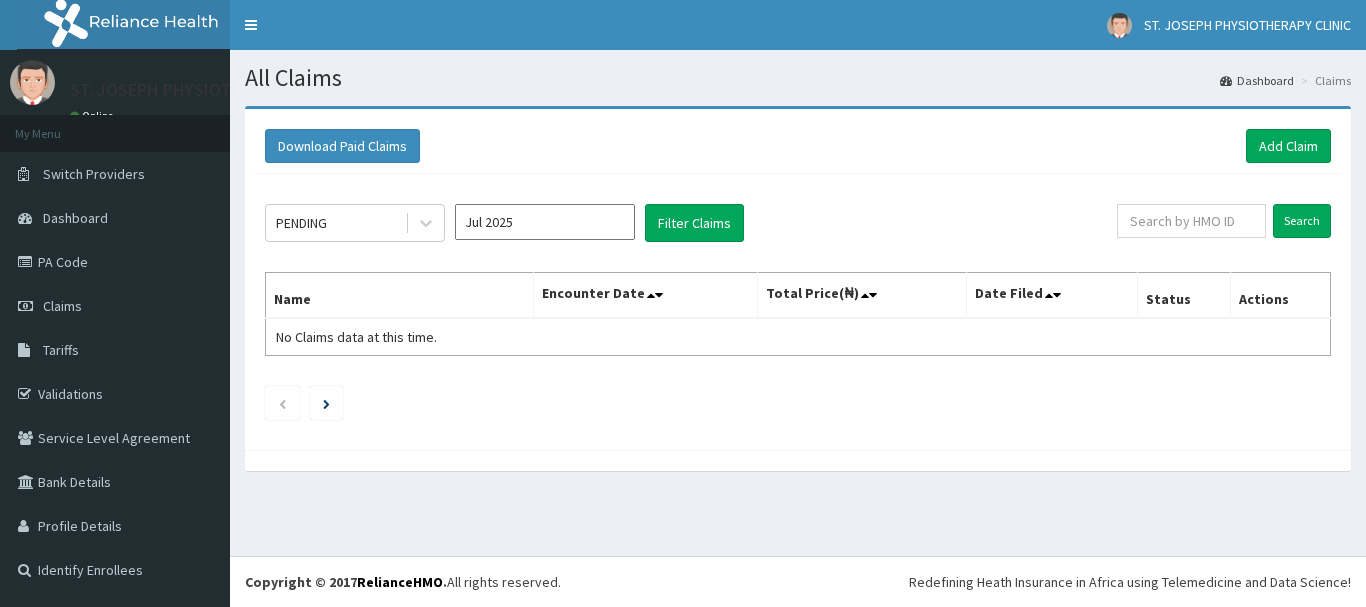 scroll, scrollTop: 0, scrollLeft: 0, axis: both 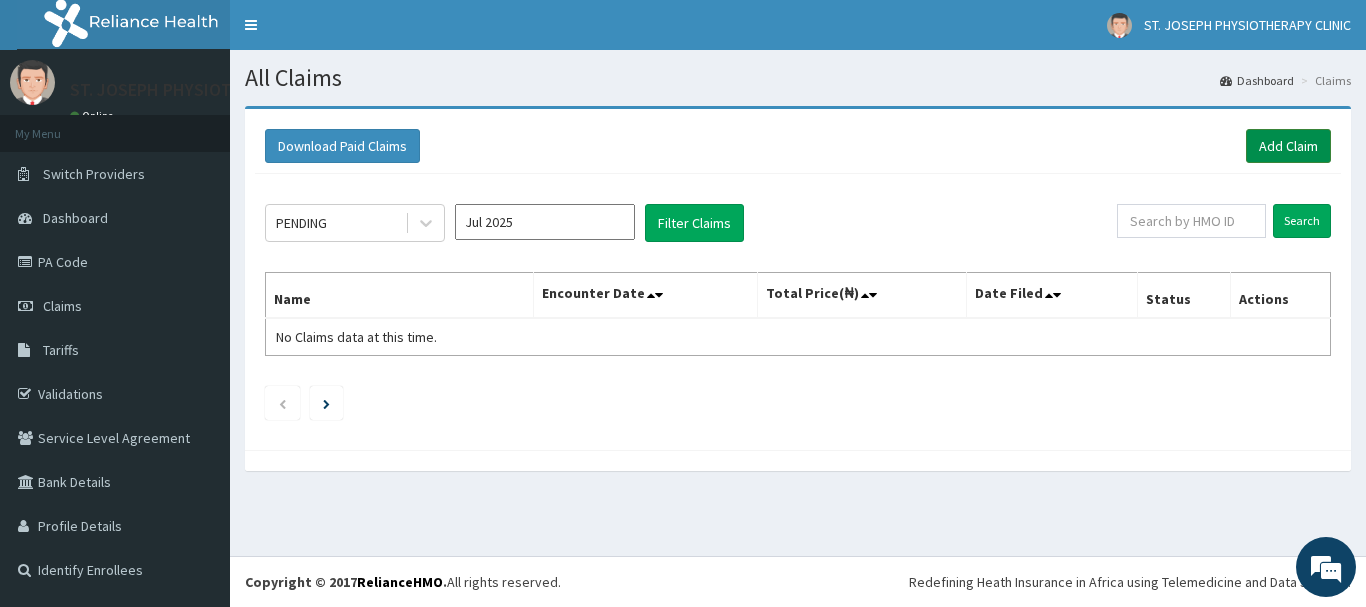 click on "Add Claim" at bounding box center (1288, 146) 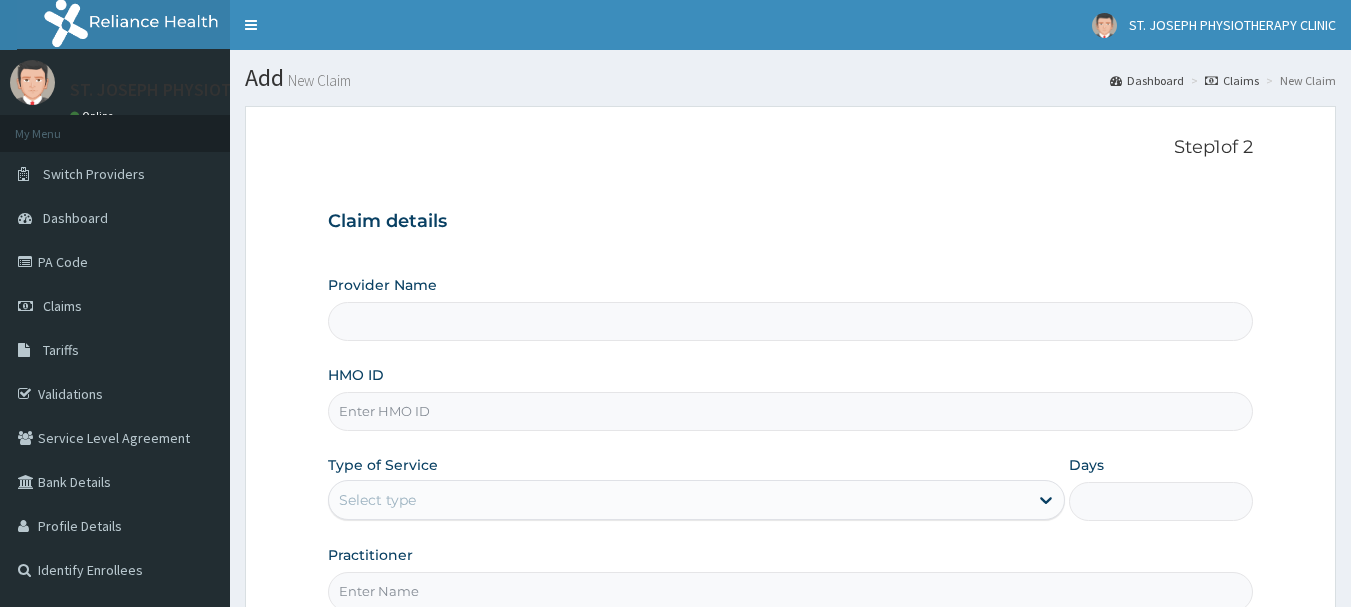scroll, scrollTop: 0, scrollLeft: 0, axis: both 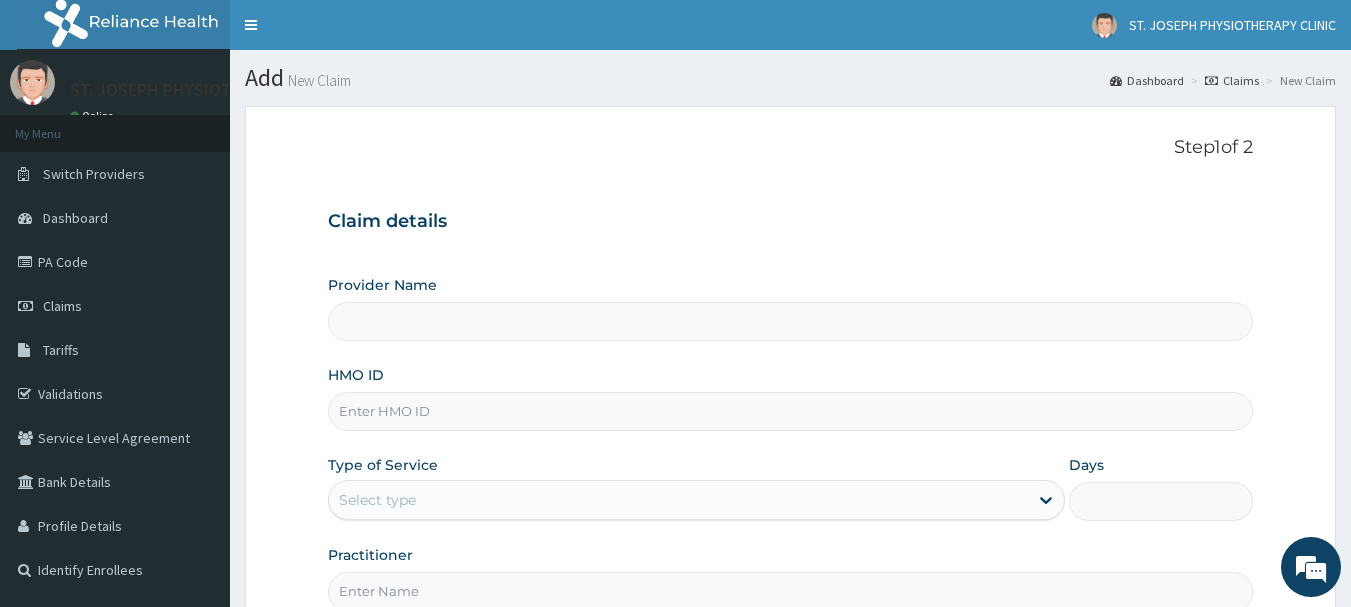 type on "St Joseph Physiotherapy Clinic- Surulere" 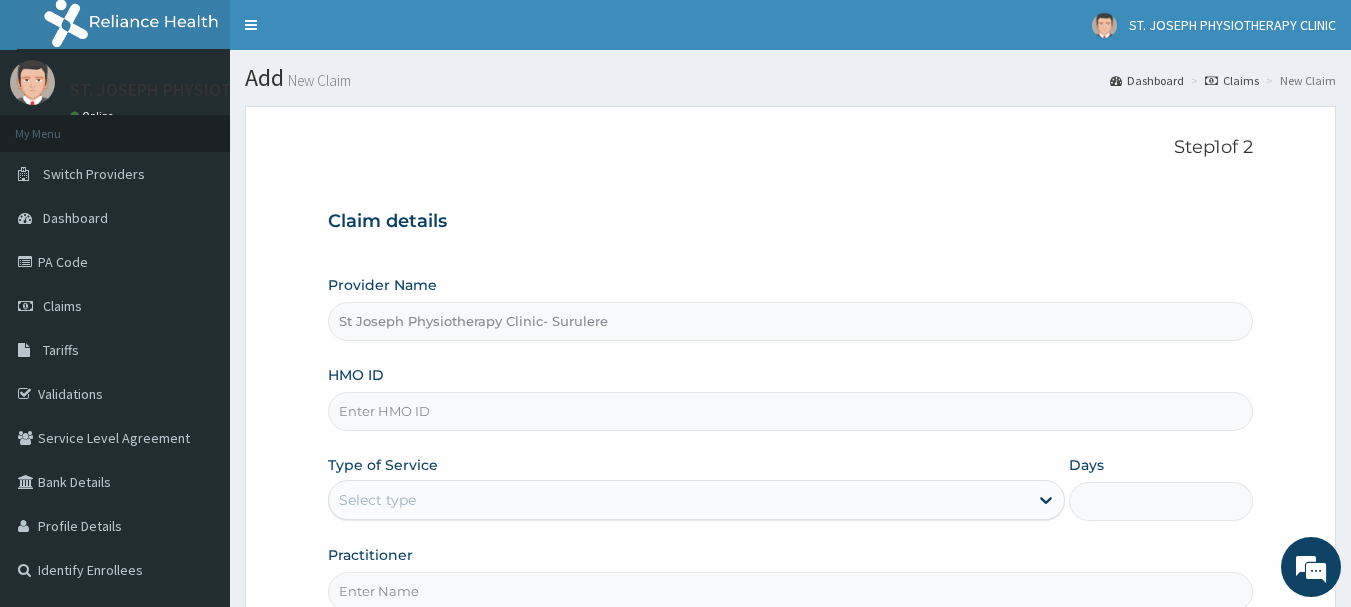 click on "HMO ID" at bounding box center [791, 411] 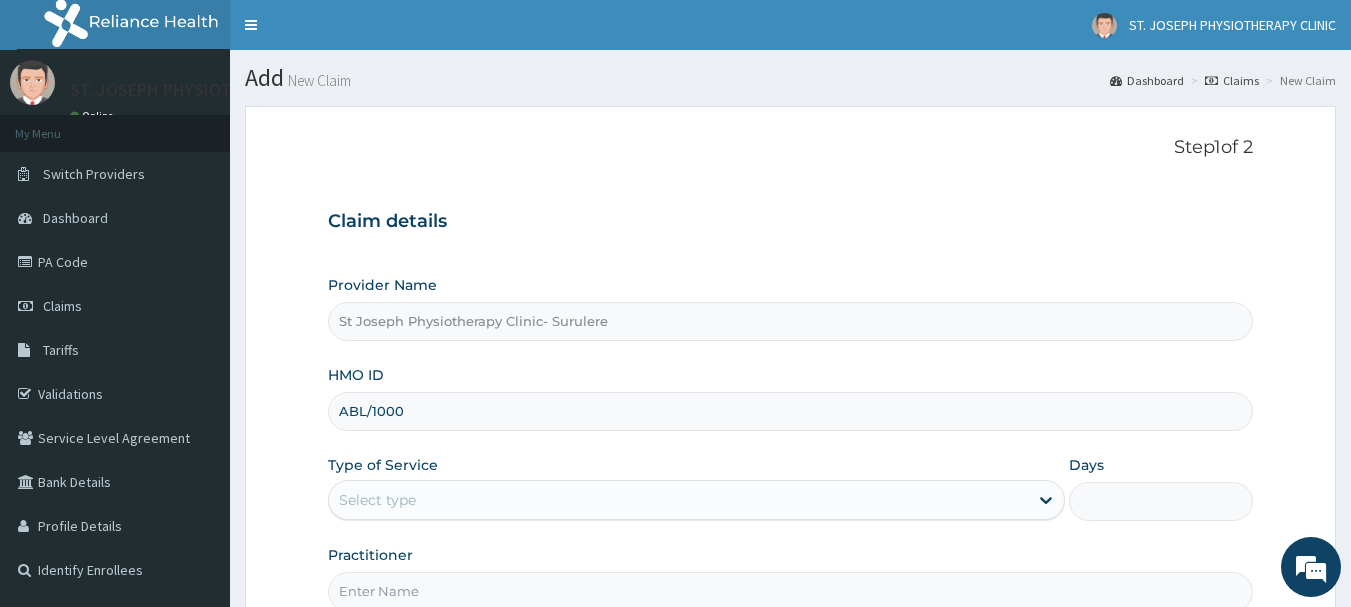 scroll, scrollTop: 0, scrollLeft: 0, axis: both 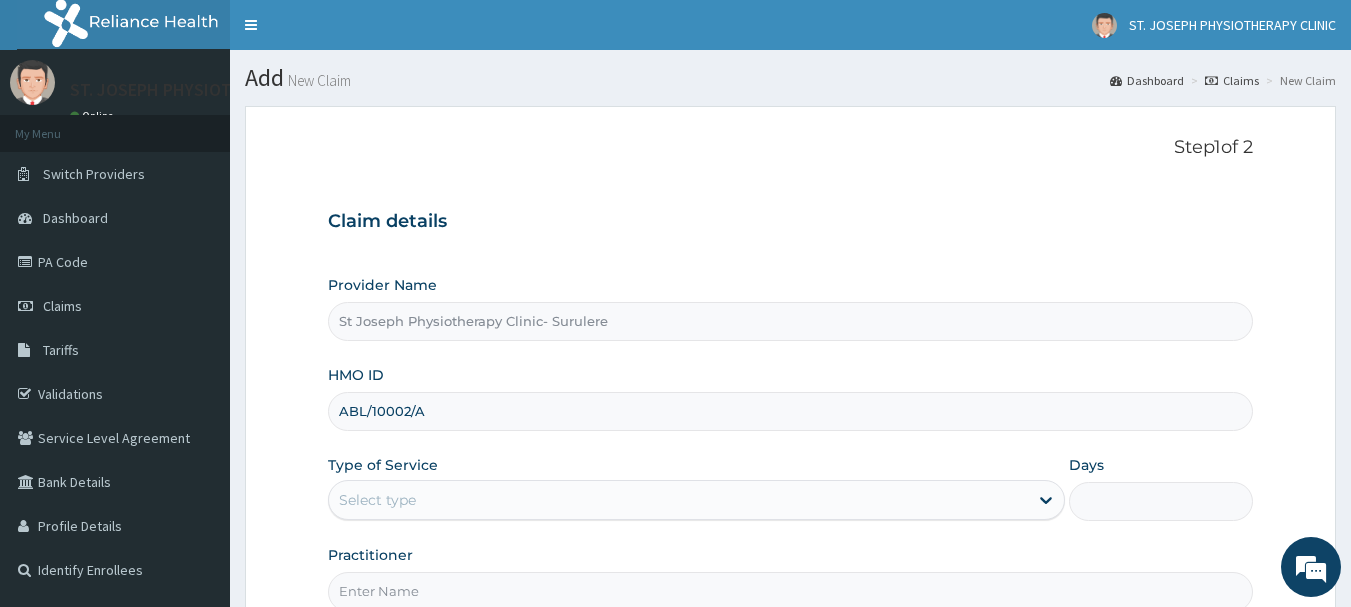 type on "ABL/10002/A" 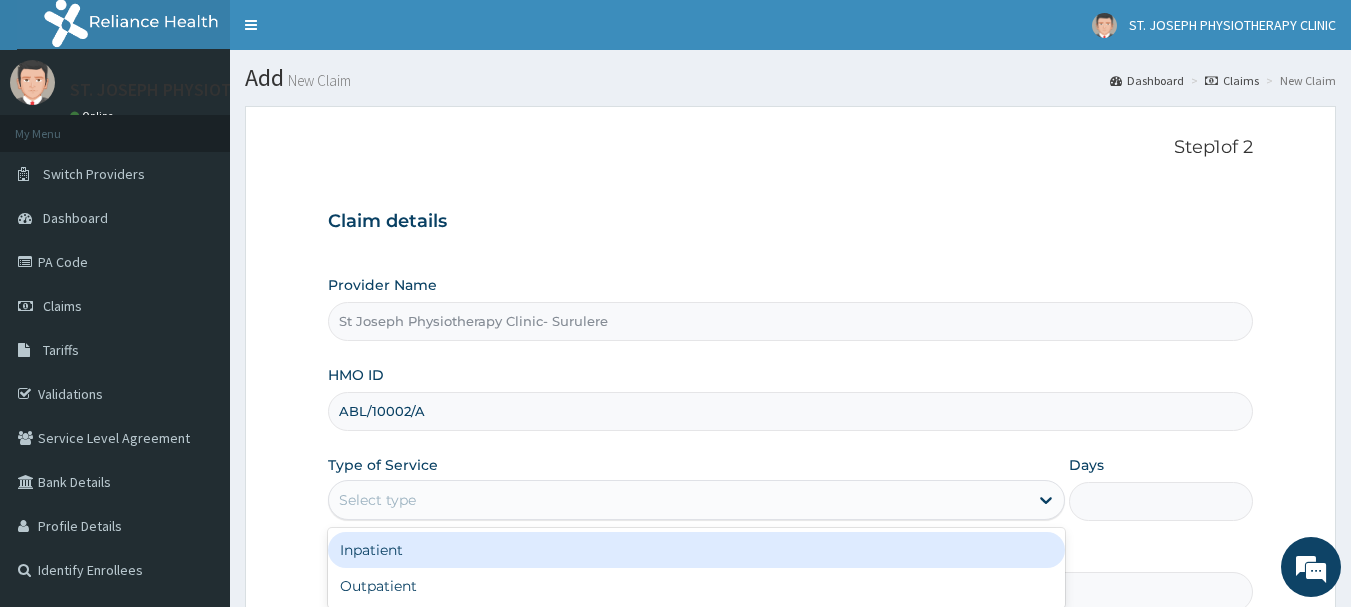 click on "Select type" at bounding box center [678, 500] 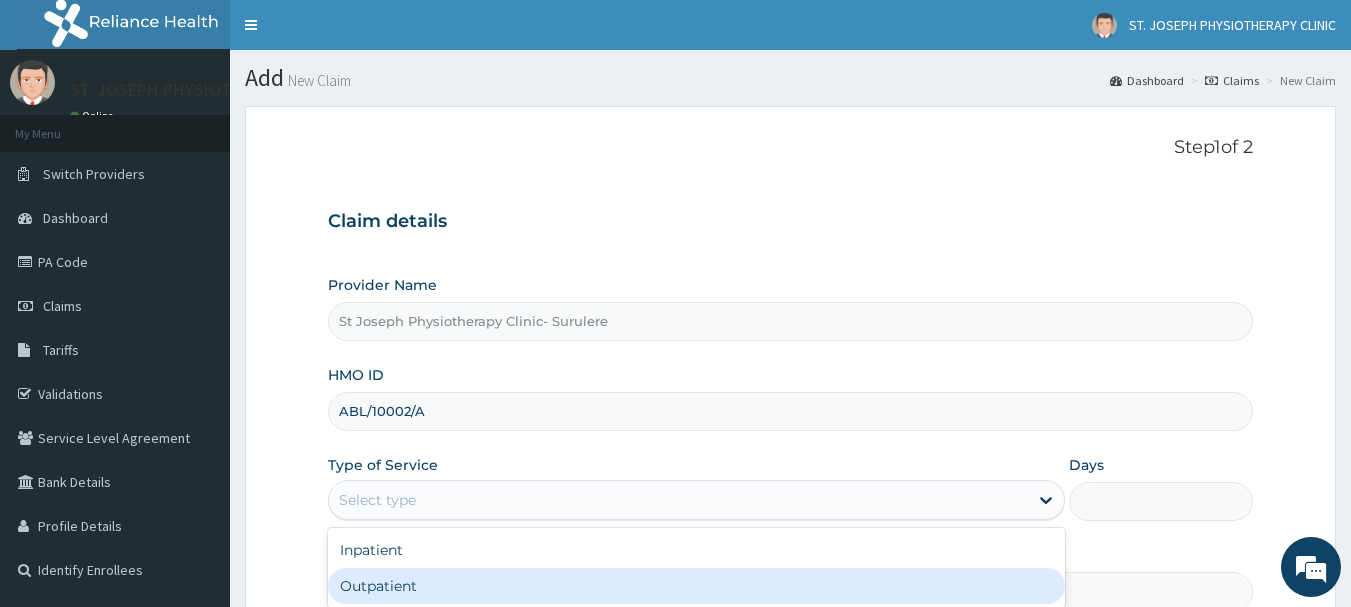click on "Outpatient" at bounding box center [696, 586] 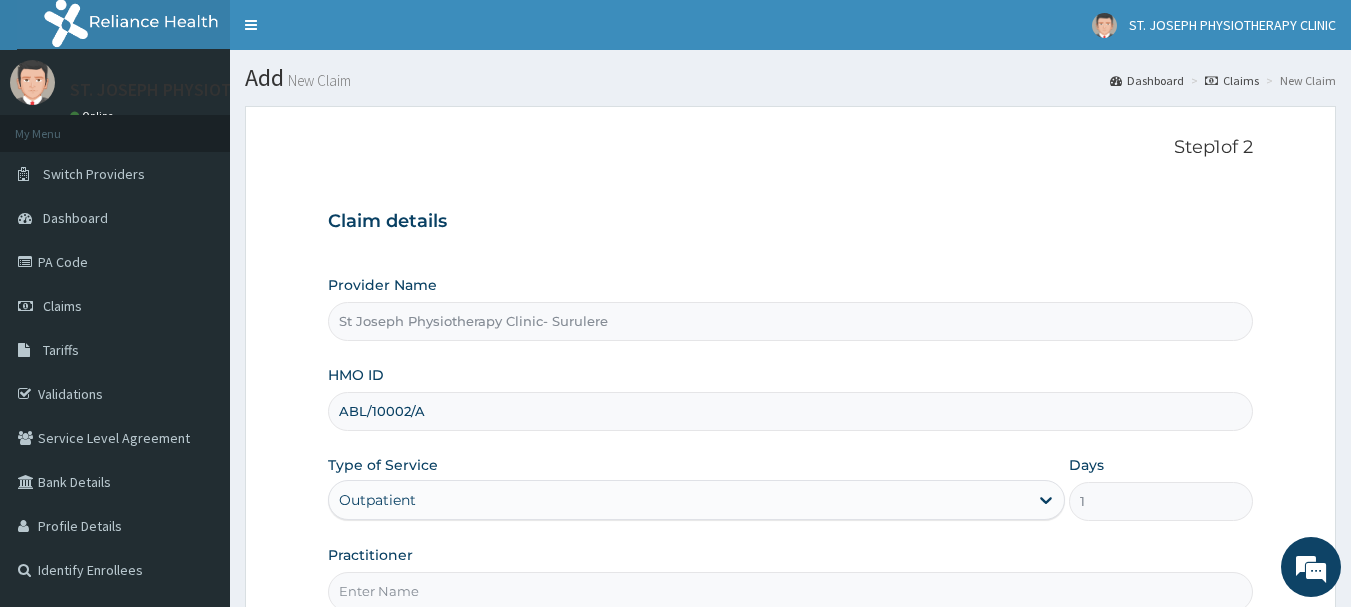 click on "Practitioner" at bounding box center [791, 578] 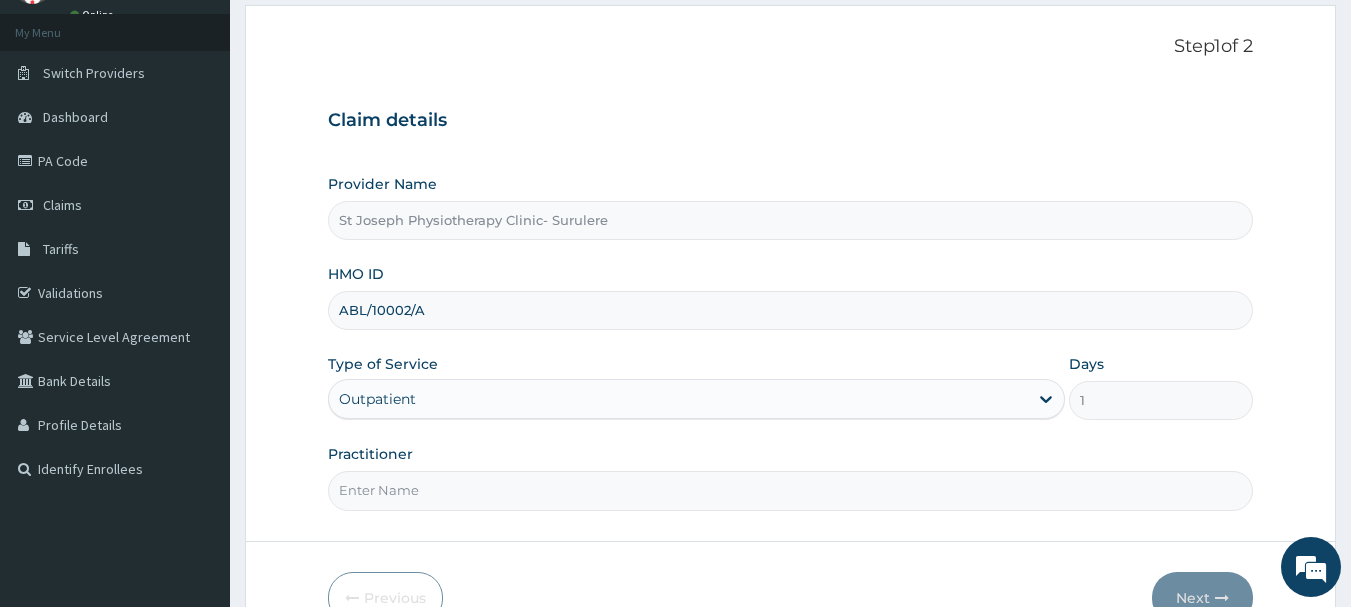 scroll, scrollTop: 215, scrollLeft: 0, axis: vertical 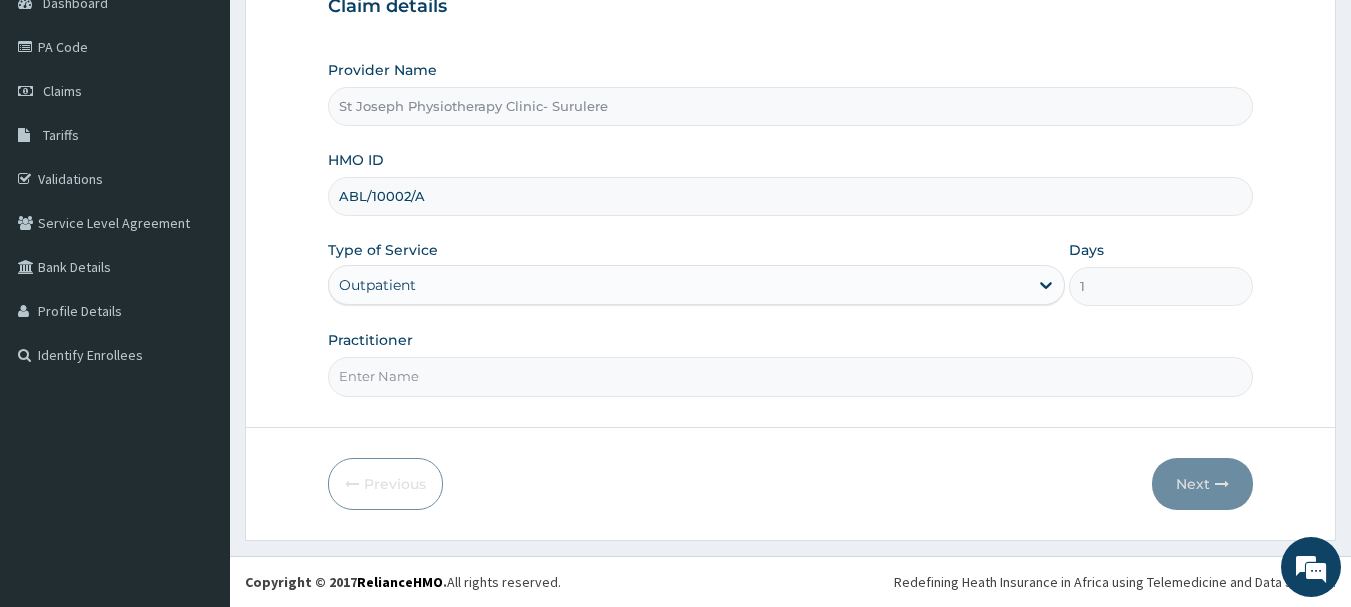 click on "Practitioner" at bounding box center [791, 376] 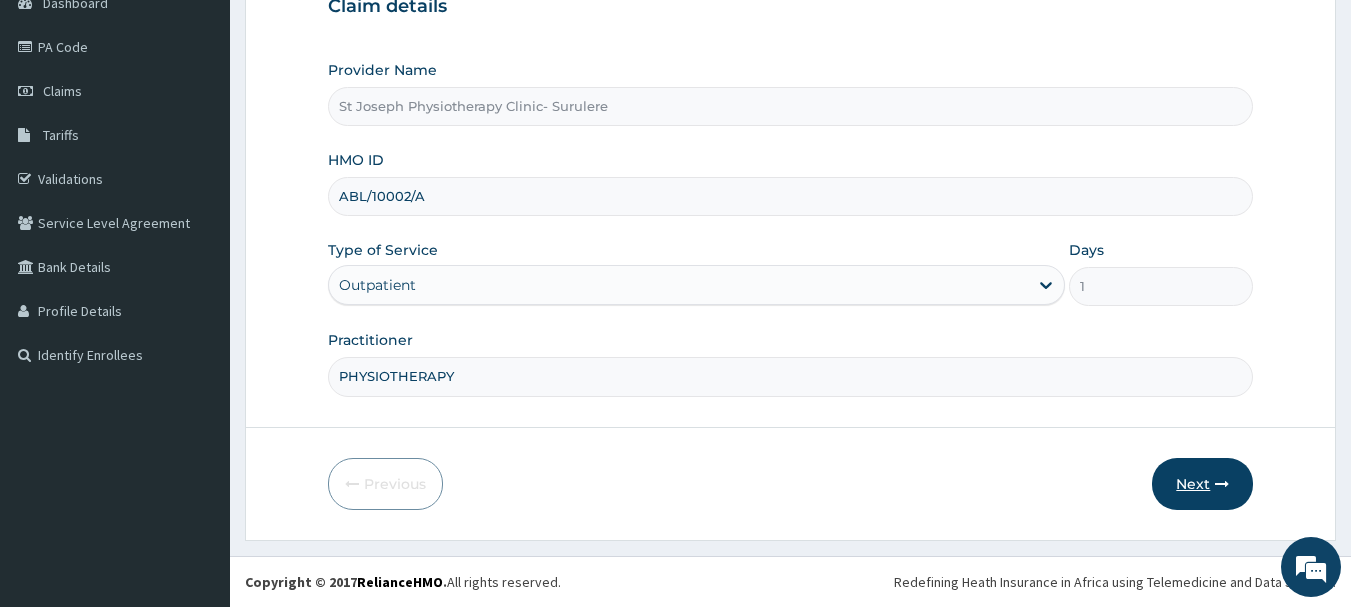 type on "PHYSIOTHERAPY" 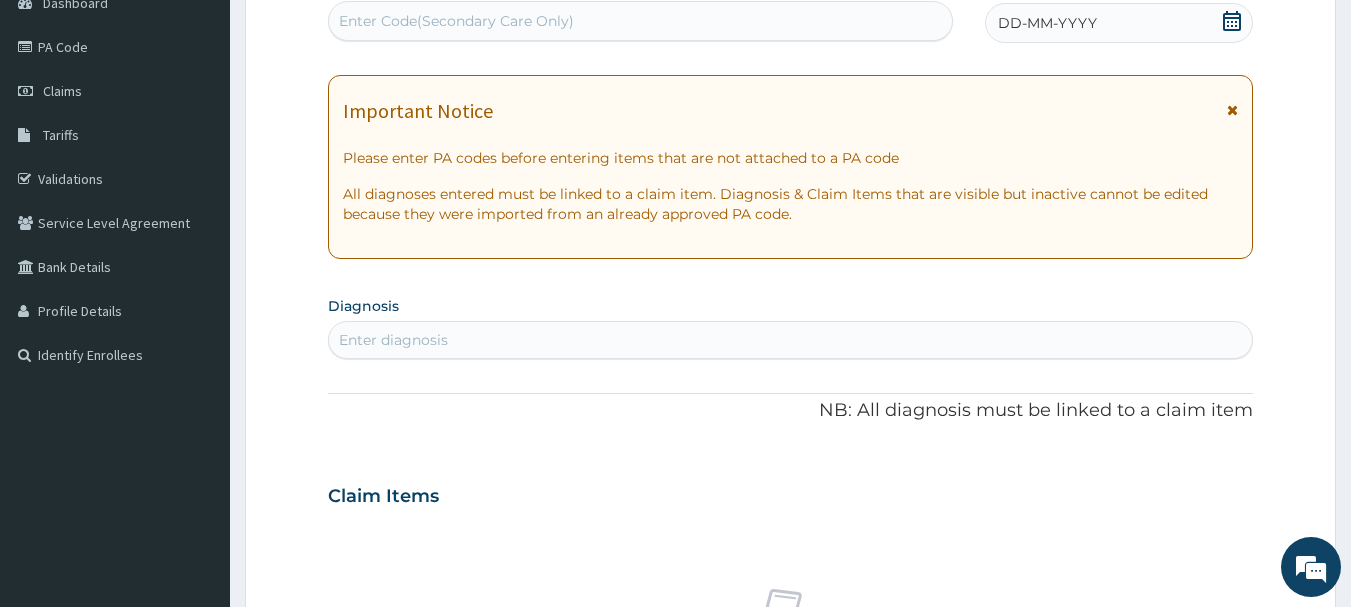 click on "Enter Code(Secondary Care Only)" at bounding box center (641, 21) 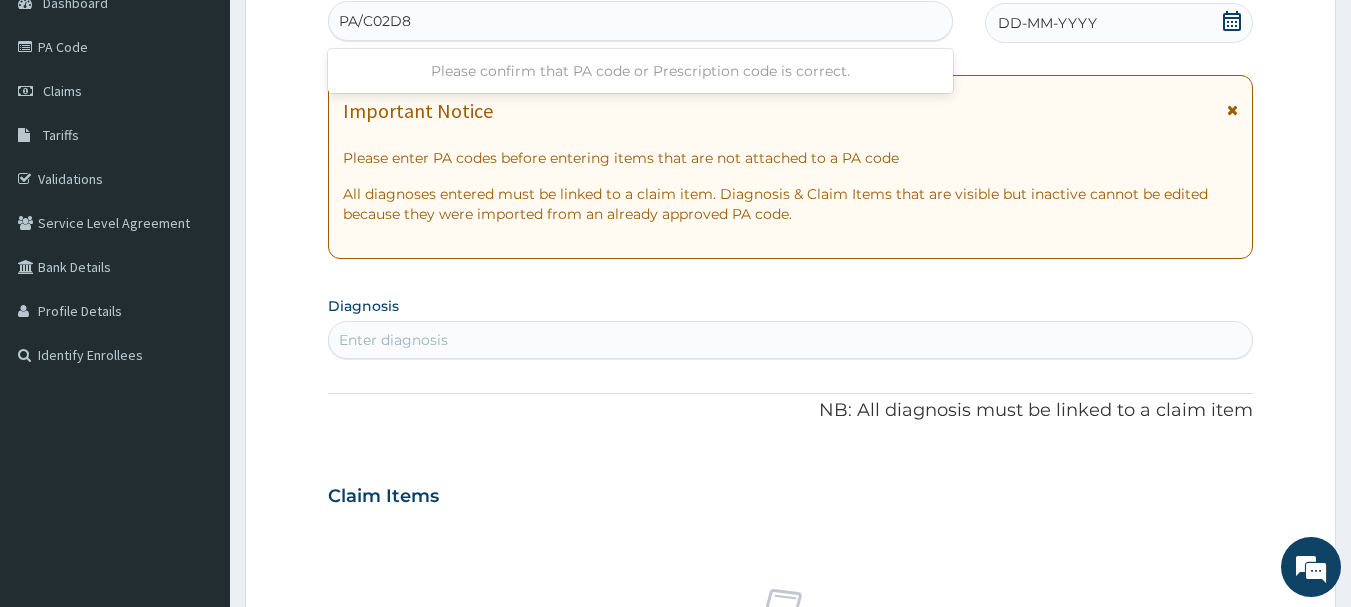type on "PA/C02D81" 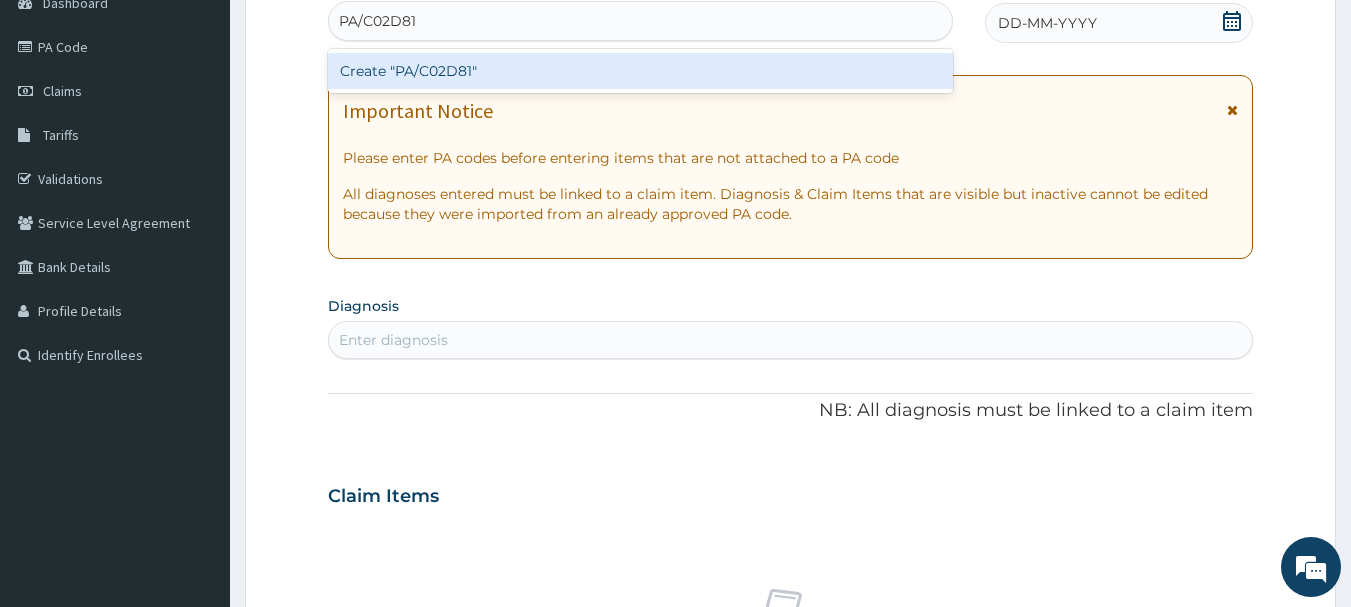 click on "Create "PA/C02D81"" at bounding box center (641, 71) 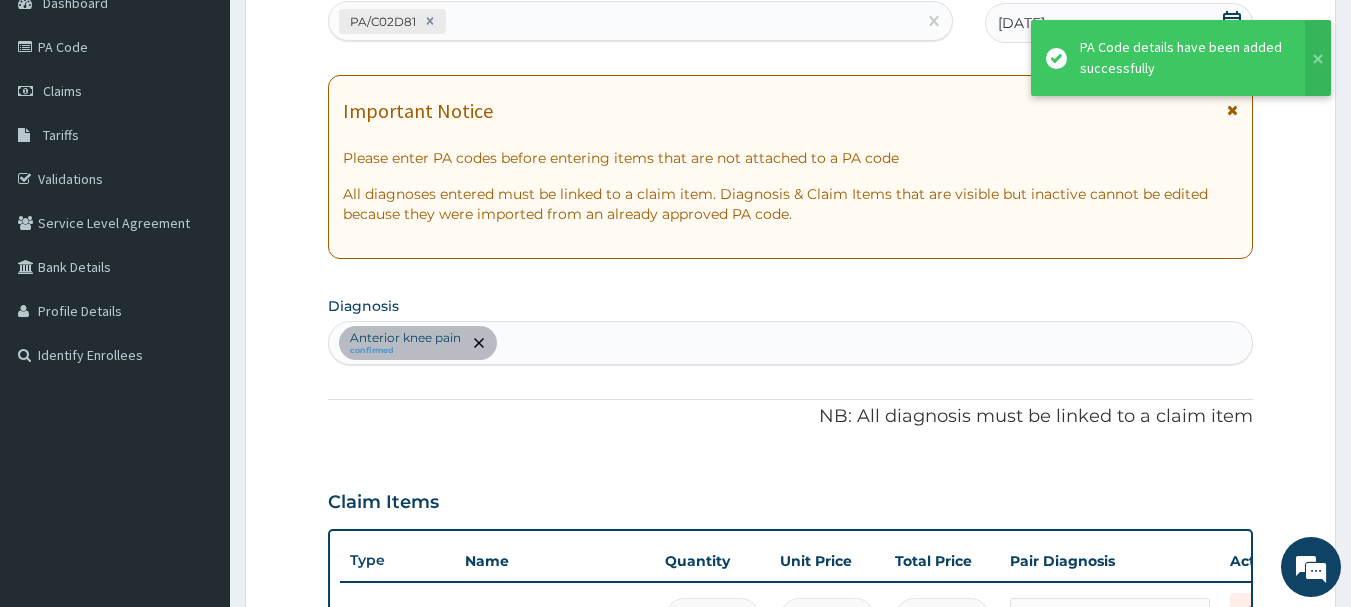 scroll, scrollTop: 245, scrollLeft: 0, axis: vertical 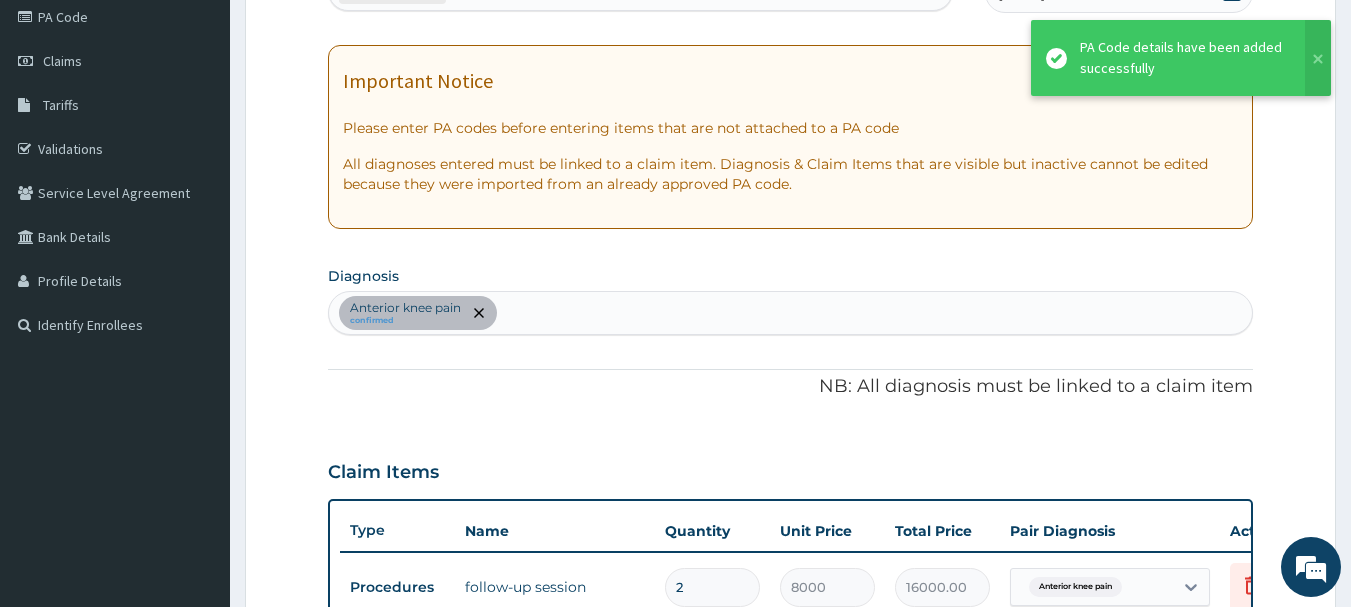 click on "PA Code / Prescription Code PA/C02D81 Encounter Date 10-07-2025 Important Notice Please enter PA codes before entering items that are not attached to a PA code   All diagnoses entered must be linked to a claim item. Diagnosis & Claim Items that are visible but inactive cannot be edited because they were imported from an already approved PA code. Diagnosis Anterior knee pain confirmed NB: All diagnosis must be linked to a claim item Claim Items Type Name Quantity Unit Price Total Price Pair Diagnosis Actions Procedures follow-up session 2 8000 16000.00 Anterior knee pain Delete Types Select Type Item Select Item Pair Diagnosis Select Diagnosis Unit Price 0 Add Comment" at bounding box center [791, 419] 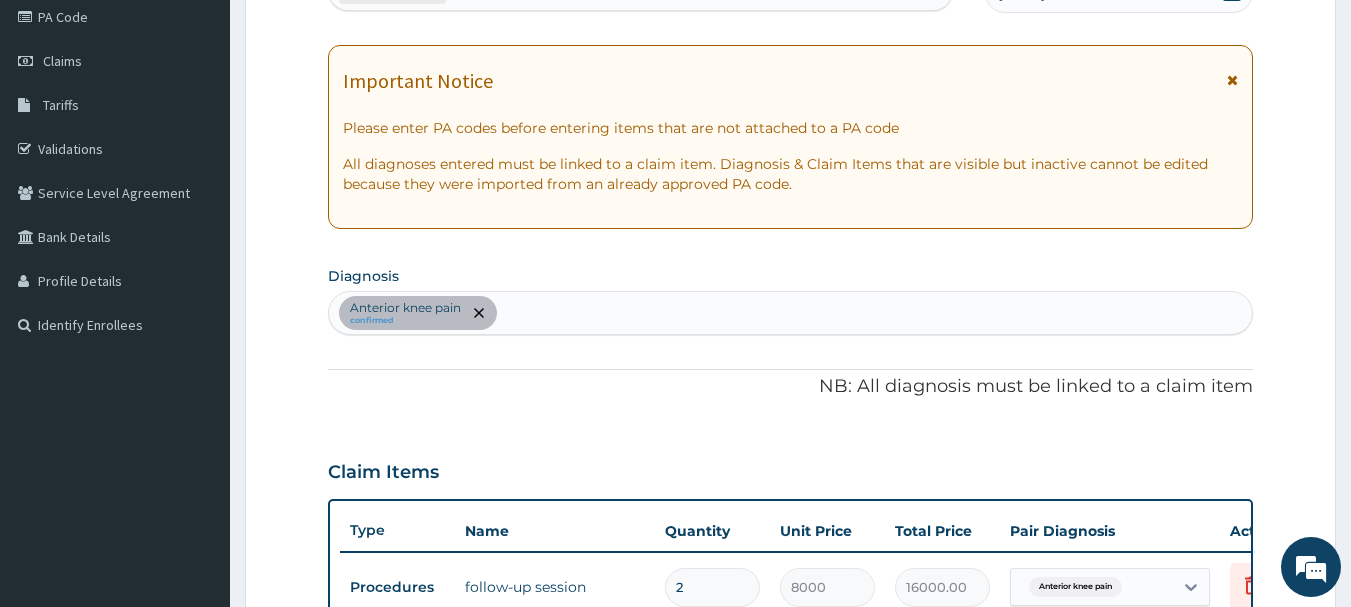 scroll, scrollTop: 755, scrollLeft: 0, axis: vertical 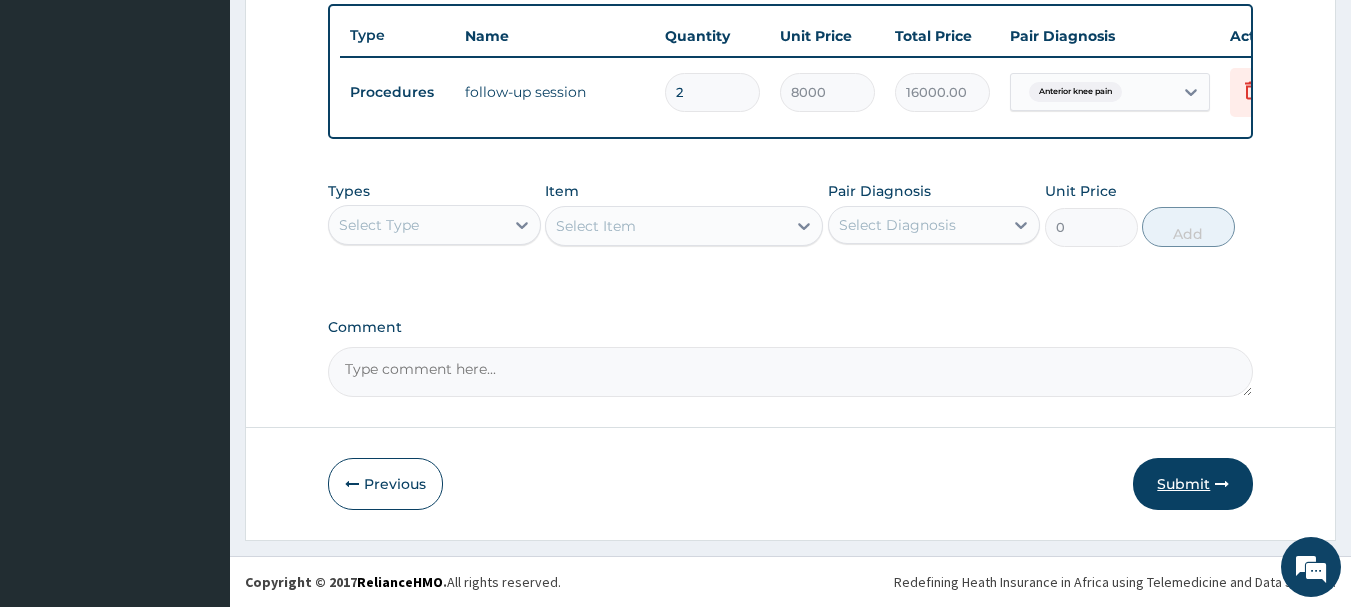 click on "Submit" at bounding box center [1193, 484] 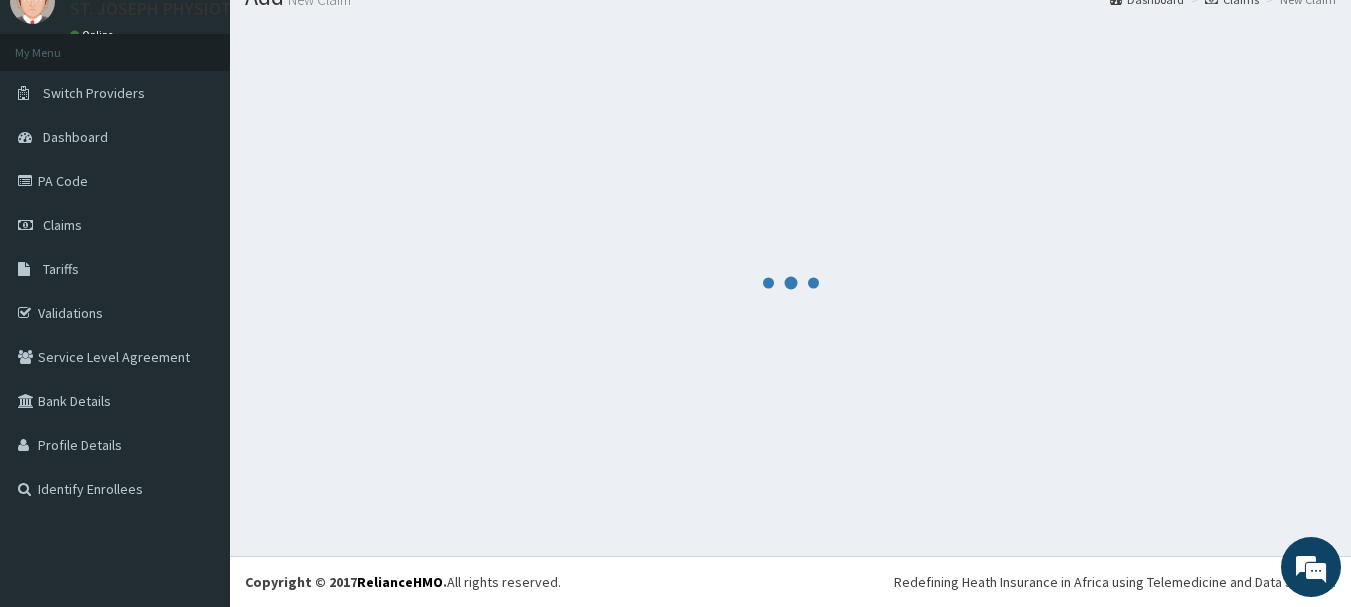 scroll, scrollTop: 755, scrollLeft: 0, axis: vertical 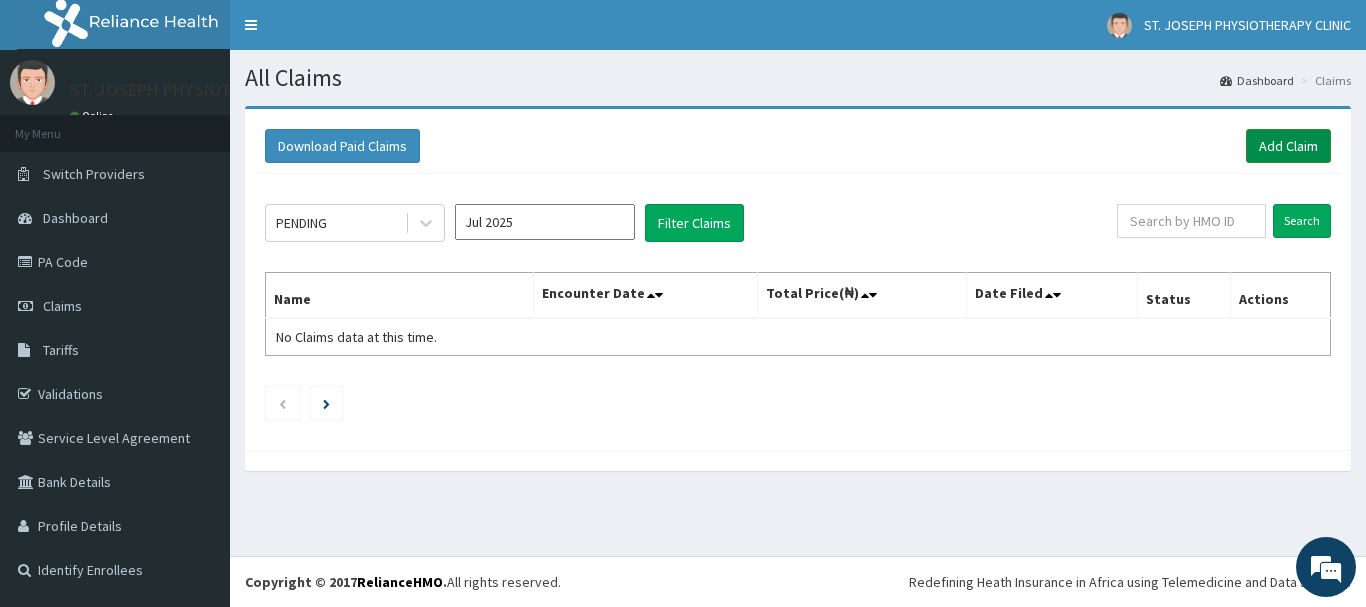 click on "Add Claim" at bounding box center [1288, 146] 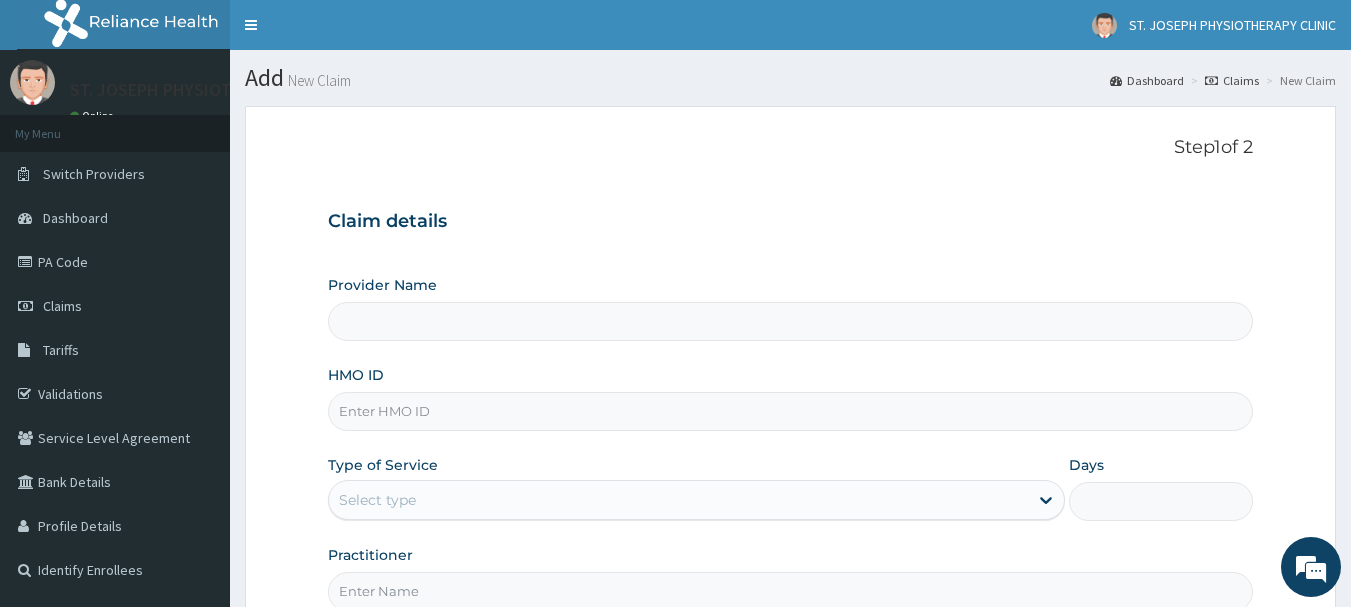 scroll, scrollTop: 0, scrollLeft: 0, axis: both 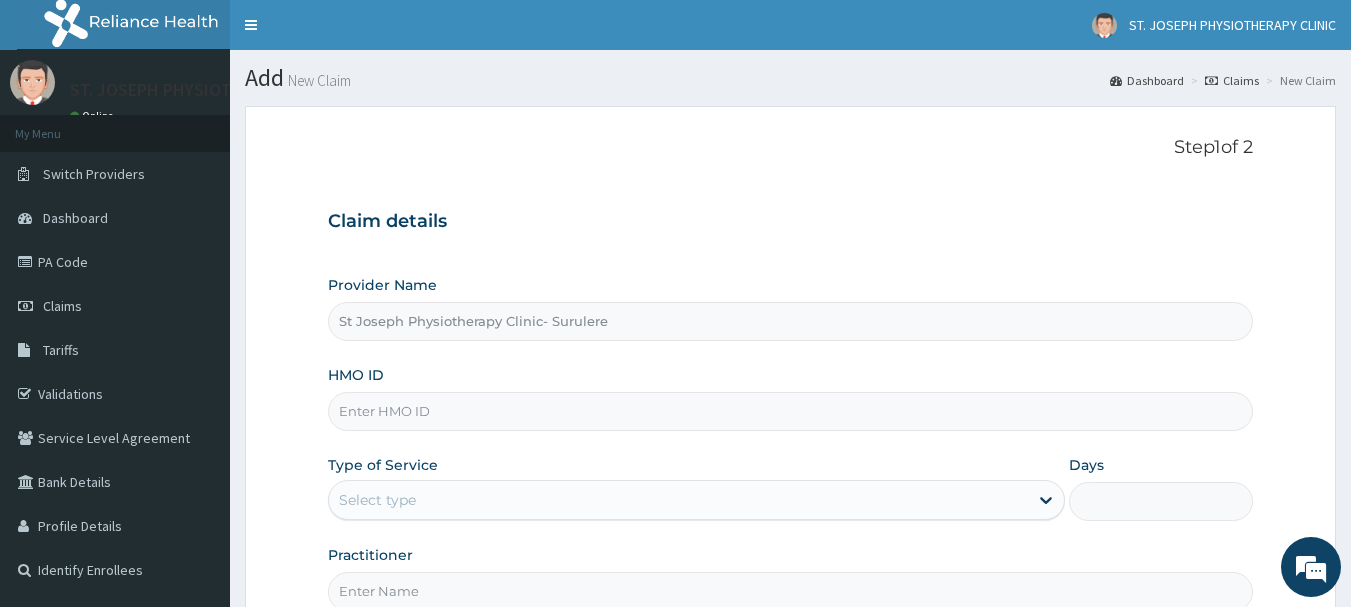 click on "HMO ID" at bounding box center (791, 411) 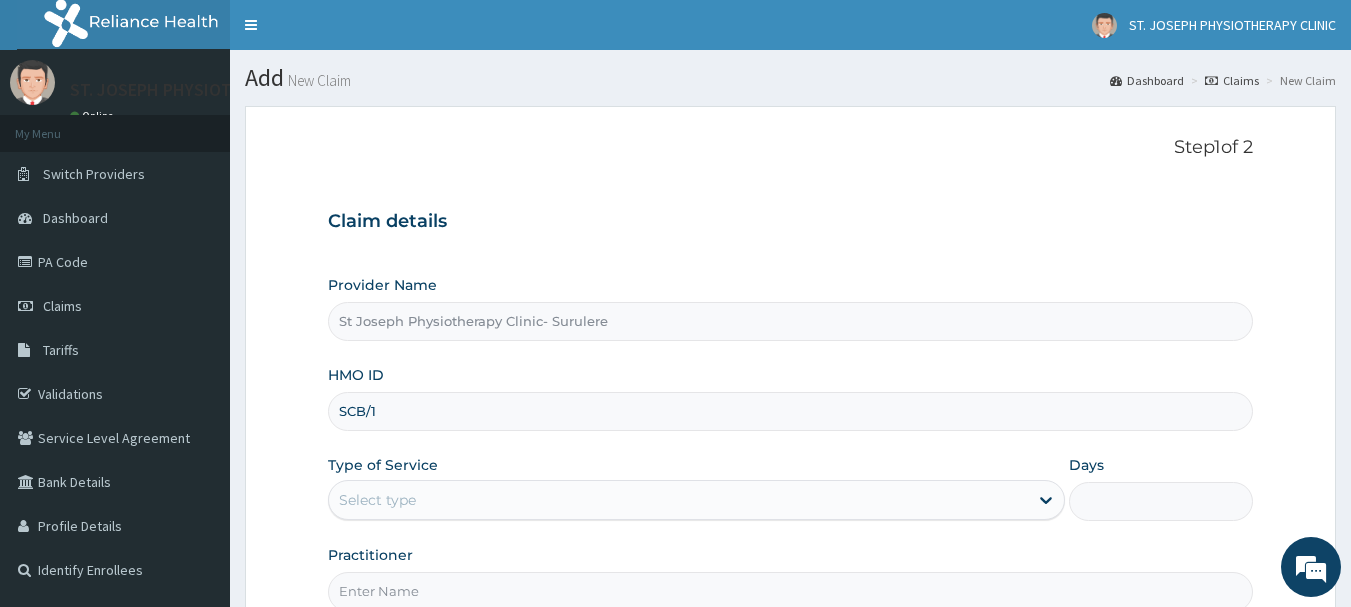 scroll, scrollTop: 0, scrollLeft: 0, axis: both 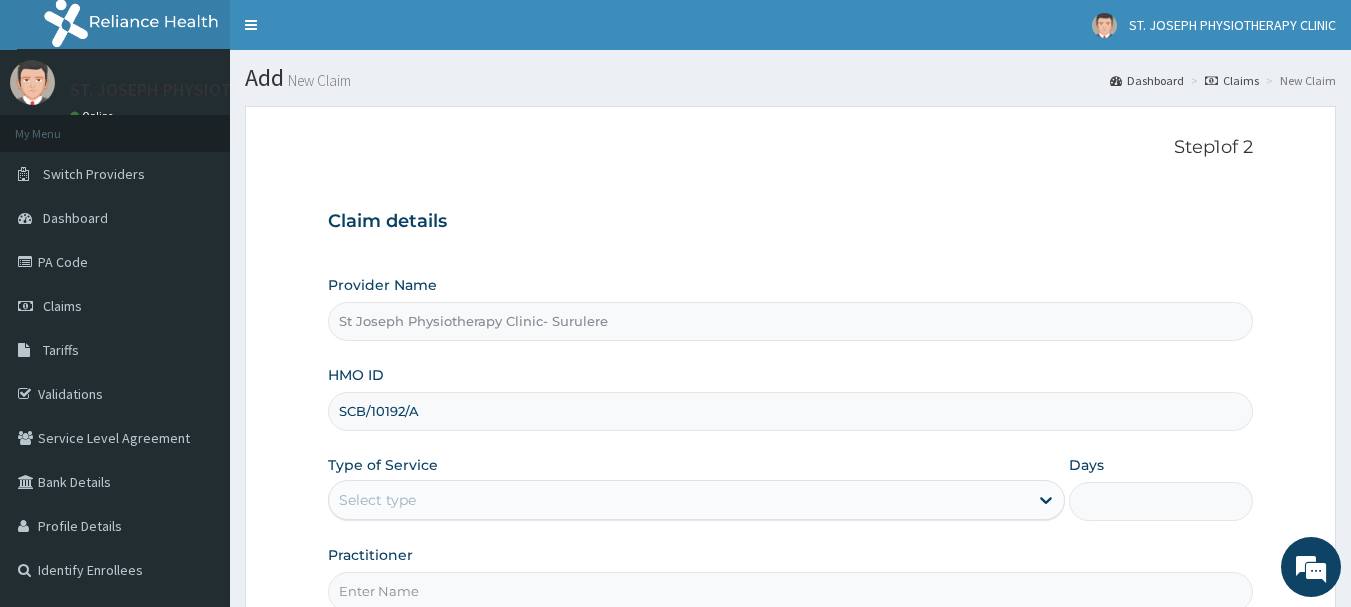 type on "SCB/10192/A" 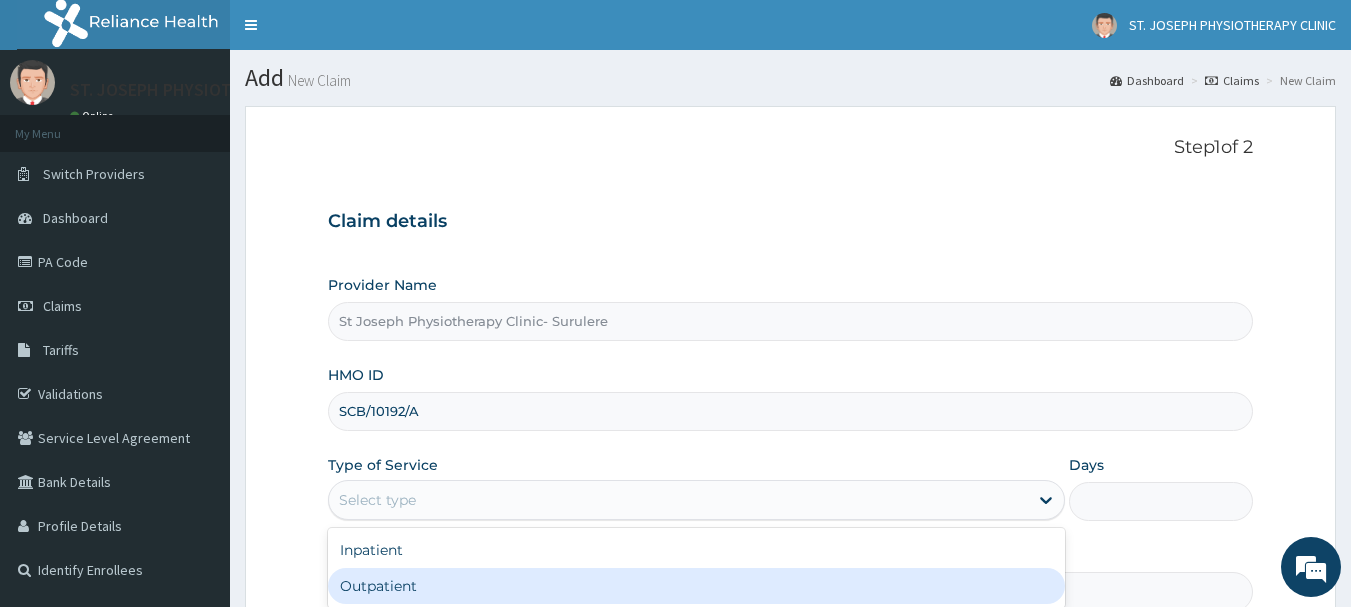 click on "Outpatient" at bounding box center (696, 586) 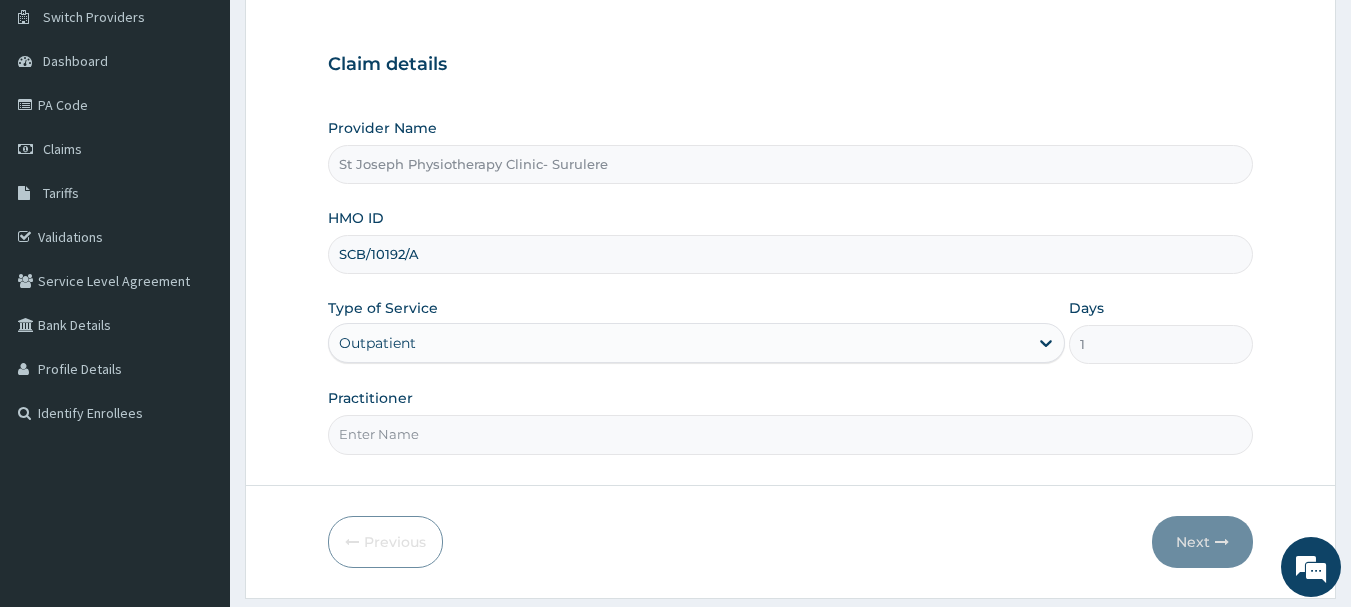 scroll, scrollTop: 215, scrollLeft: 0, axis: vertical 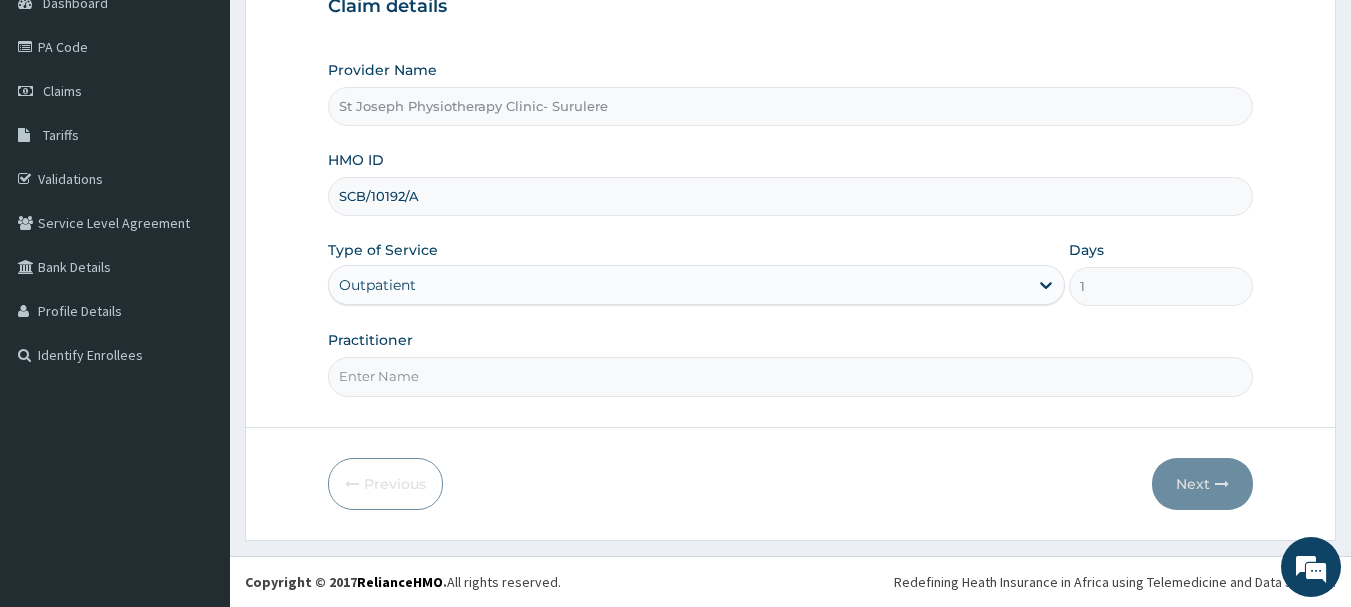 click on "Practitioner" at bounding box center [791, 376] 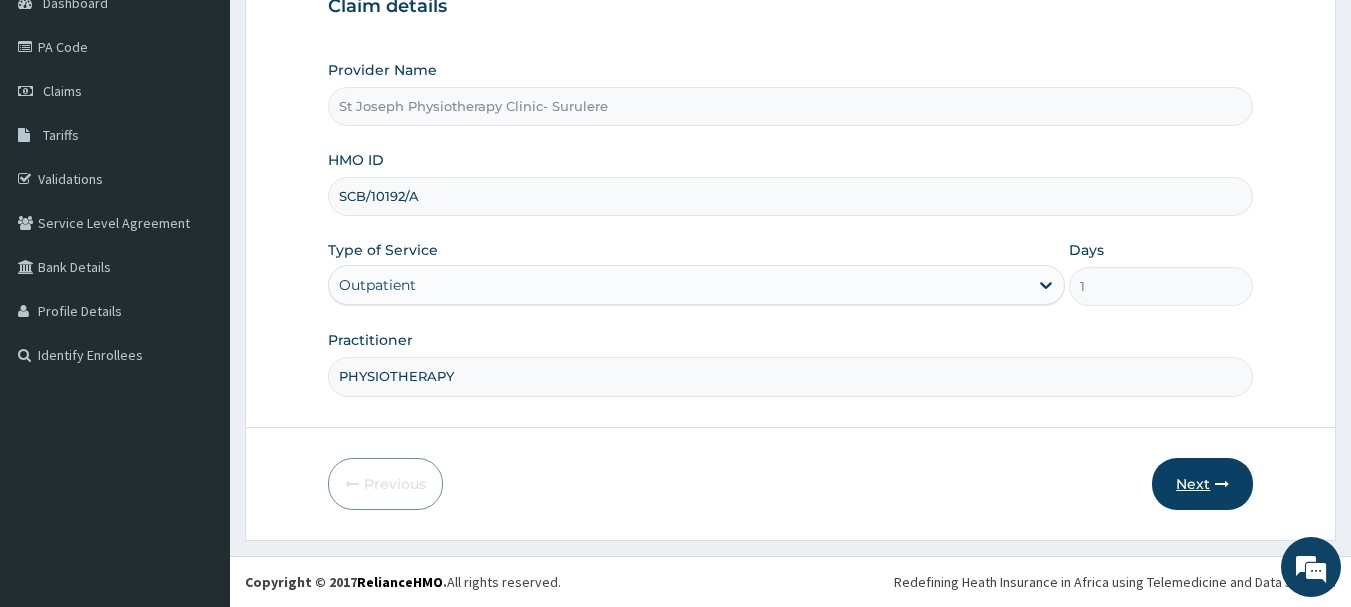 type on "PHYSIOTHERAPY" 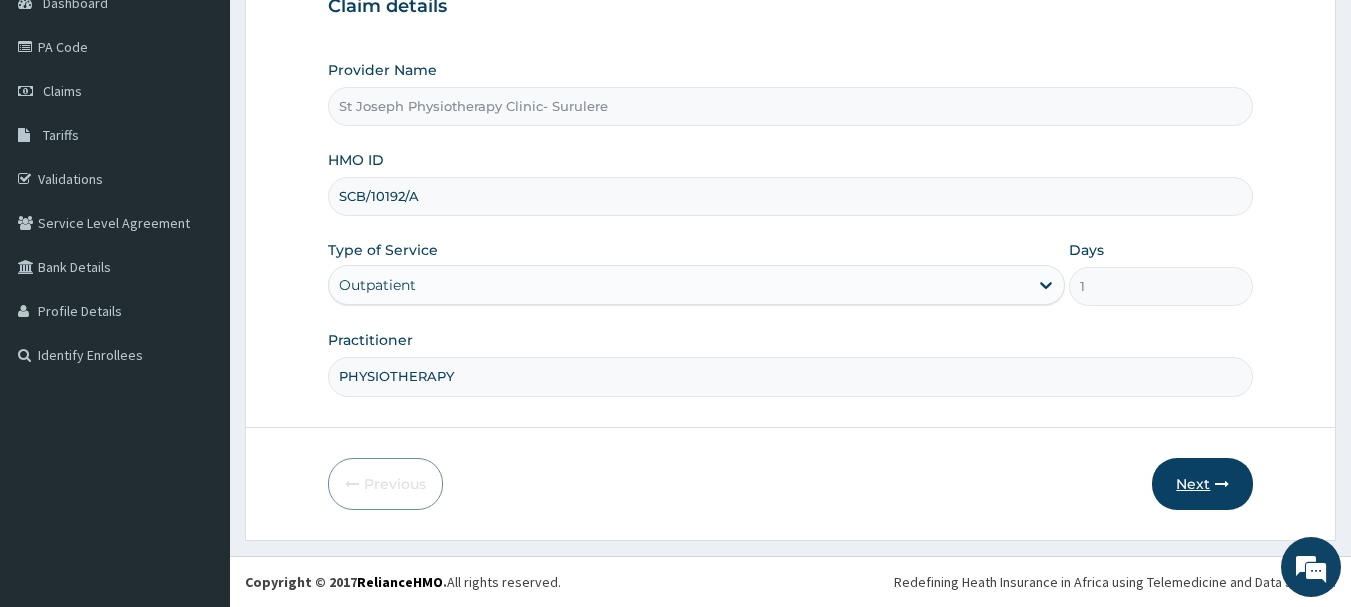 click on "Next" at bounding box center (1202, 484) 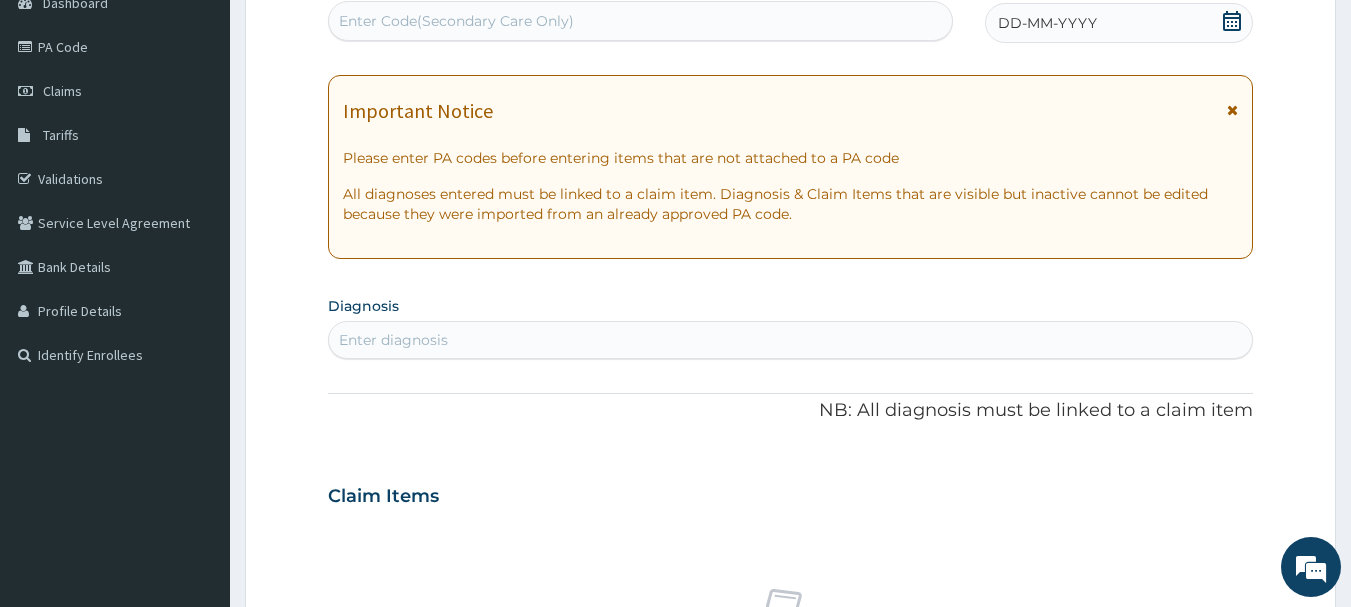 click on "Enter Code(Secondary Care Only)" at bounding box center (641, 21) 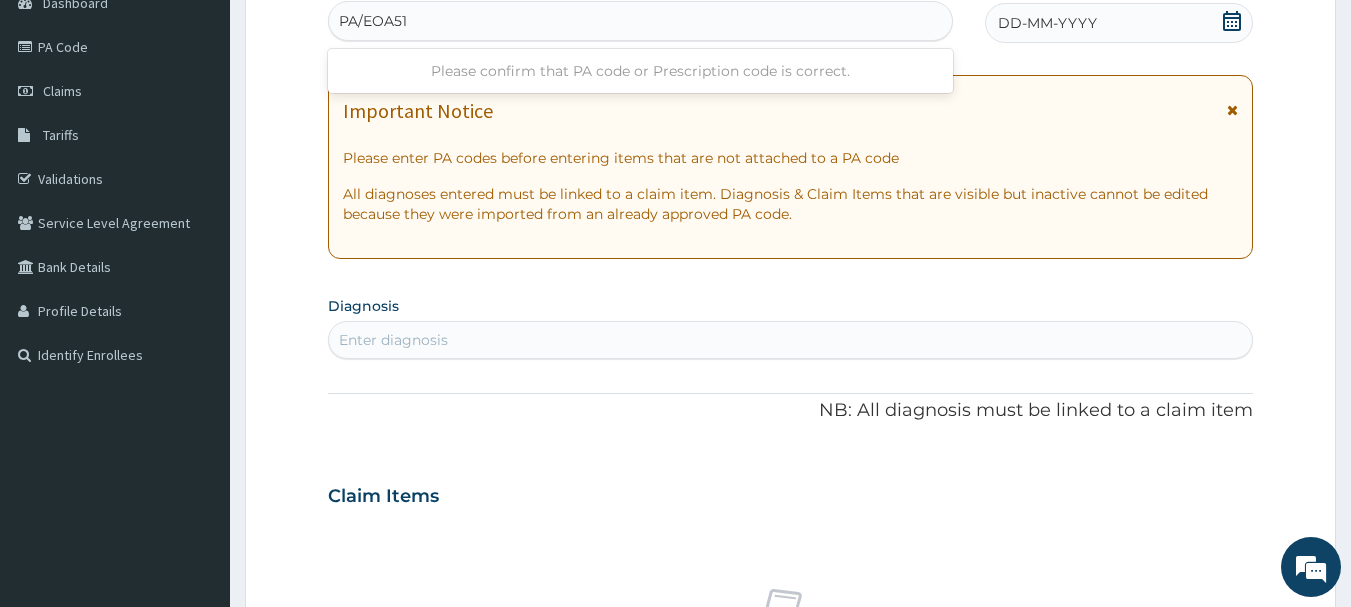 type on "PA/EOA516" 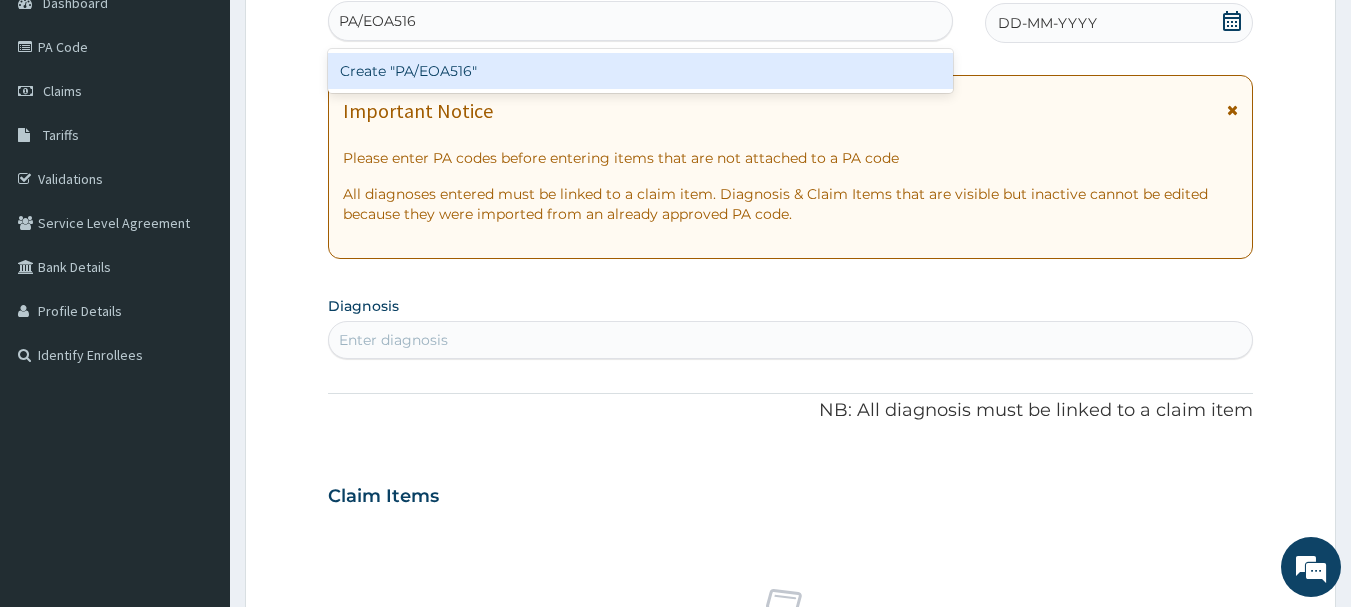 click on "Create "PA/EOA516"" at bounding box center (641, 71) 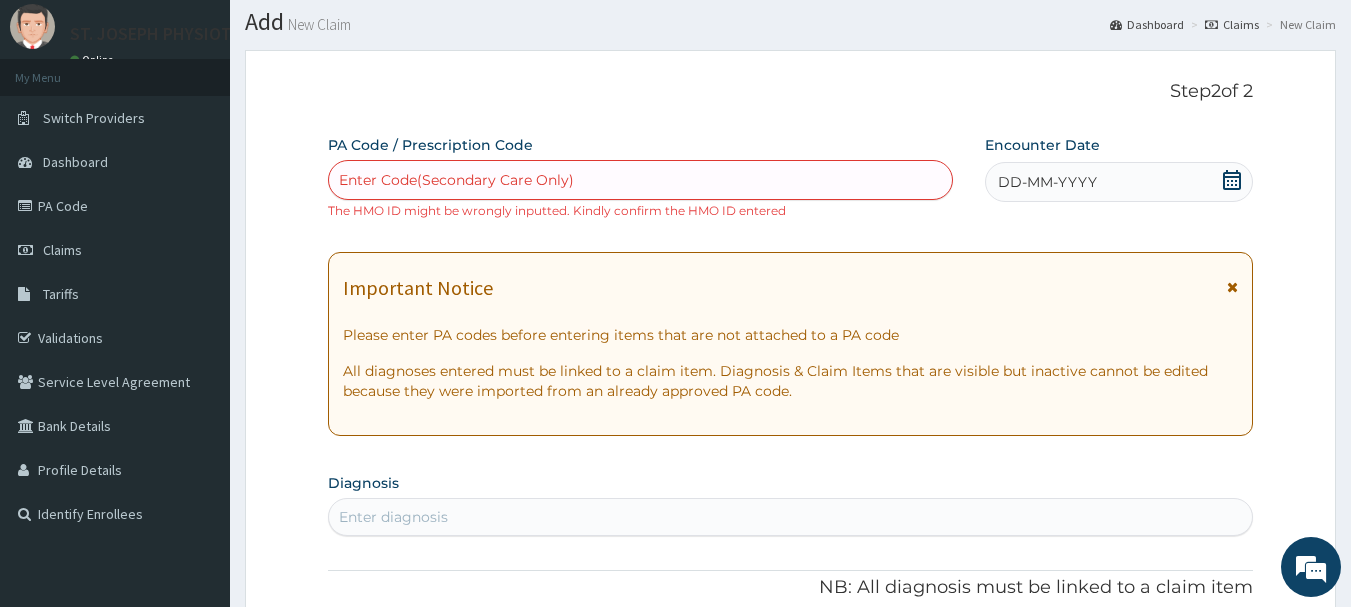 scroll, scrollTop: 24, scrollLeft: 0, axis: vertical 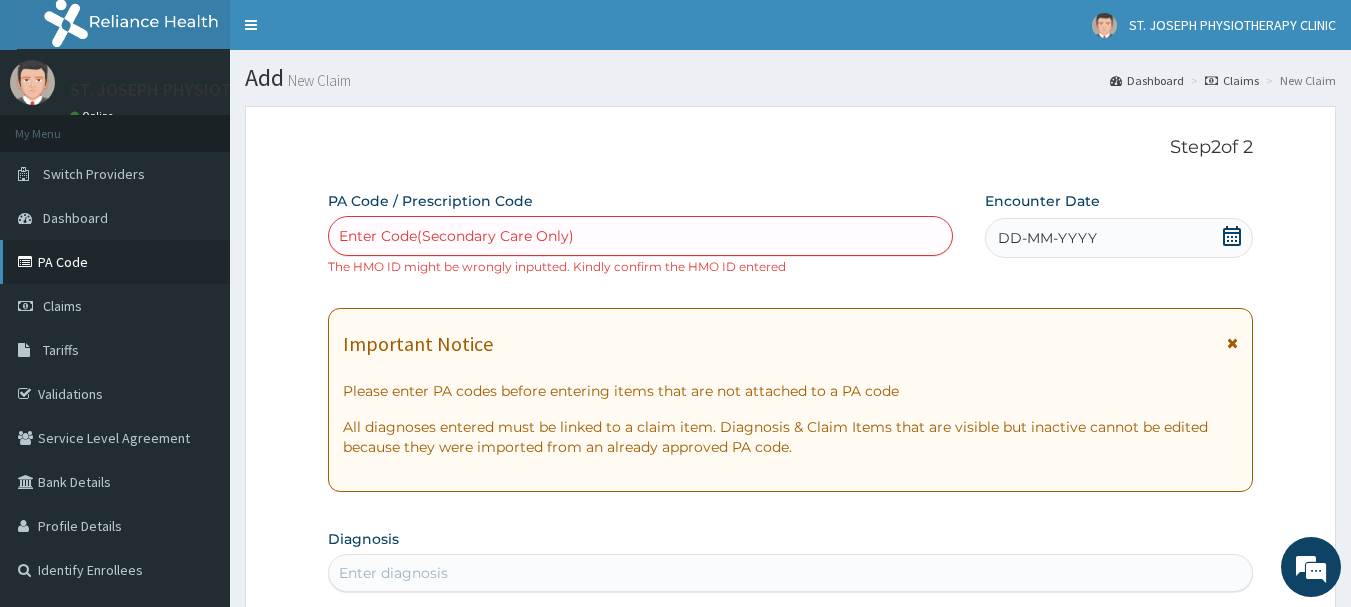 click on "PA Code" at bounding box center [115, 262] 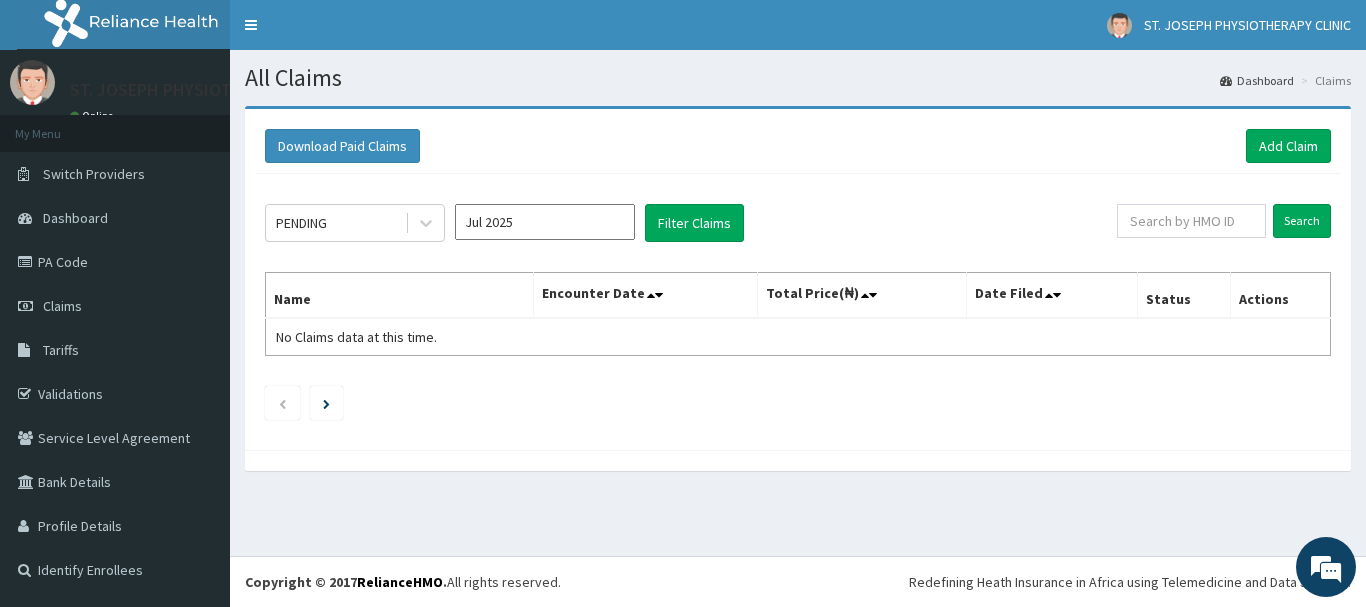 scroll, scrollTop: 0, scrollLeft: 0, axis: both 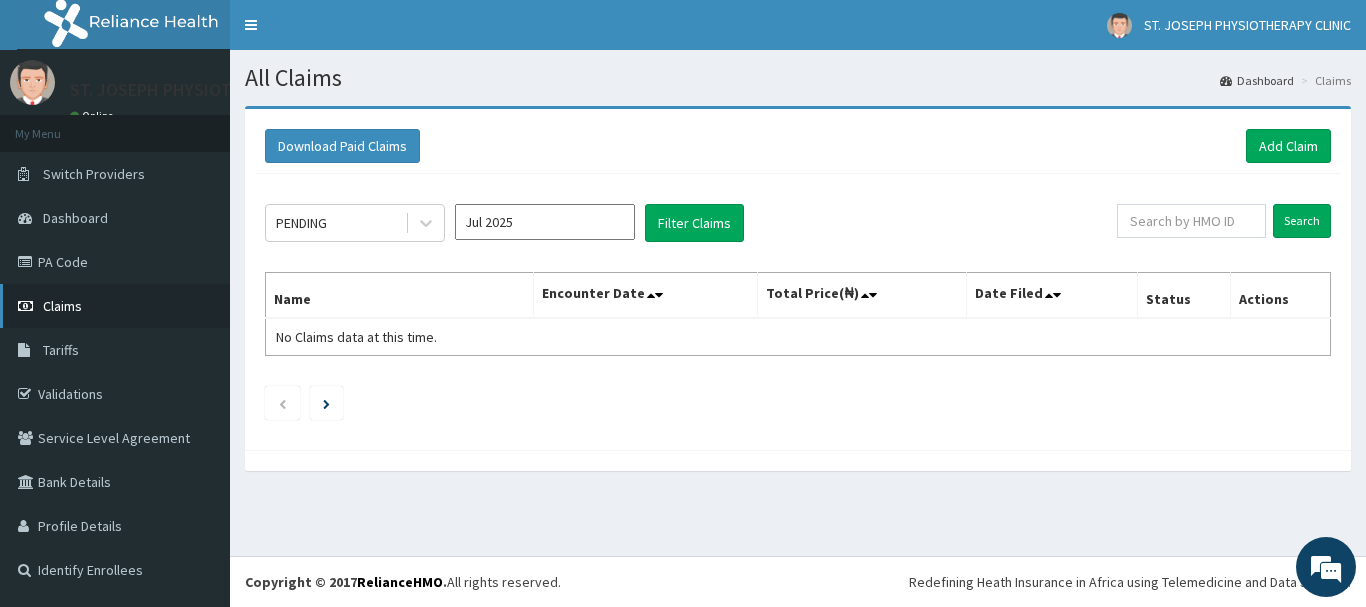 click on "Claims" at bounding box center [115, 306] 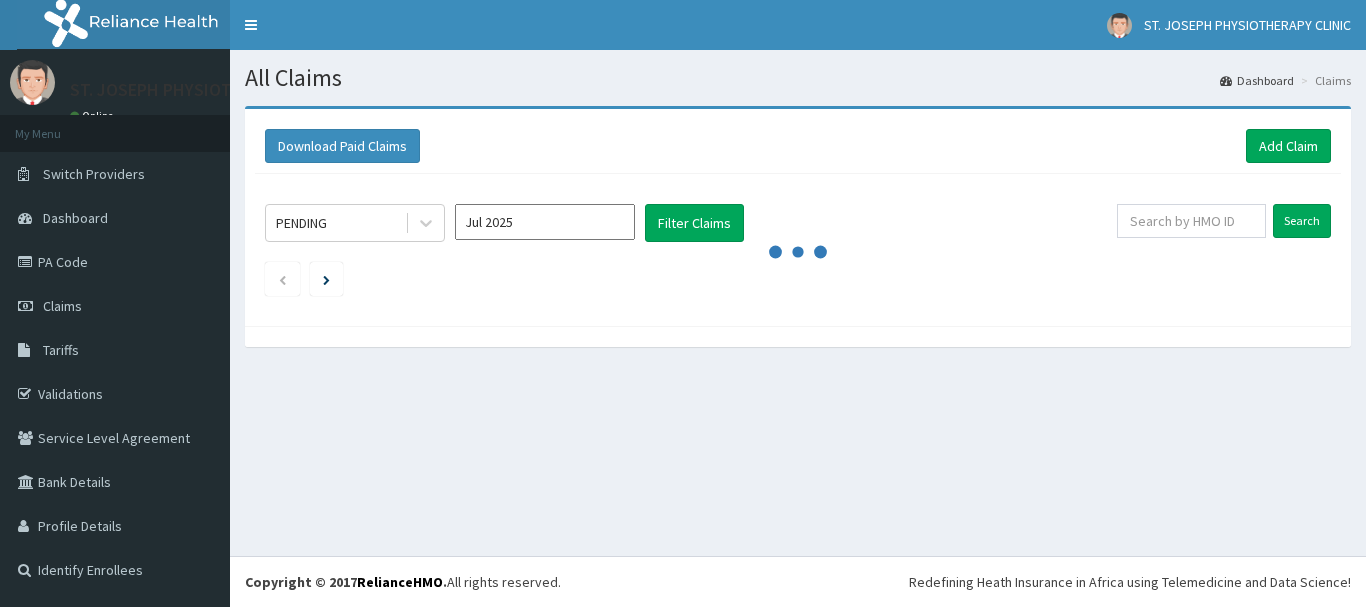 click on "Add Claim" at bounding box center [1288, 146] 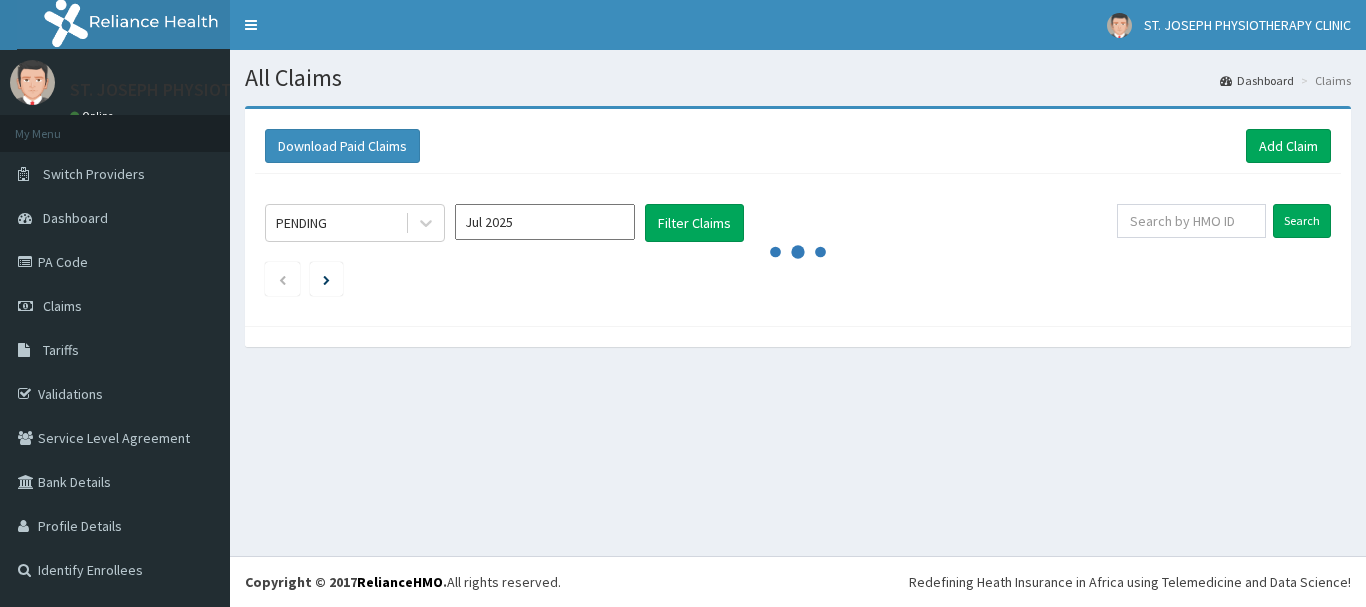 scroll, scrollTop: 0, scrollLeft: 0, axis: both 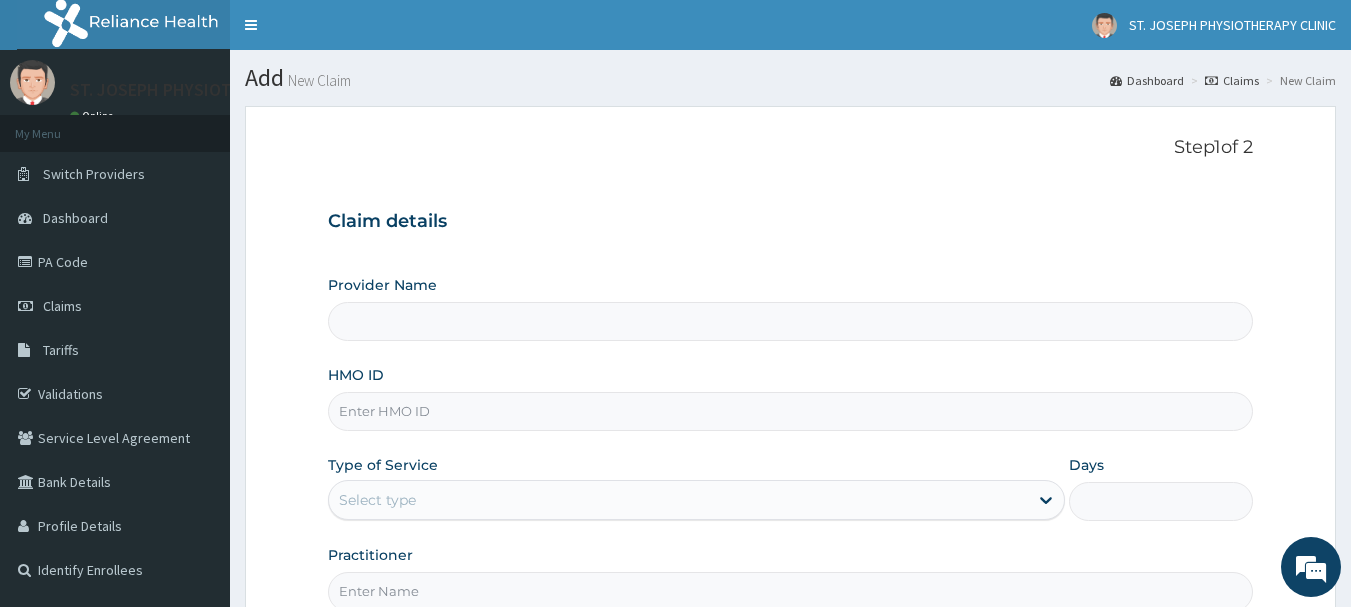 type on "St Joseph Physiotherapy Clinic- Surulere" 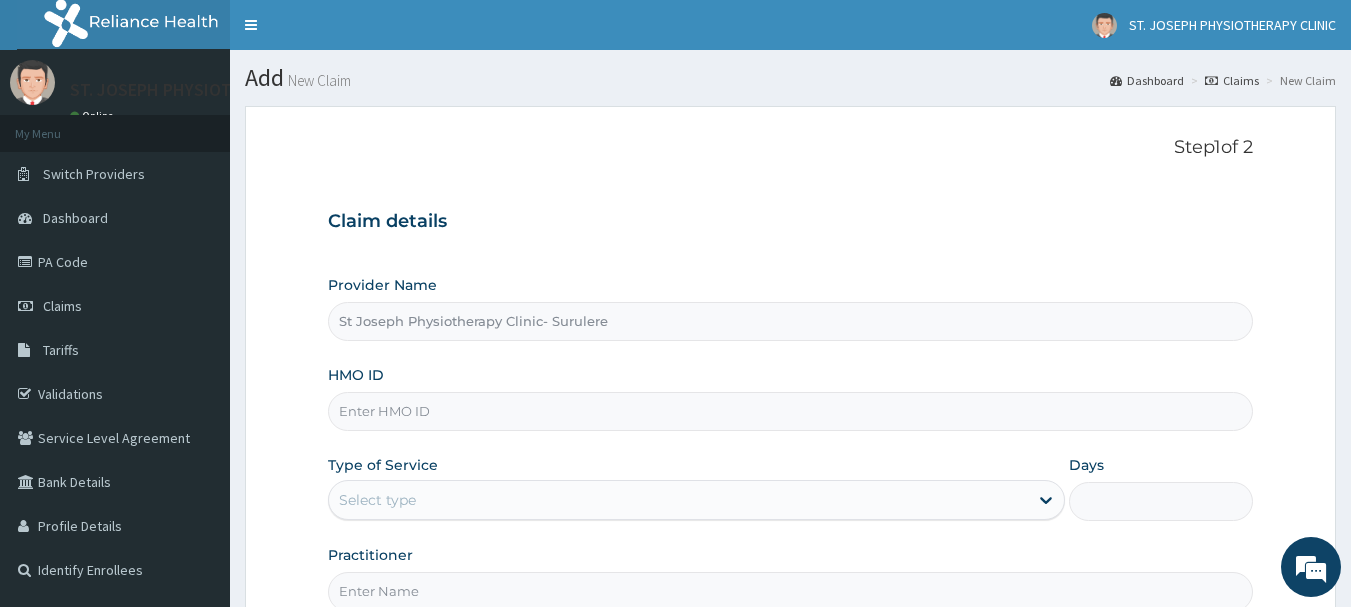 scroll, scrollTop: 0, scrollLeft: 0, axis: both 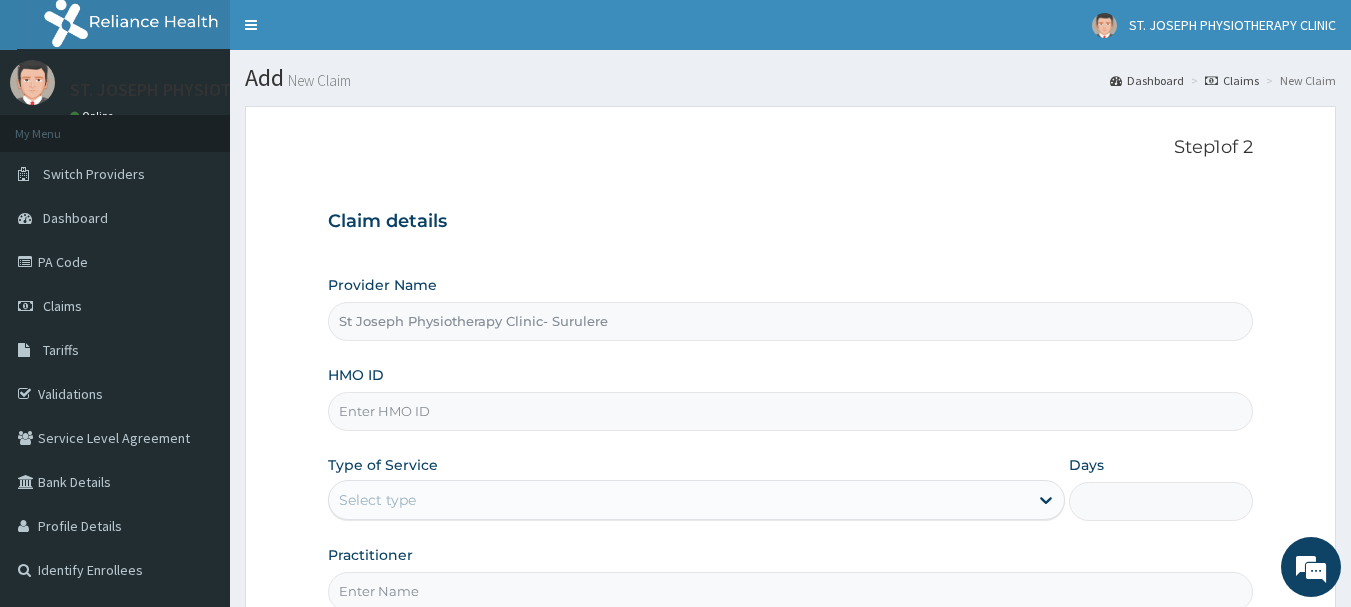 click on "HMO ID" at bounding box center (791, 411) 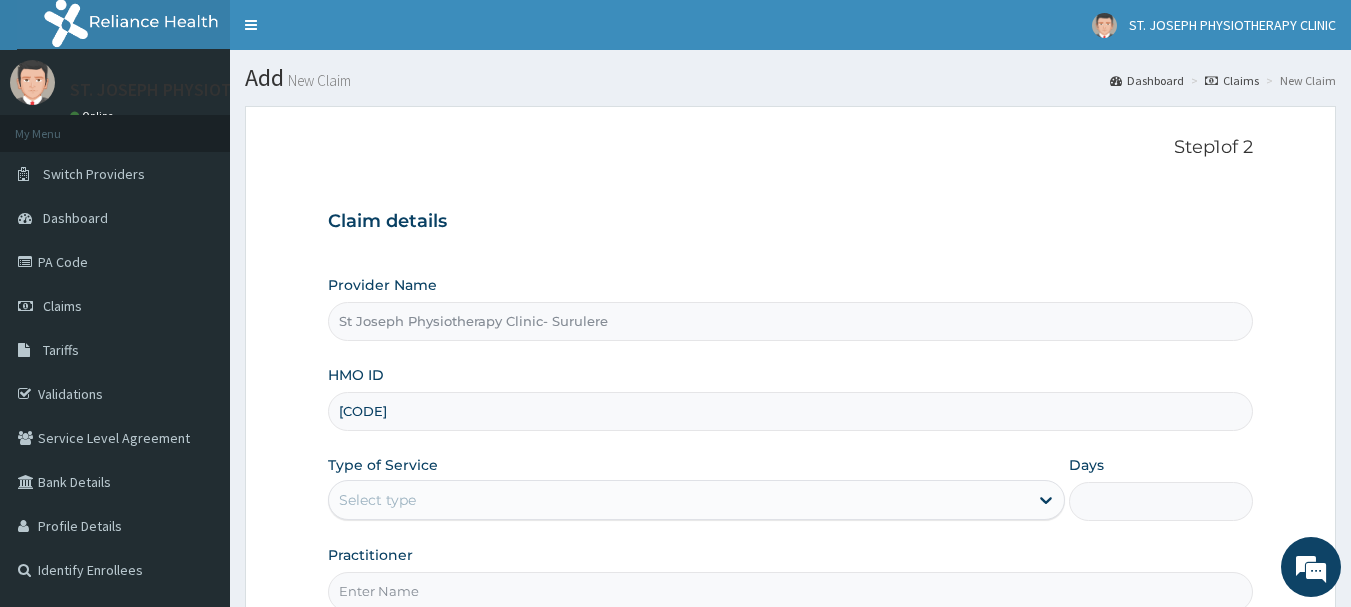 type on "[CODE]" 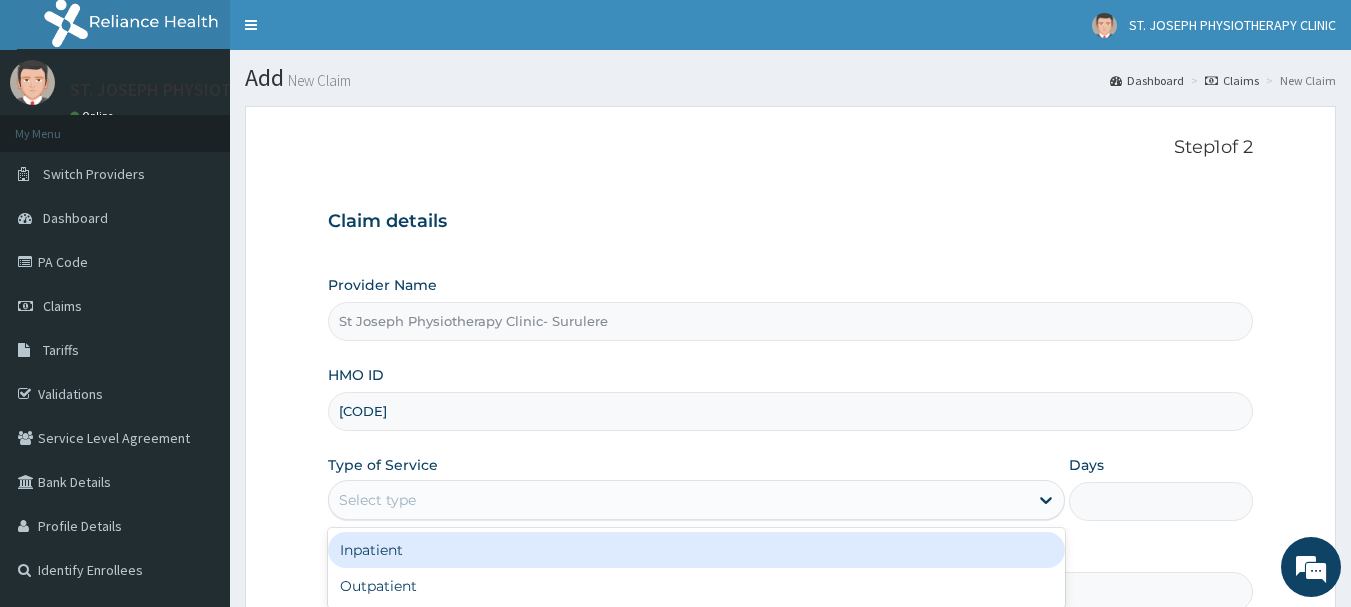 click on "Select type" at bounding box center (678, 500) 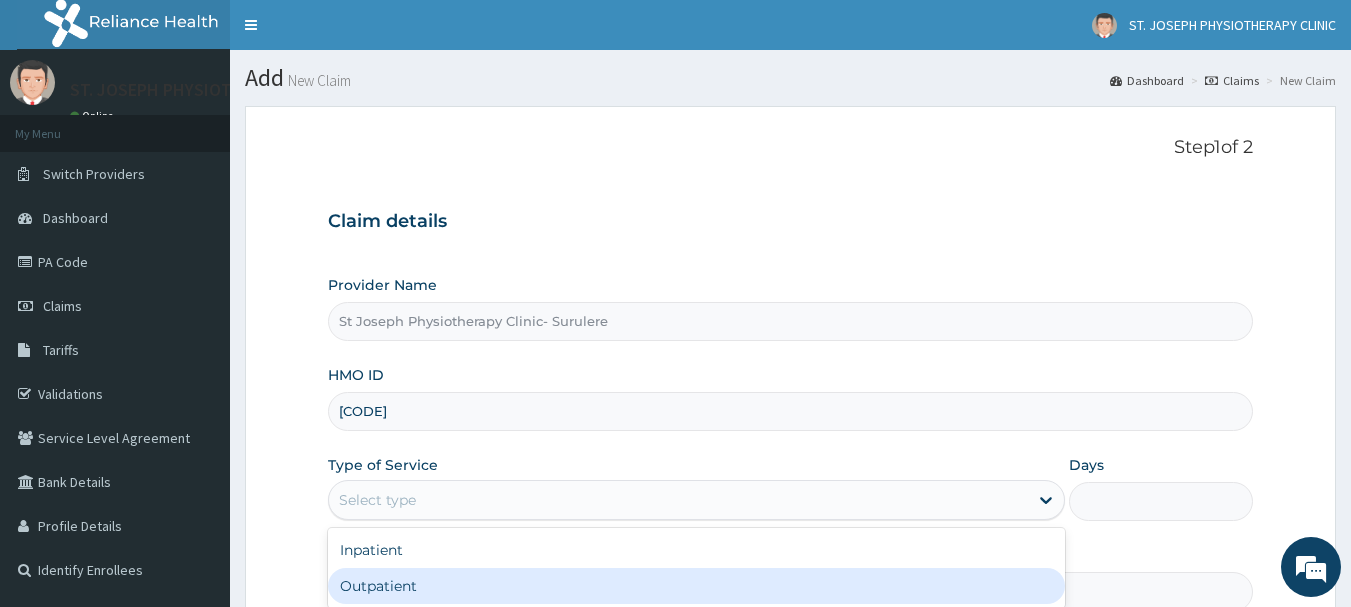 click on "Outpatient" at bounding box center [696, 586] 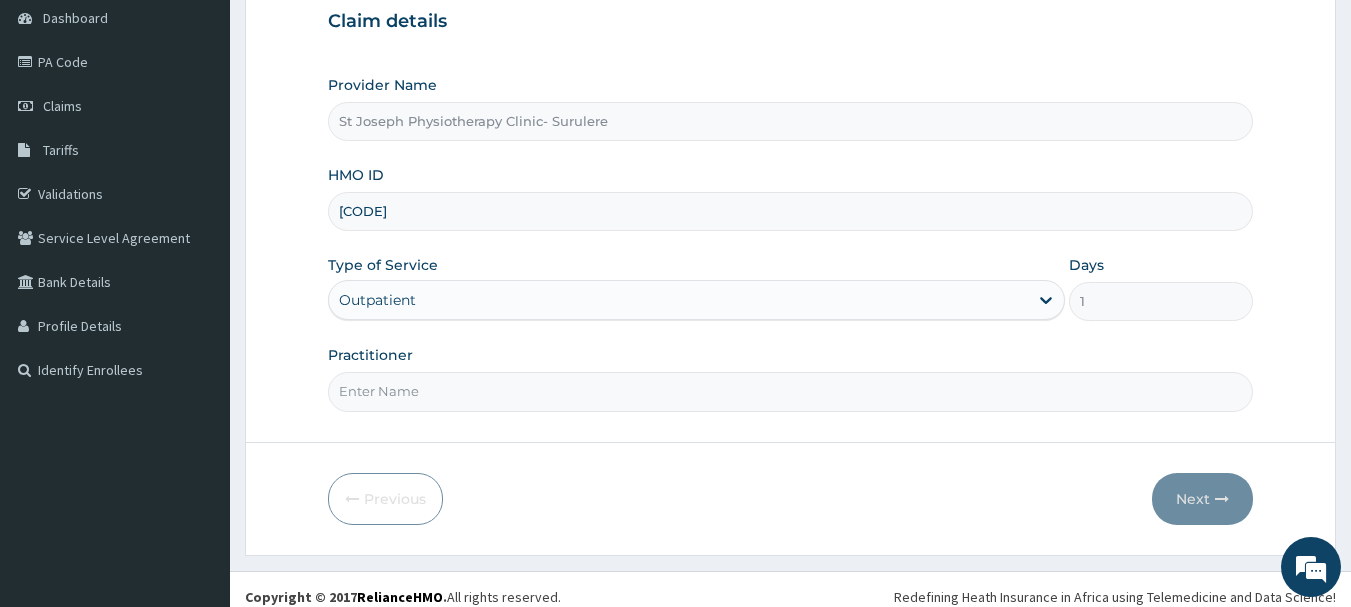 scroll, scrollTop: 215, scrollLeft: 0, axis: vertical 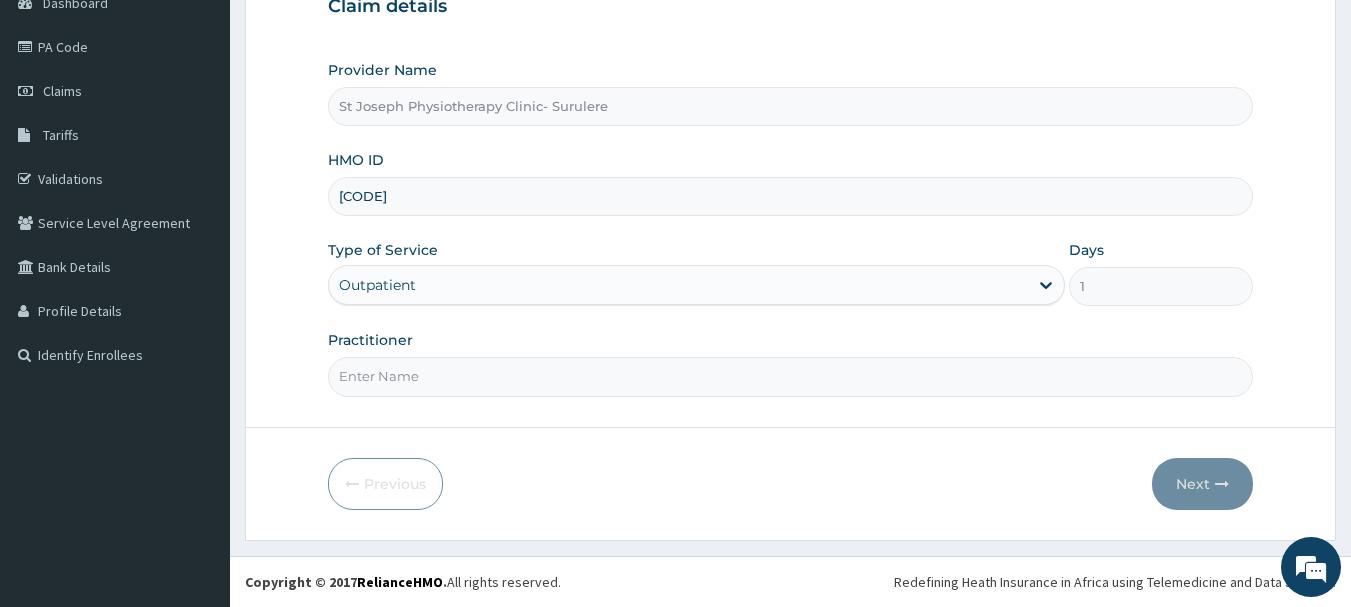 click on "Practitioner" at bounding box center (791, 376) 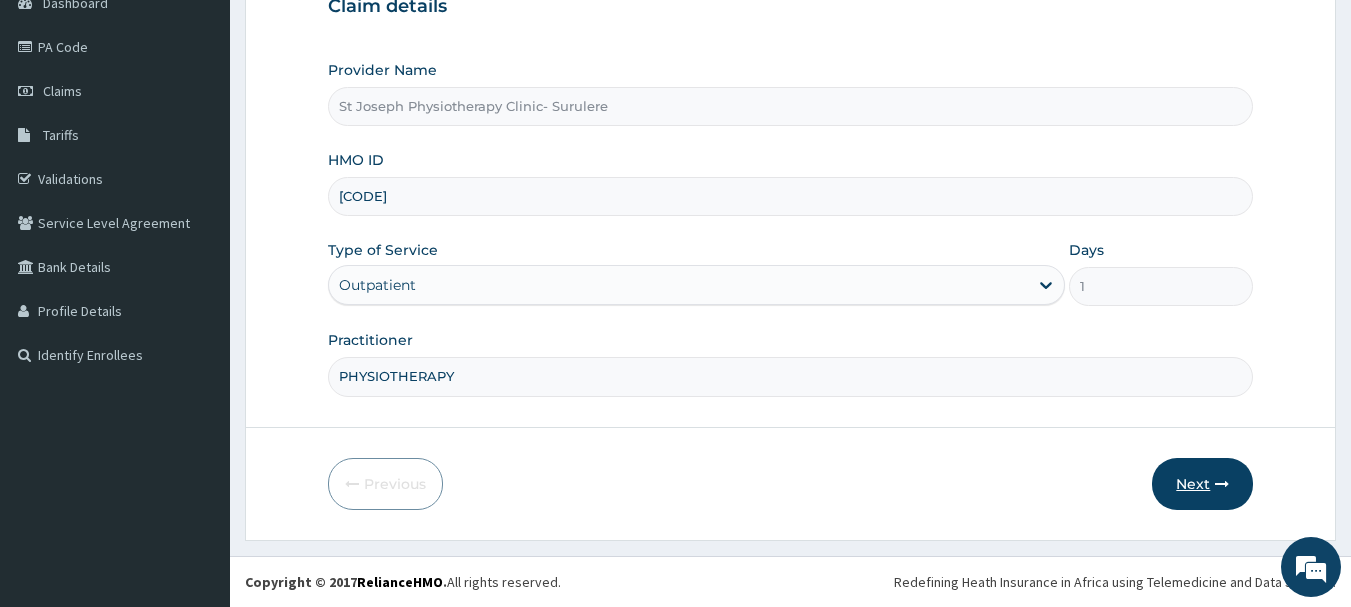 type on "PHYSIOTHERAPY" 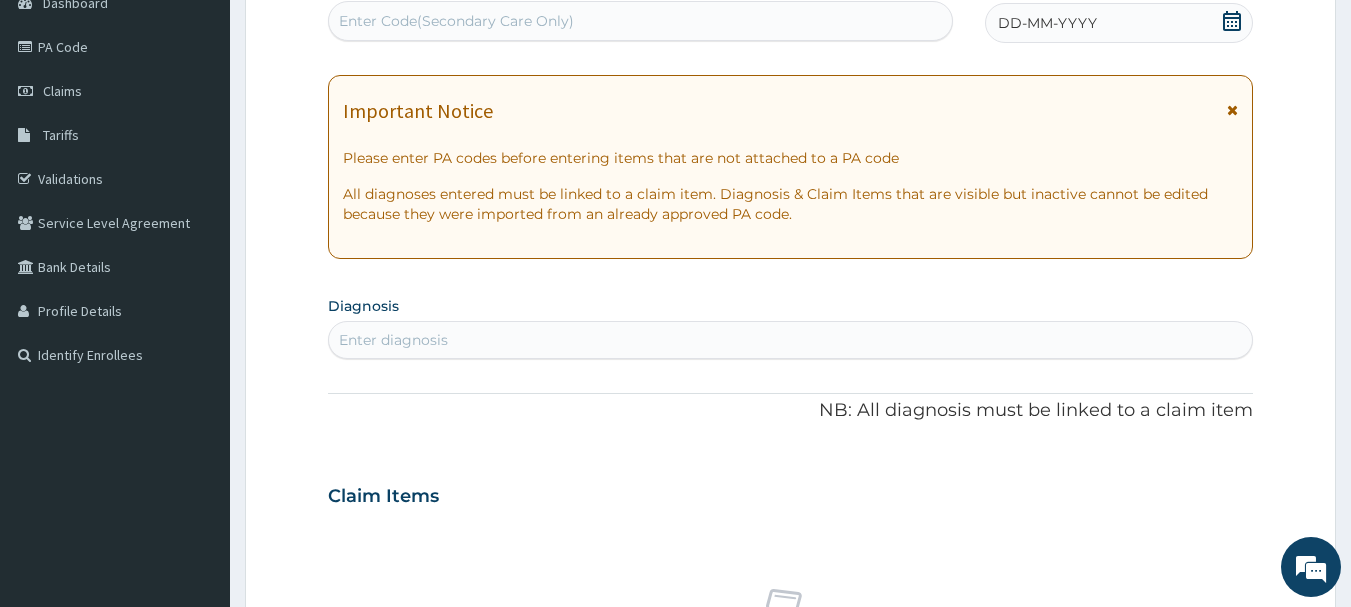 click on "Enter Code(Secondary Care Only)" at bounding box center (641, 21) 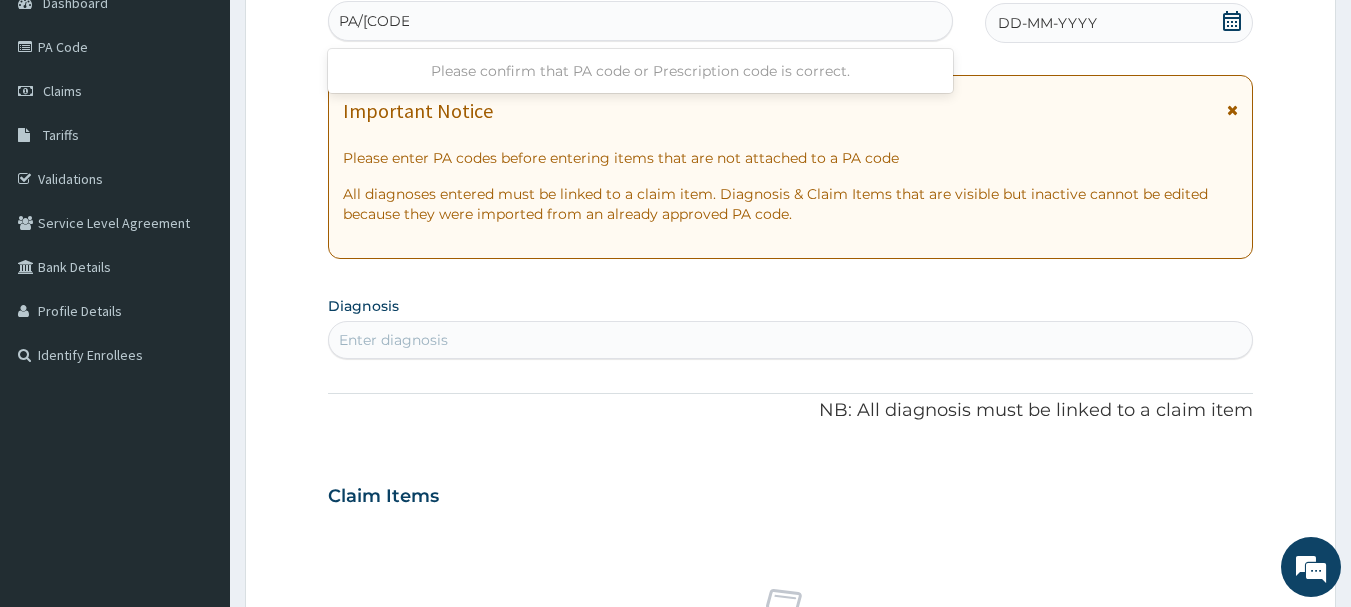 type on "PA/[CODE]" 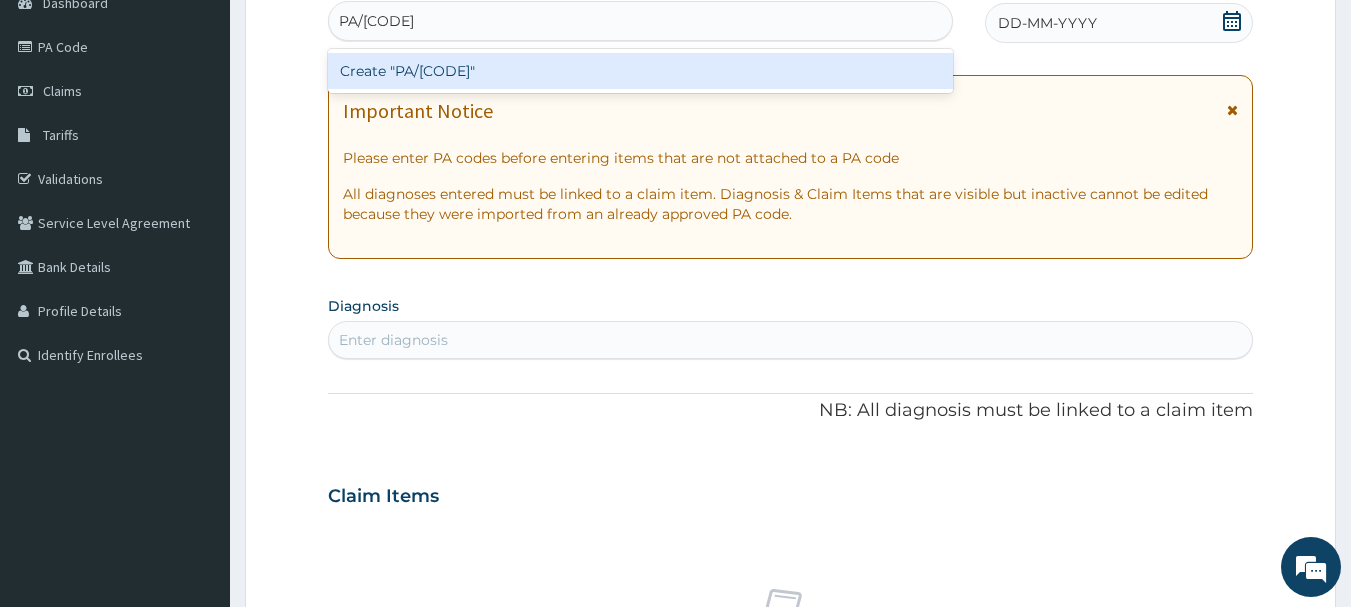 click on "Create "PA/[CODE]"" at bounding box center [641, 71] 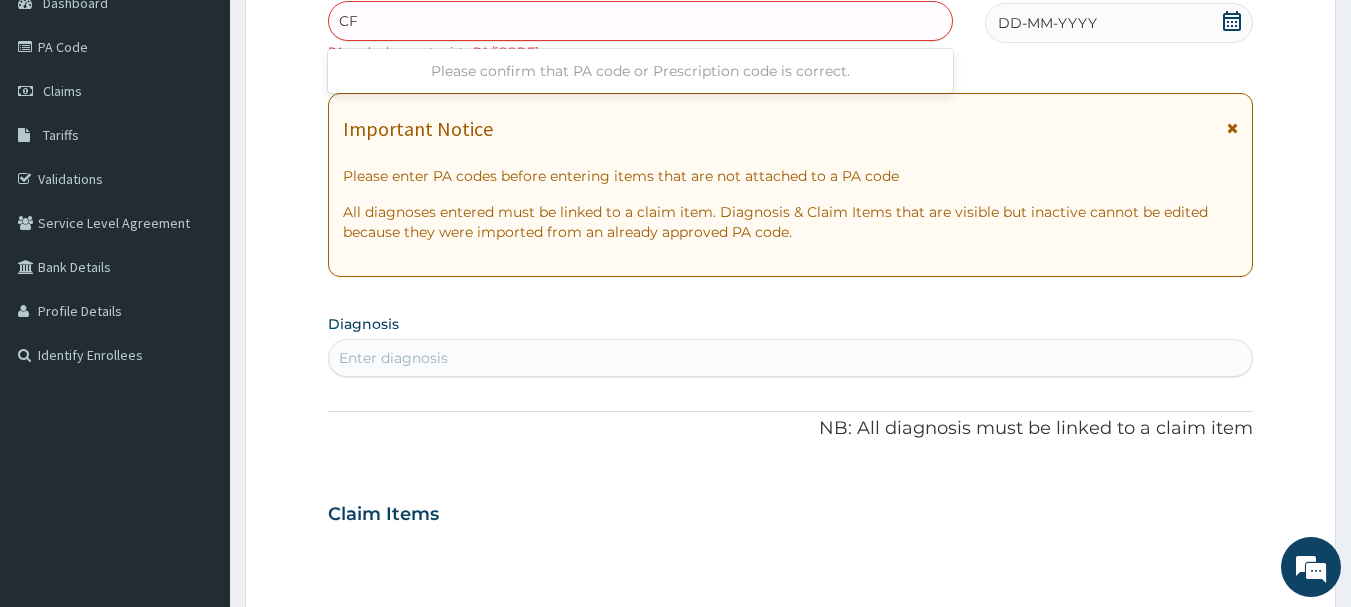 type on "C" 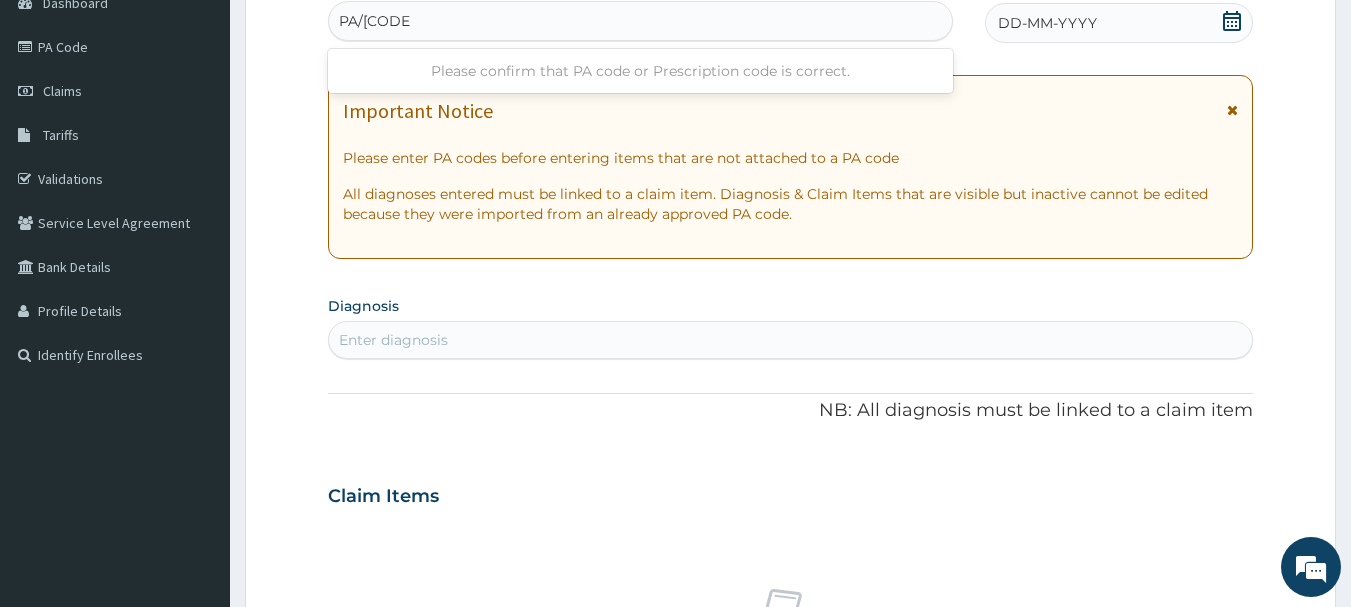 type on "PA/[CODE]" 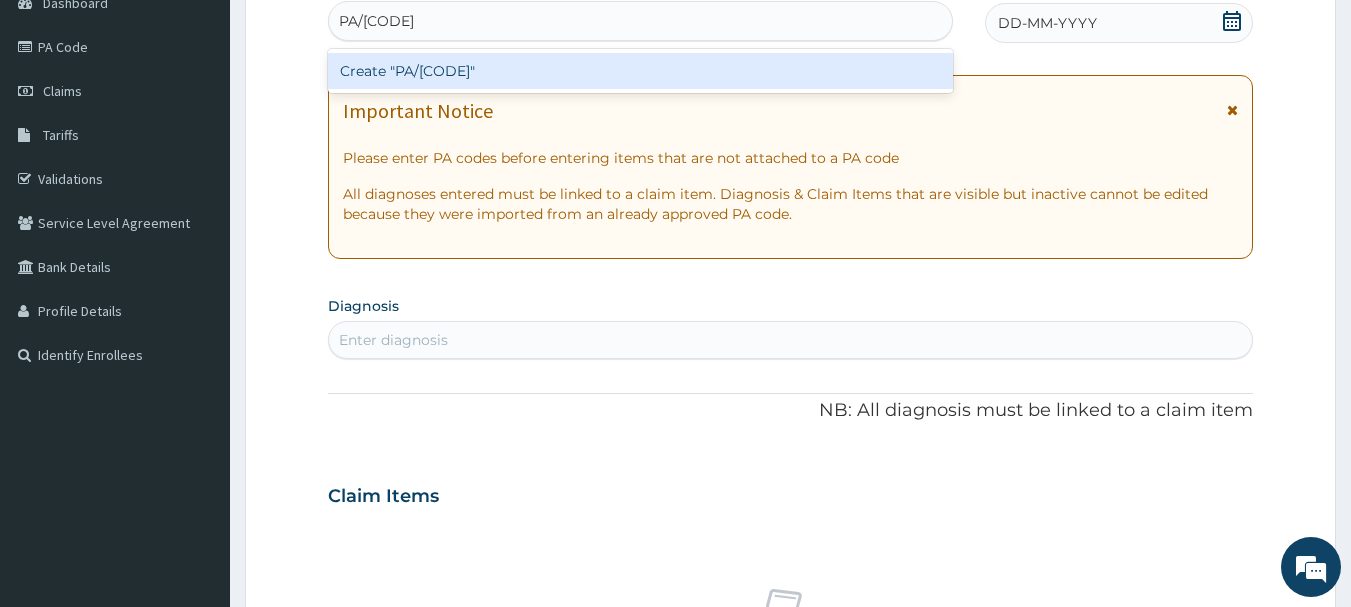 click on "Create "PA/[CODE]"" at bounding box center (641, 71) 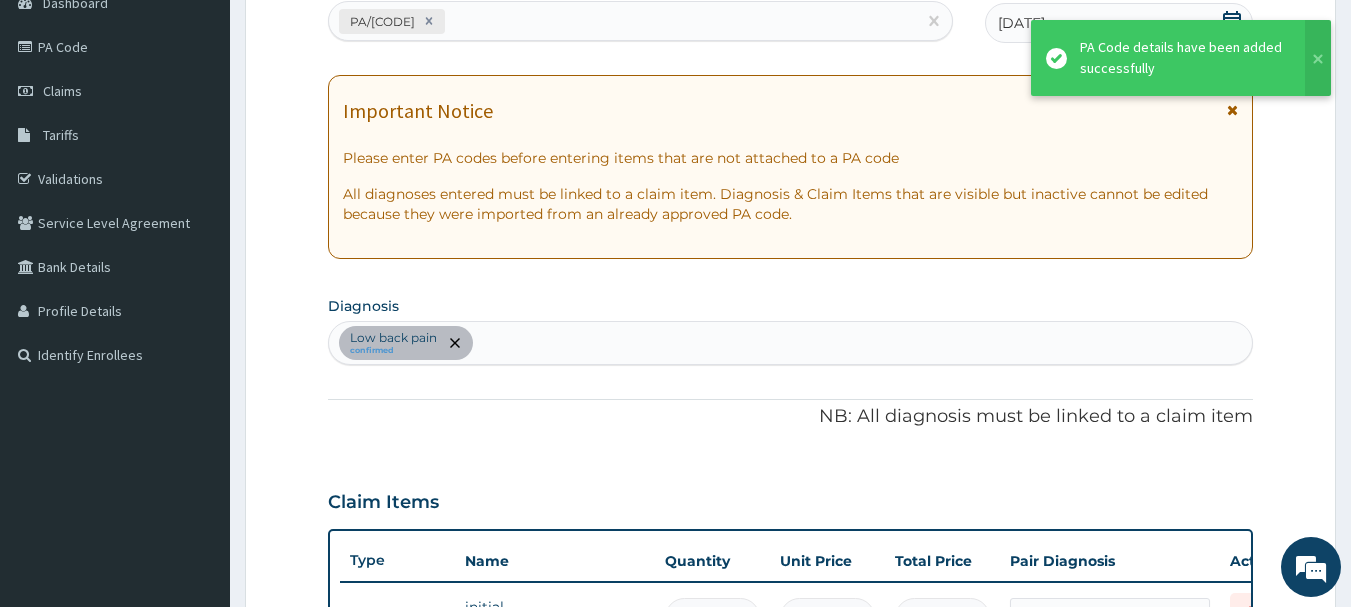scroll, scrollTop: 245, scrollLeft: 0, axis: vertical 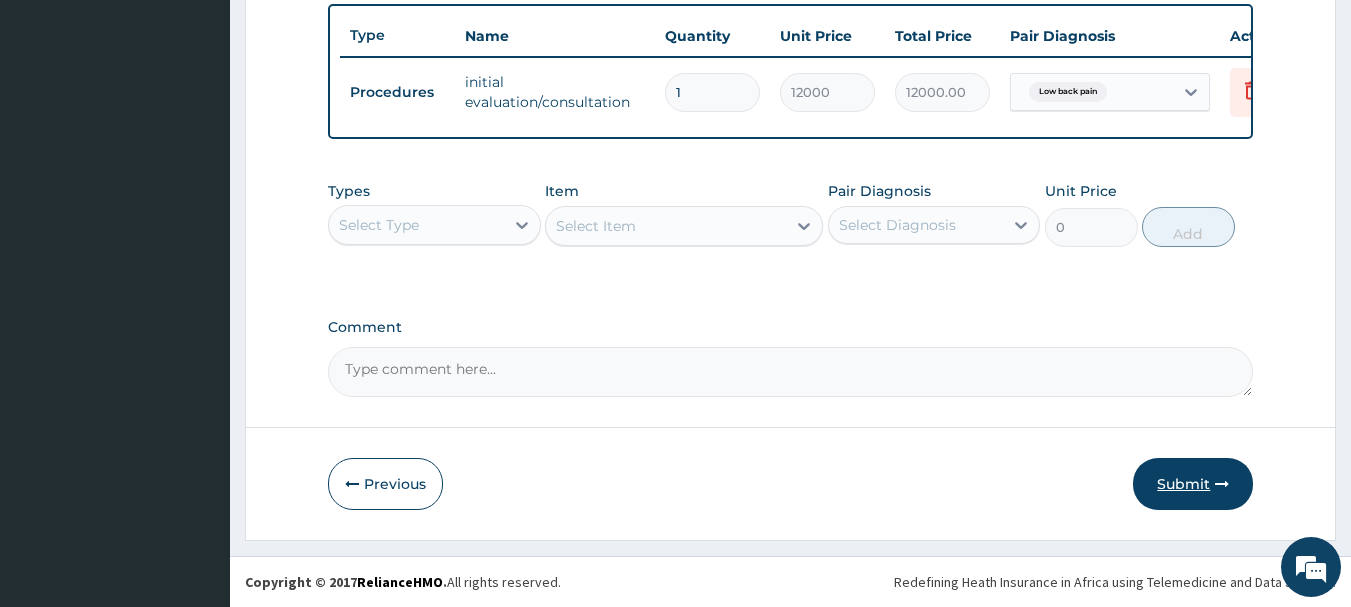click on "Submit" at bounding box center [1193, 484] 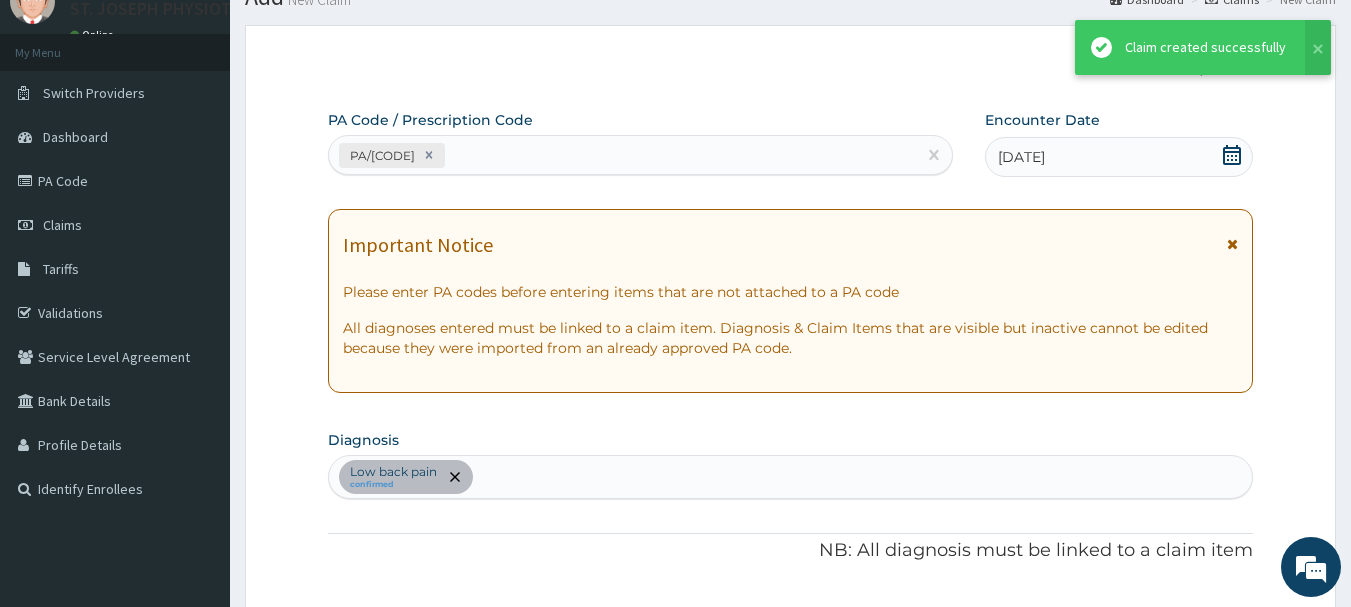 scroll, scrollTop: 755, scrollLeft: 0, axis: vertical 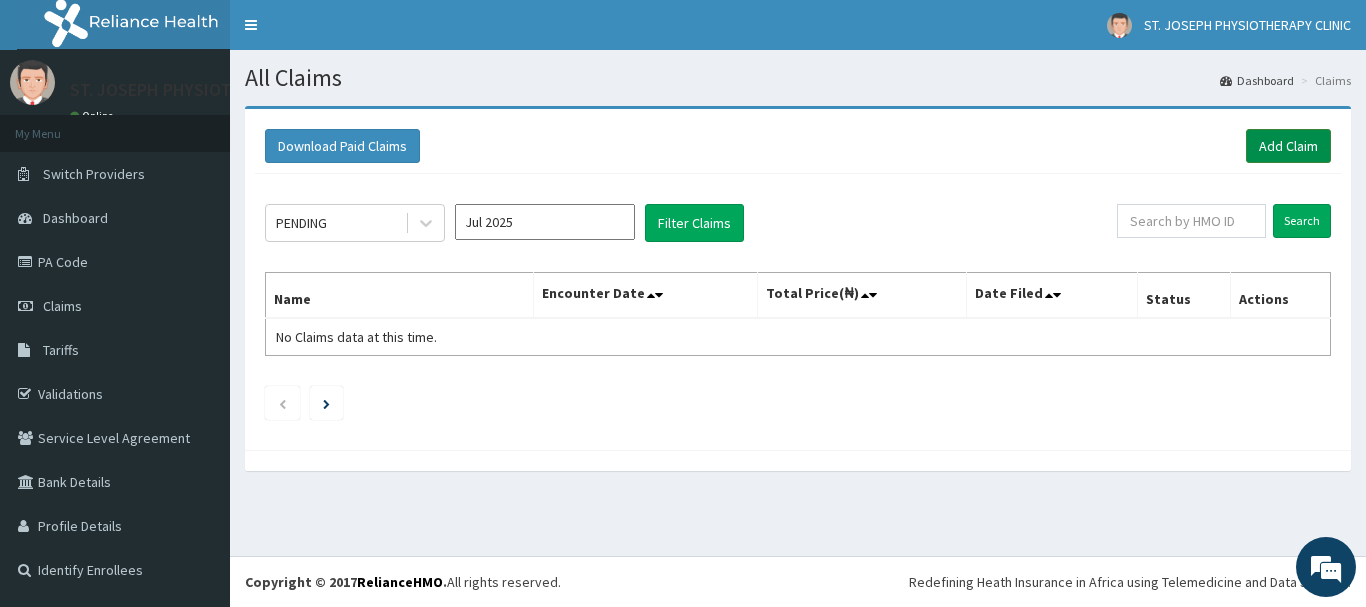 click on "Add Claim" at bounding box center (1288, 146) 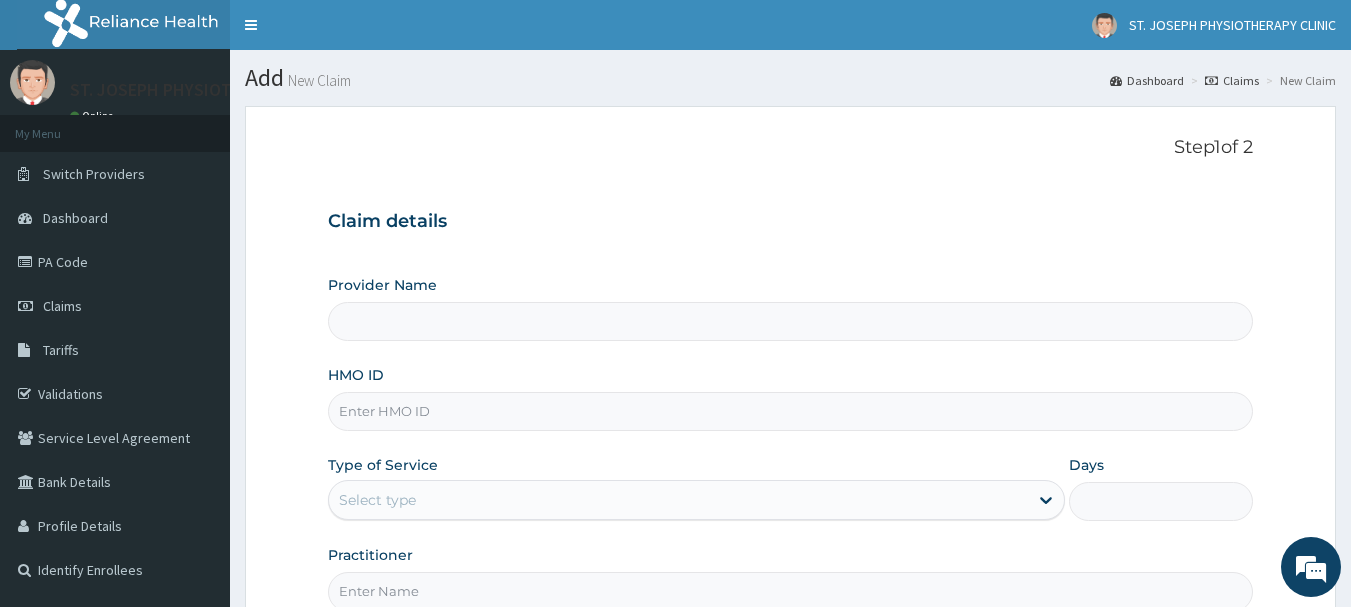 scroll, scrollTop: 0, scrollLeft: 0, axis: both 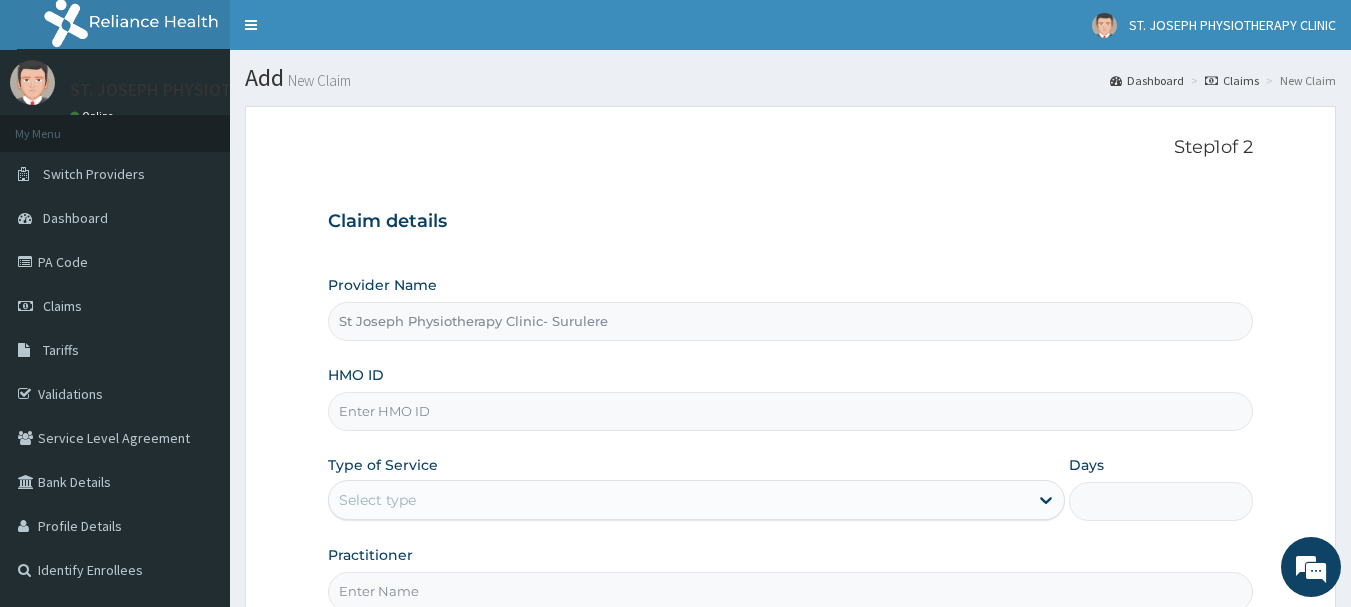 type on "St Joseph Physiotherapy Clinic- Surulere" 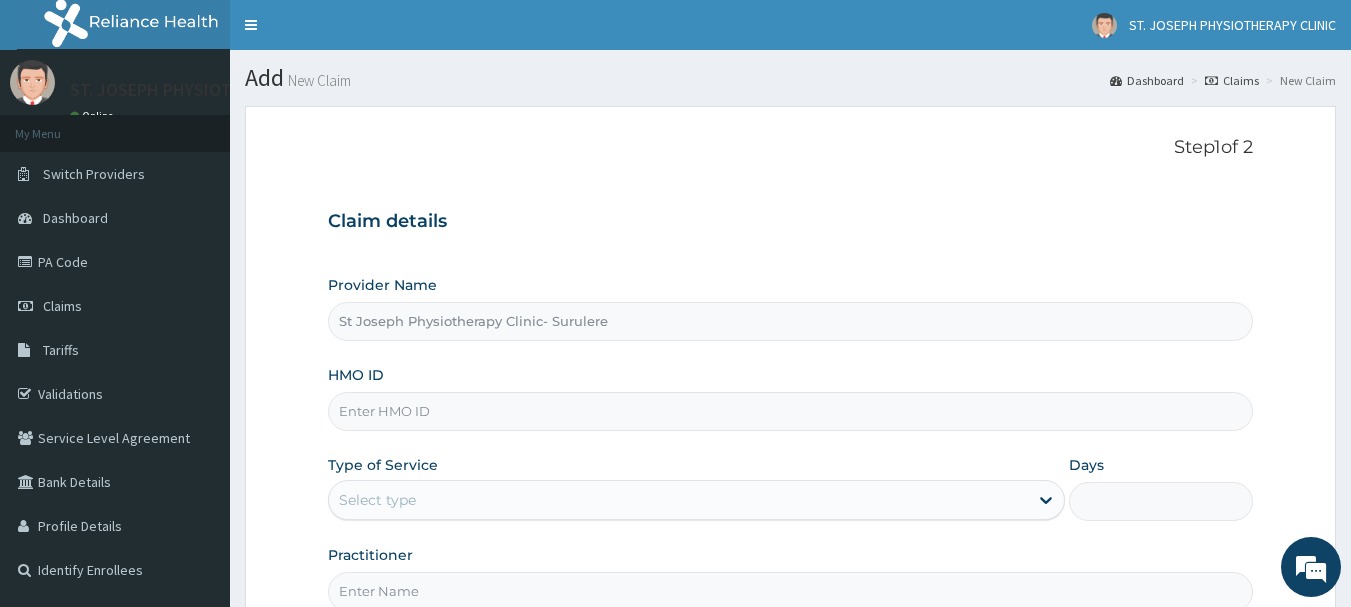 scroll, scrollTop: 0, scrollLeft: 0, axis: both 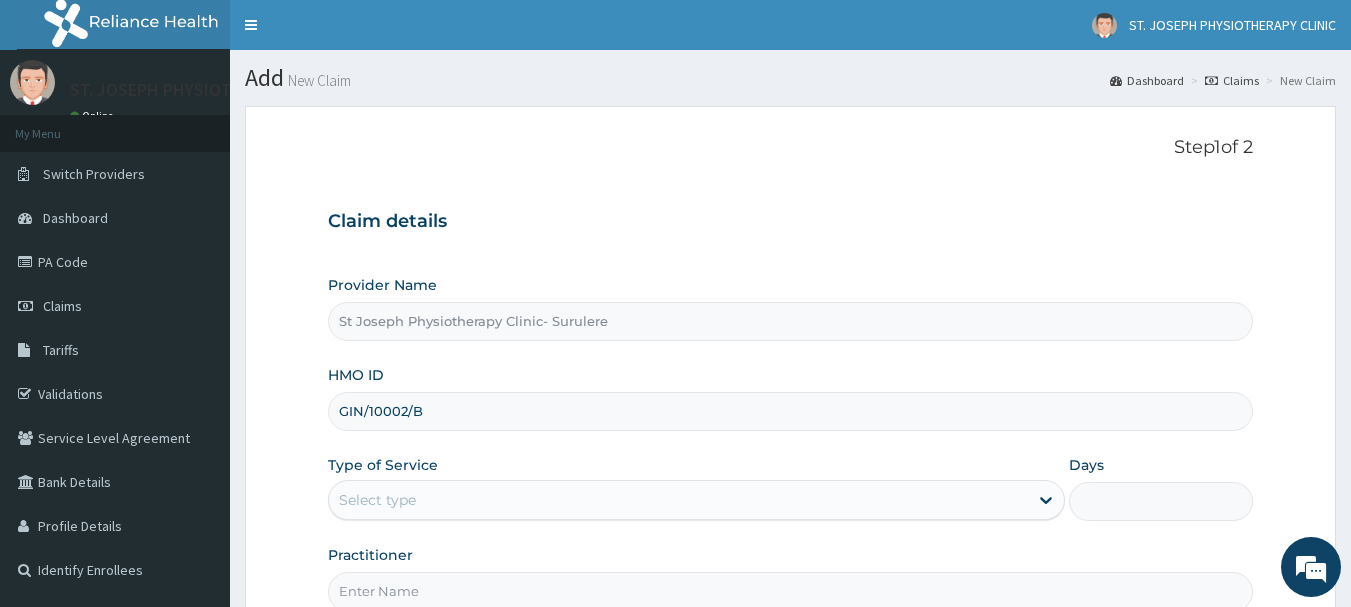 type on "GIN/10002/B" 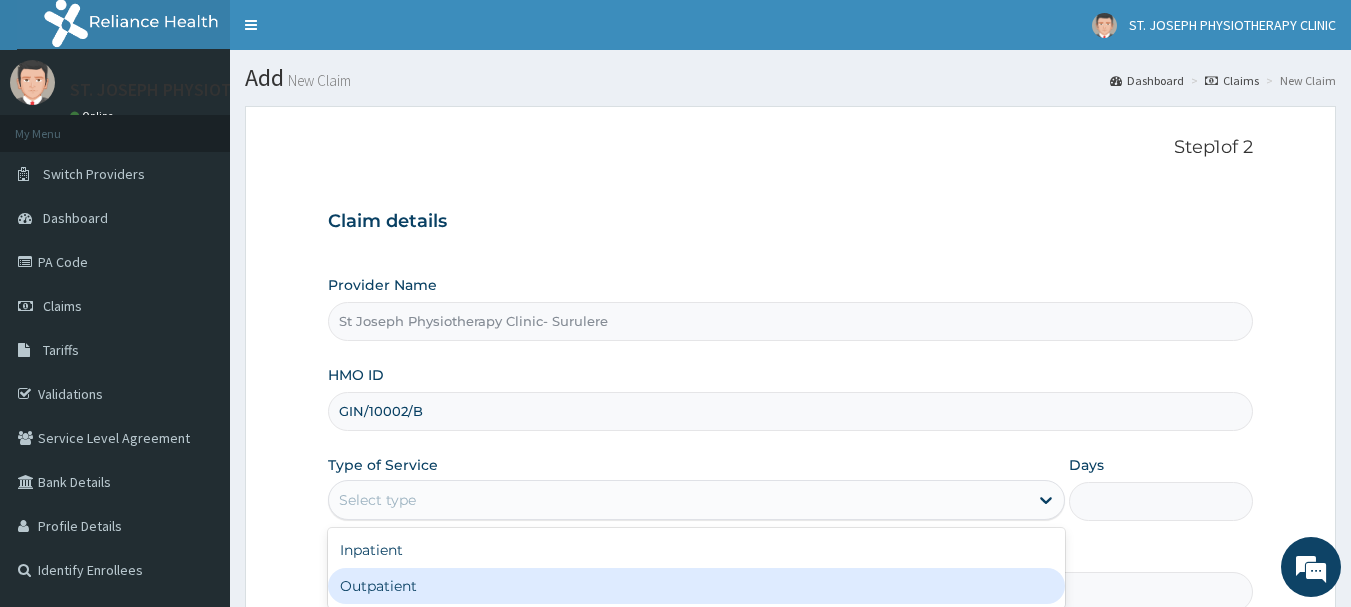 click on "Outpatient" at bounding box center (696, 586) 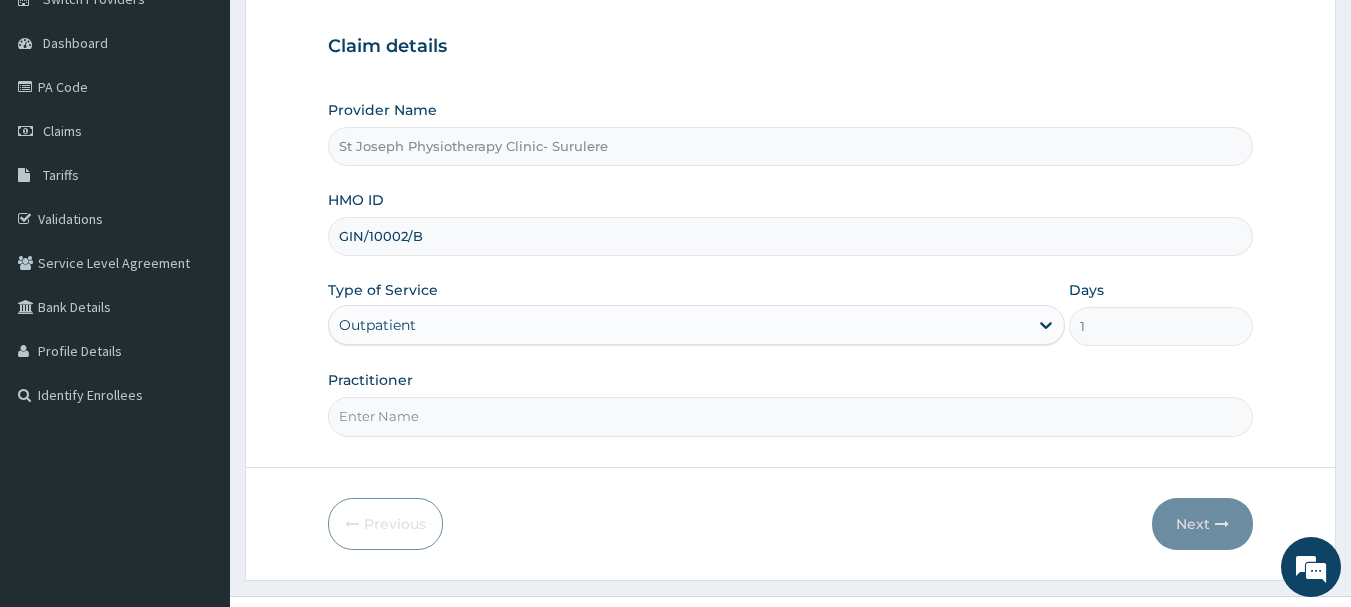 scroll, scrollTop: 215, scrollLeft: 0, axis: vertical 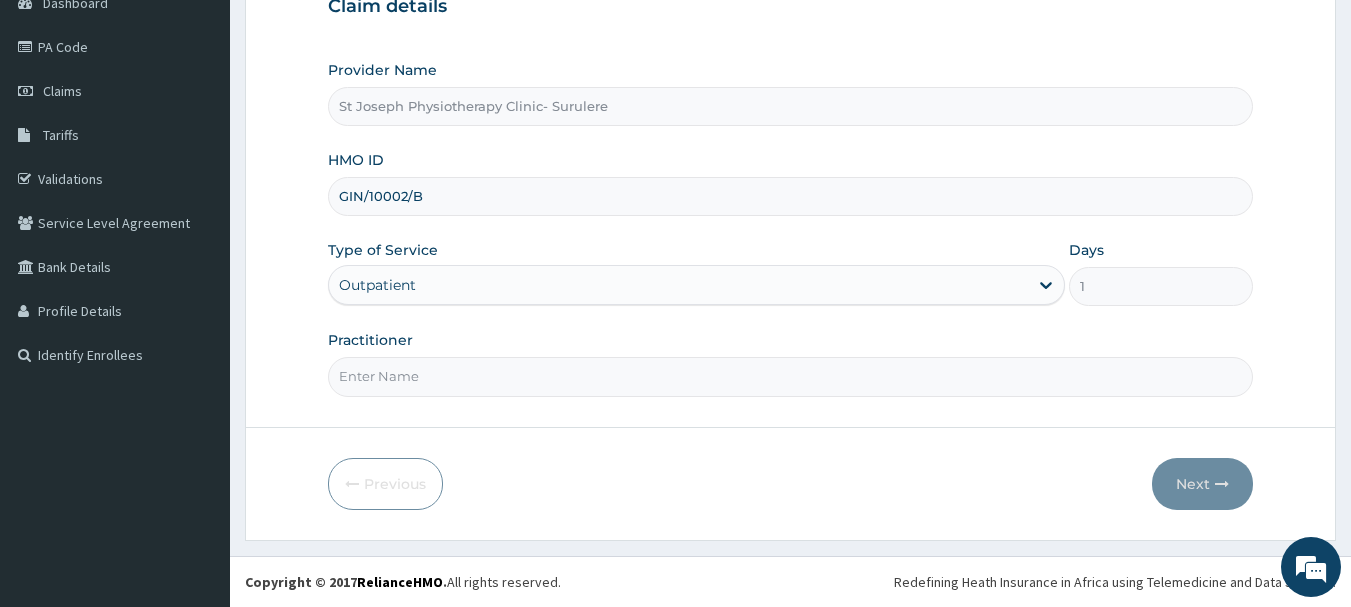 click on "Practitioner" at bounding box center (791, 376) 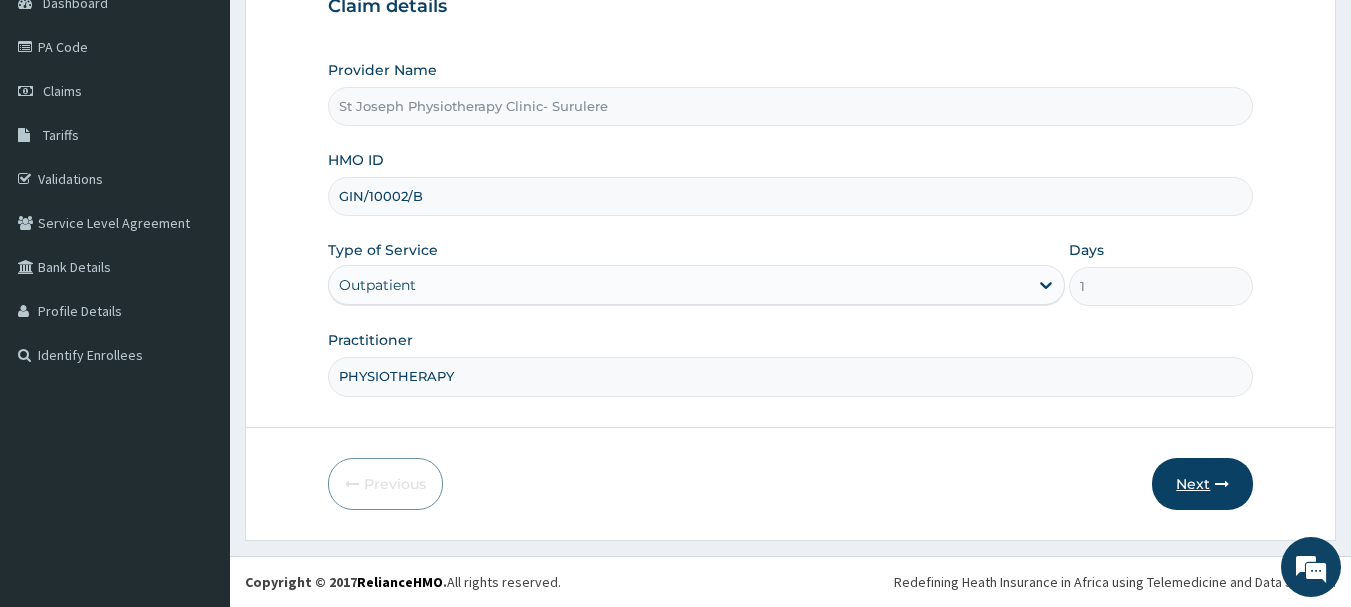 type on "PHYSIOTHERAPY" 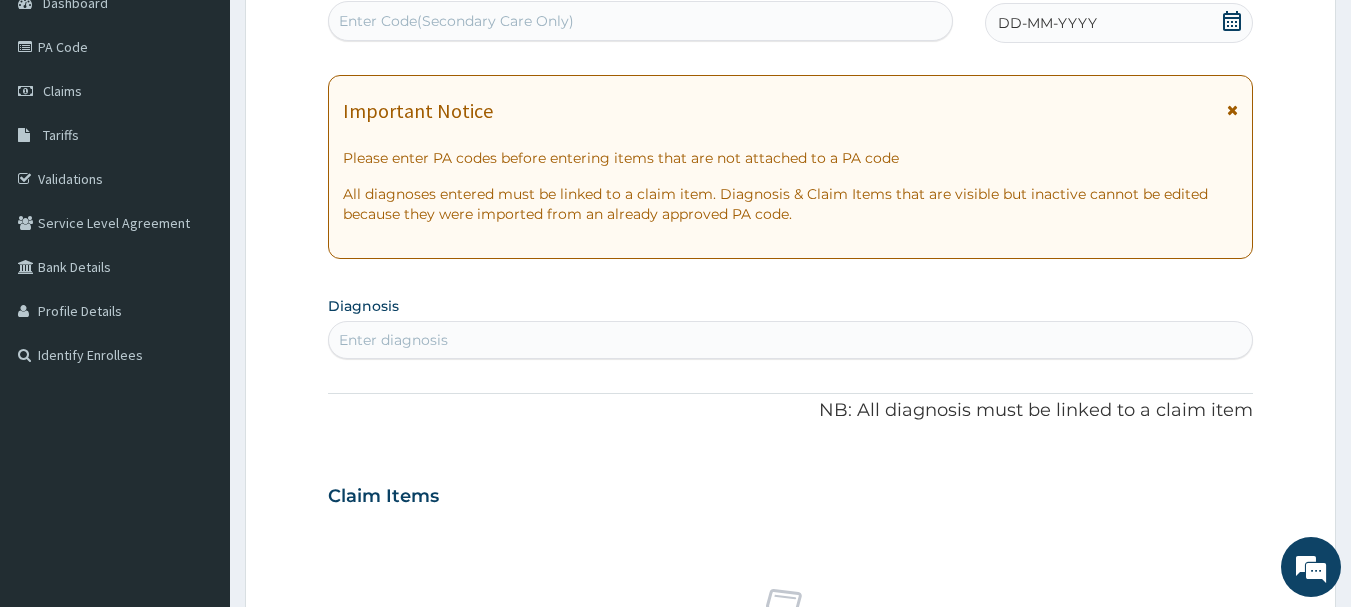 click on "Enter Code(Secondary Care Only)" at bounding box center [641, 21] 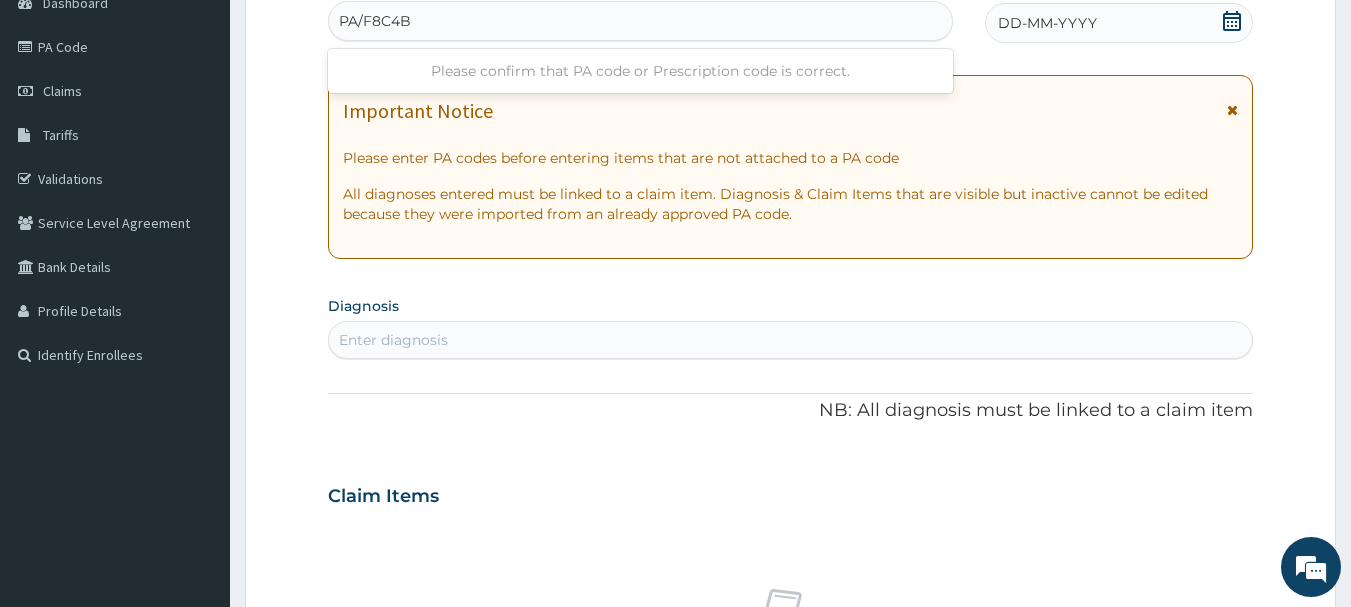 type on "PA/F8C4B1" 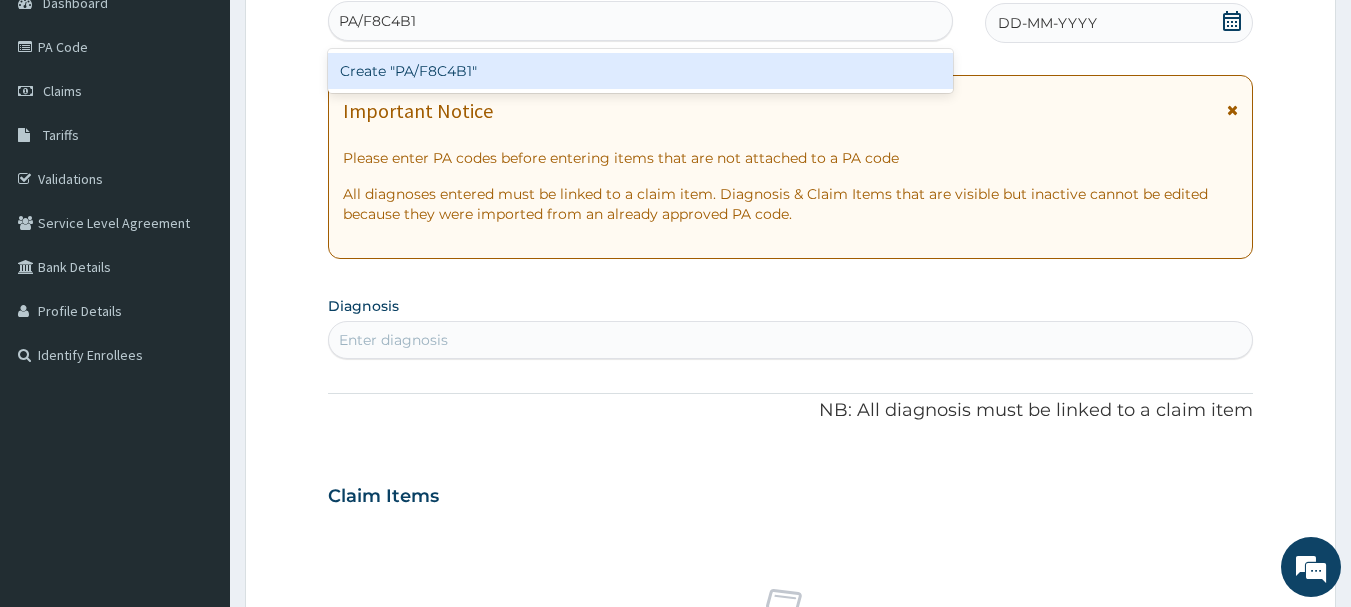 click on "Create "PA/F8C4B1"" at bounding box center (641, 71) 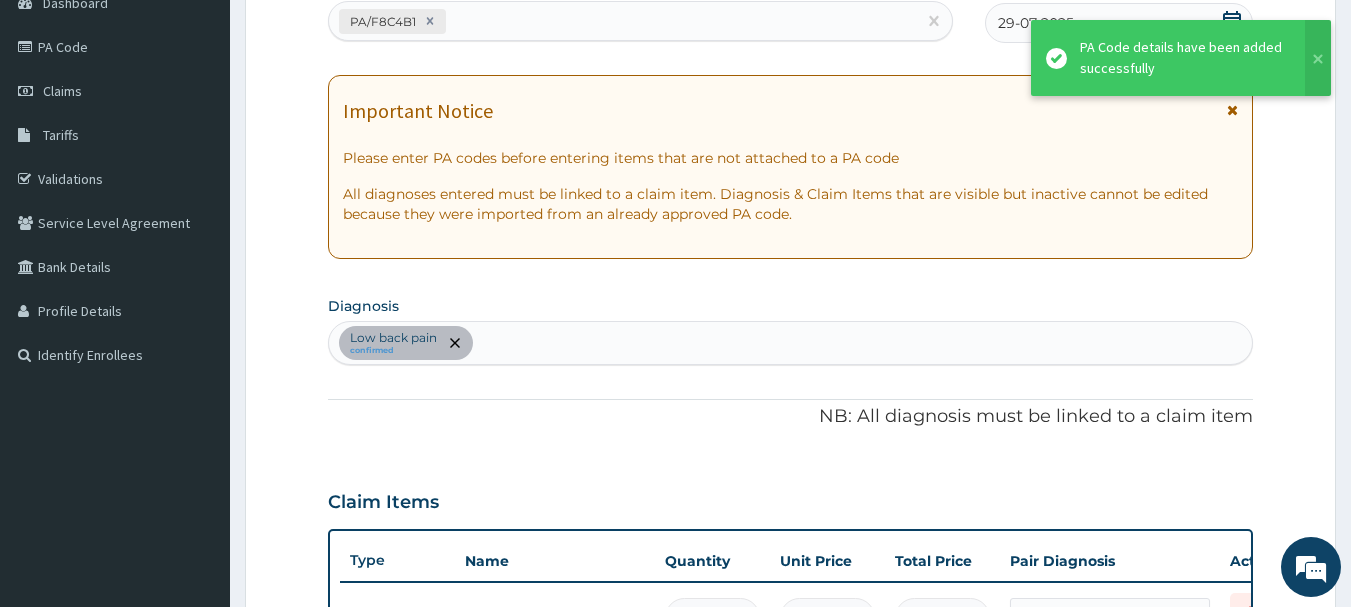 scroll, scrollTop: 245, scrollLeft: 0, axis: vertical 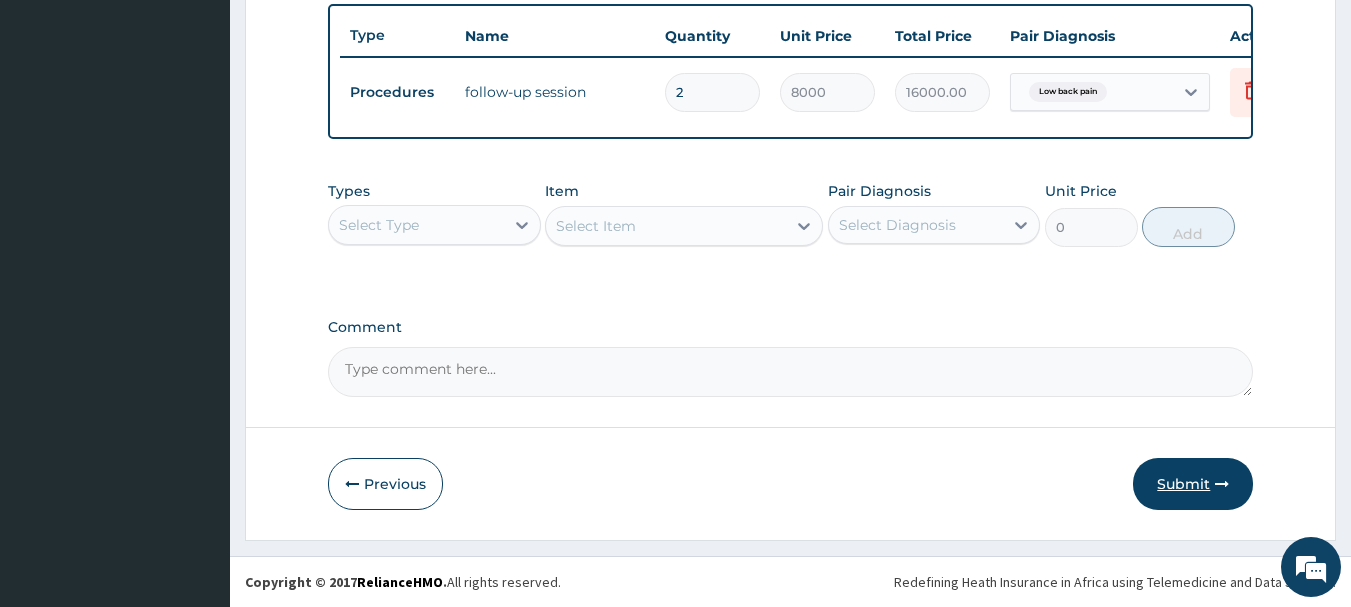 click on "Submit" at bounding box center (1193, 484) 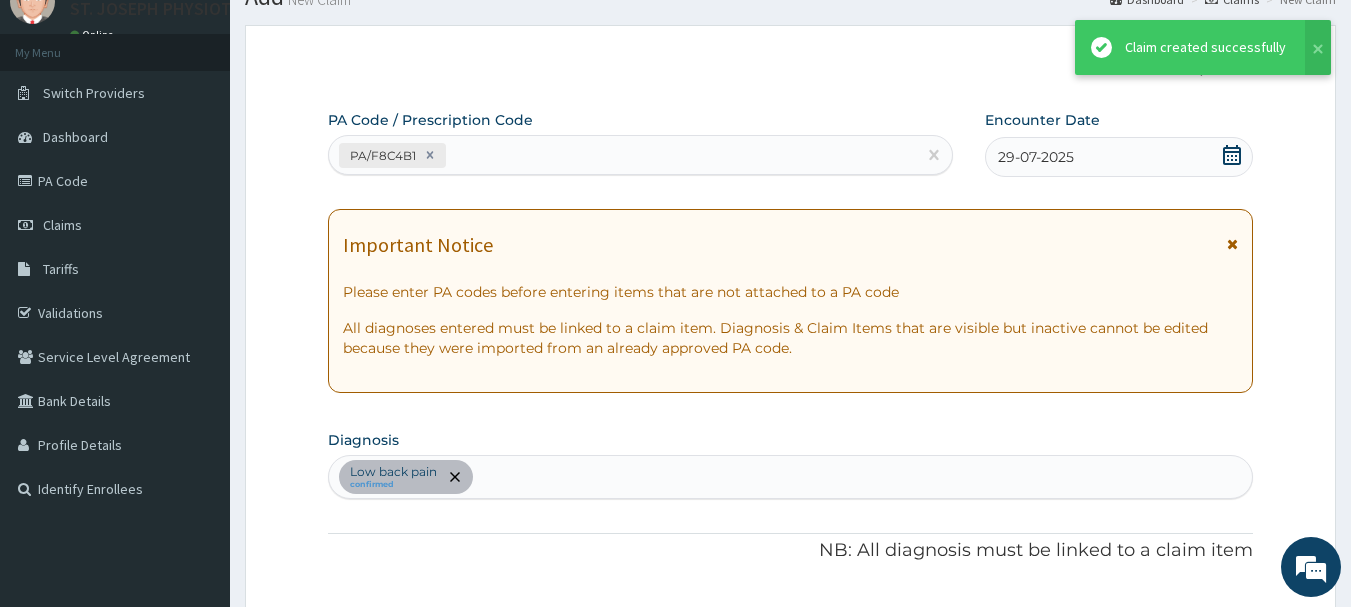 scroll, scrollTop: 755, scrollLeft: 0, axis: vertical 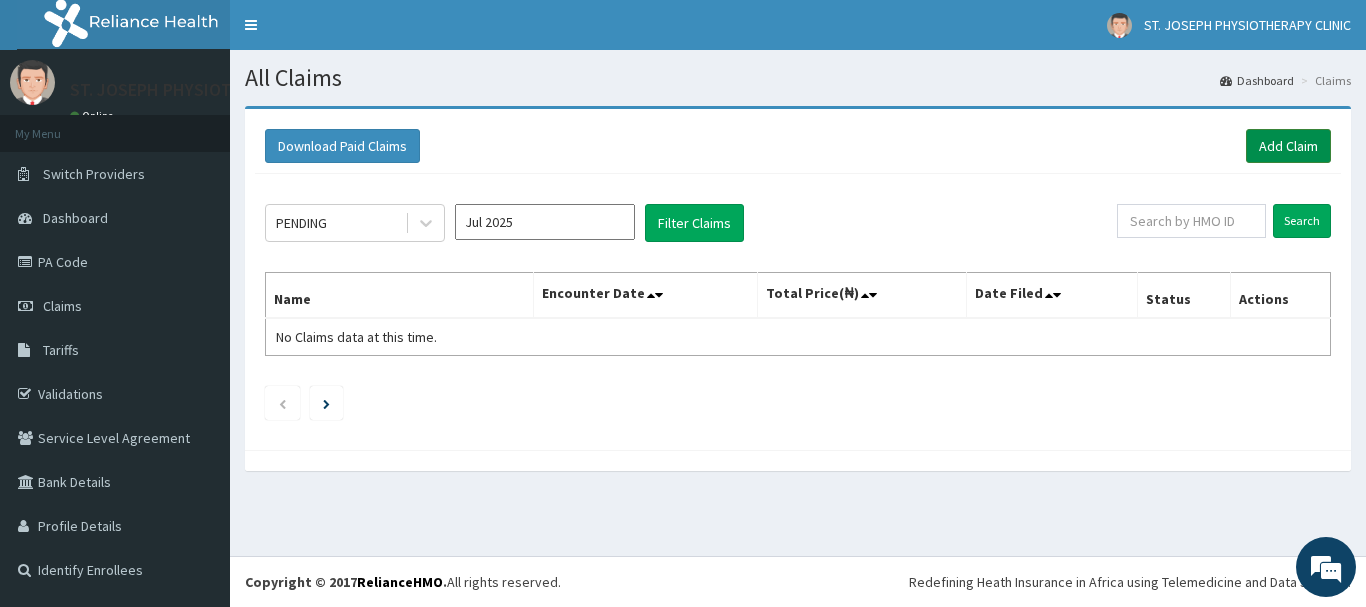 click on "Add Claim" at bounding box center (1288, 146) 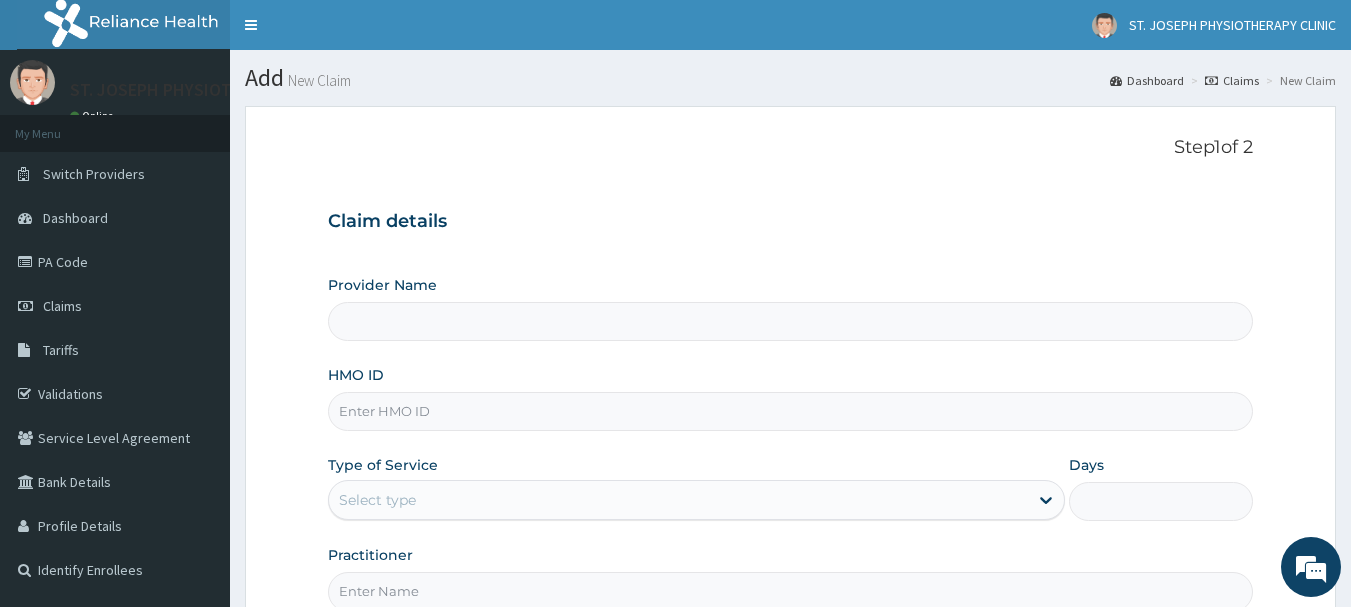 scroll, scrollTop: 0, scrollLeft: 0, axis: both 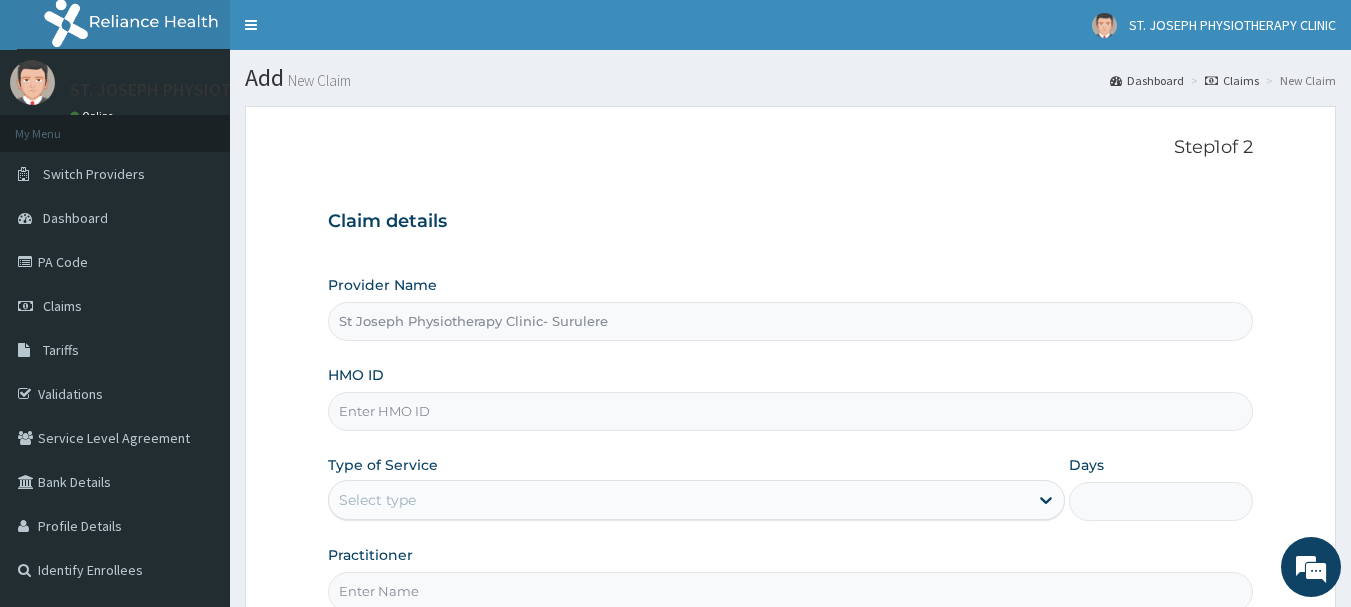 click on "HMO ID" at bounding box center [791, 411] 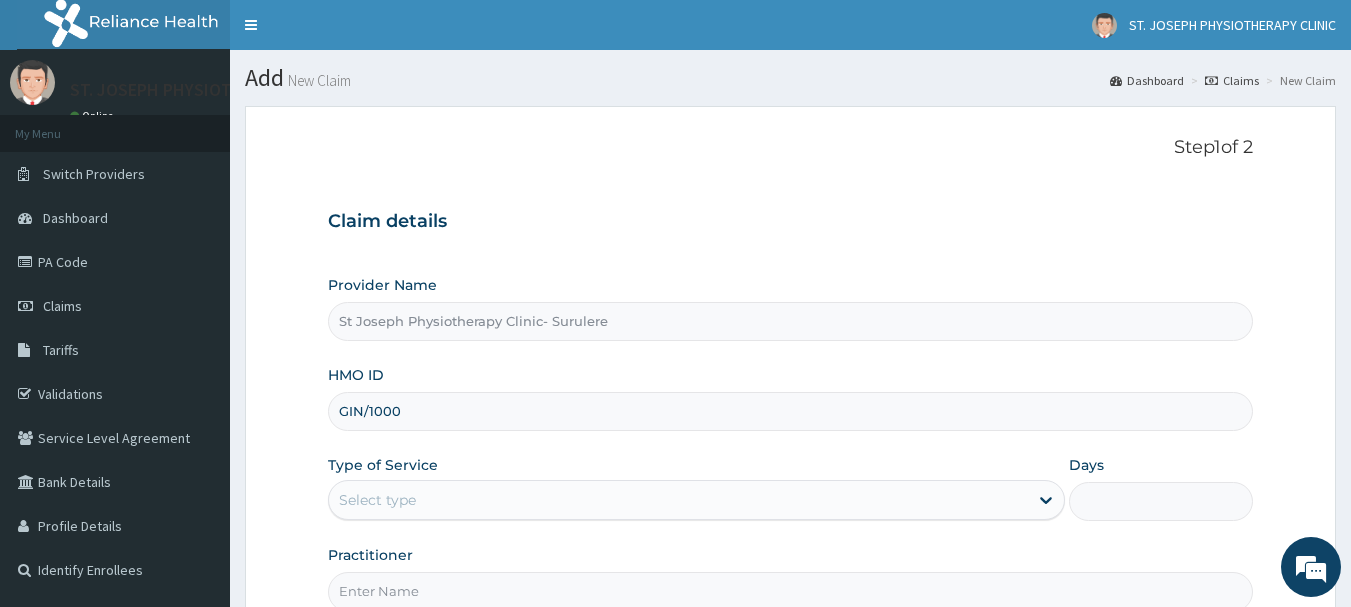 scroll, scrollTop: 0, scrollLeft: 0, axis: both 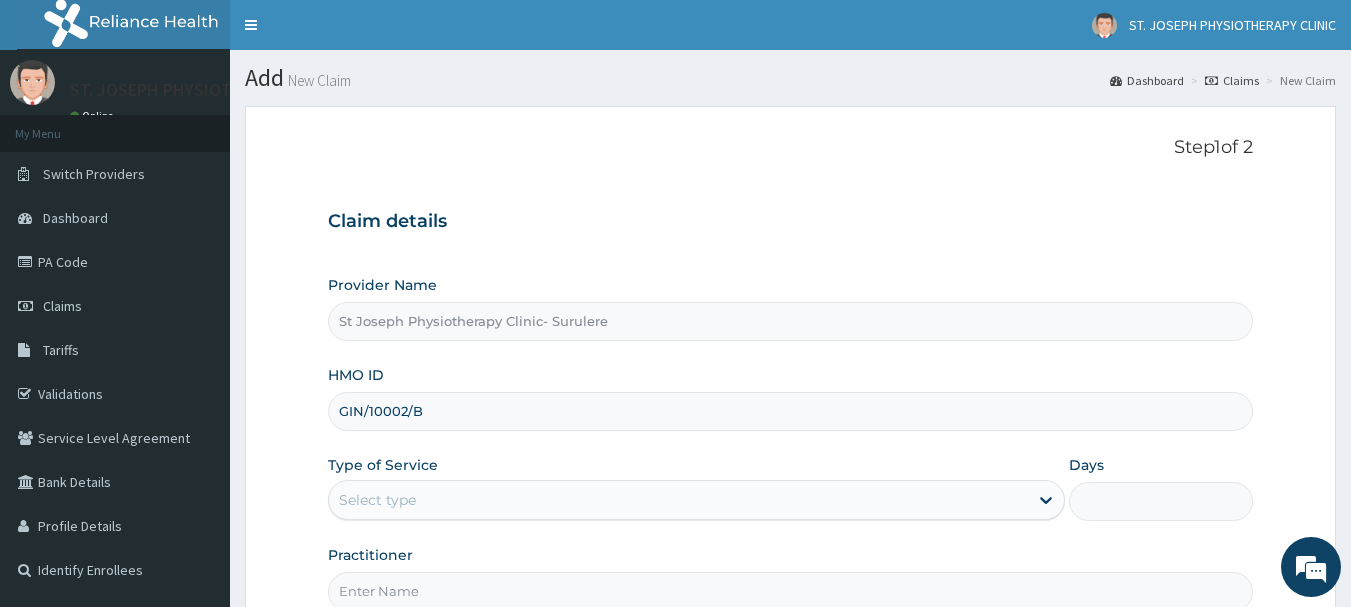 type on "GIN/10002/B" 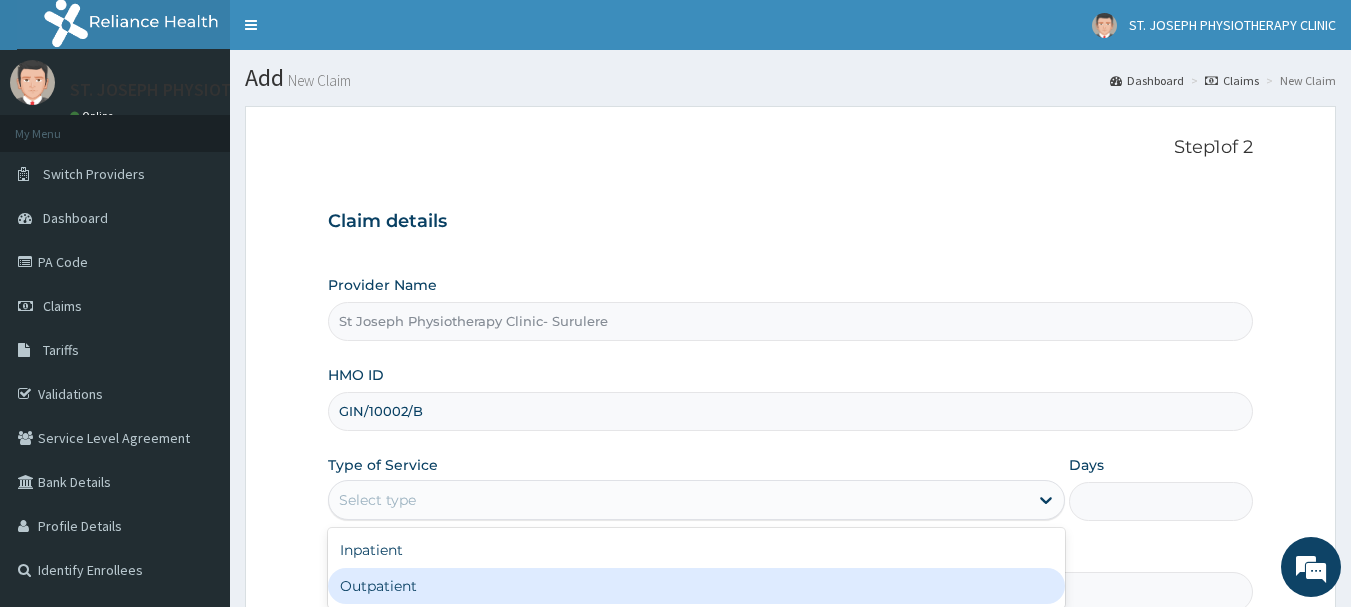 click on "Outpatient" at bounding box center [696, 586] 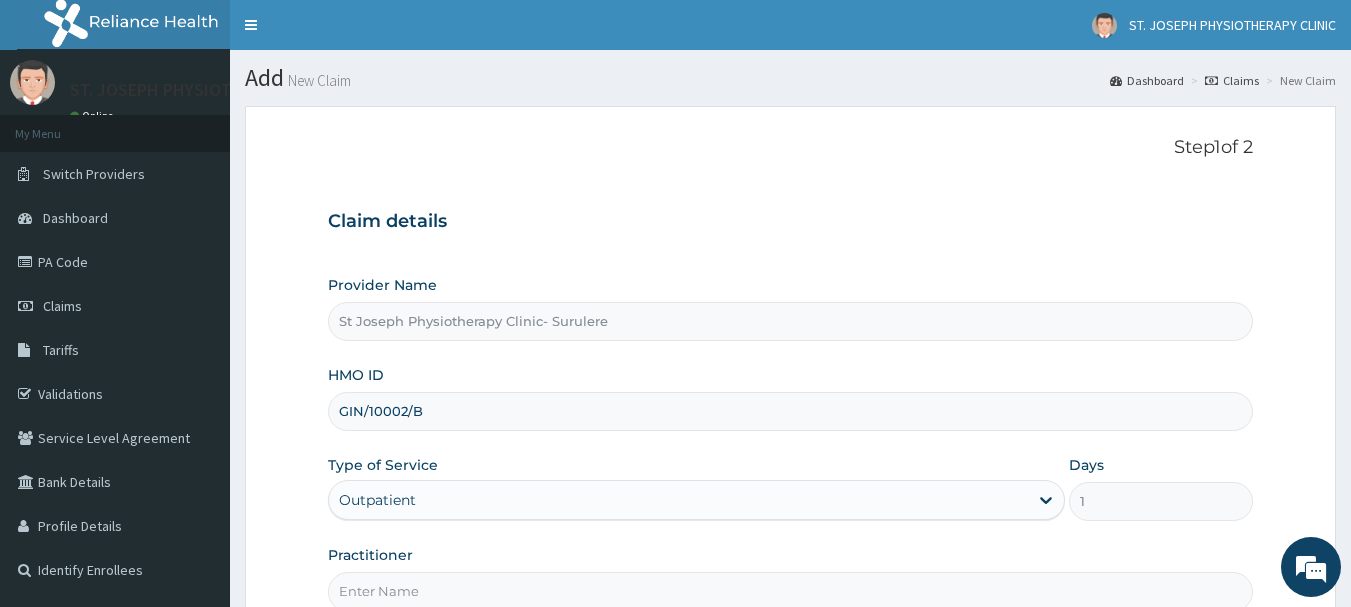 click on "Practitioner" at bounding box center [791, 591] 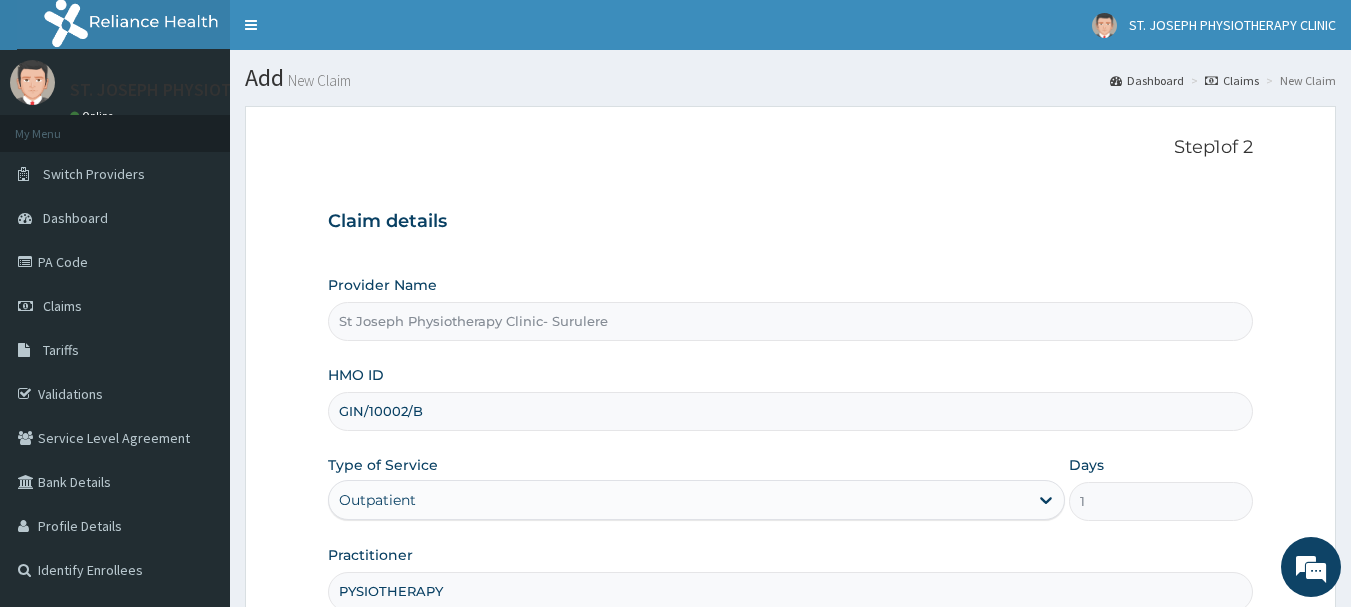type on "PYSIOTHERAPY" 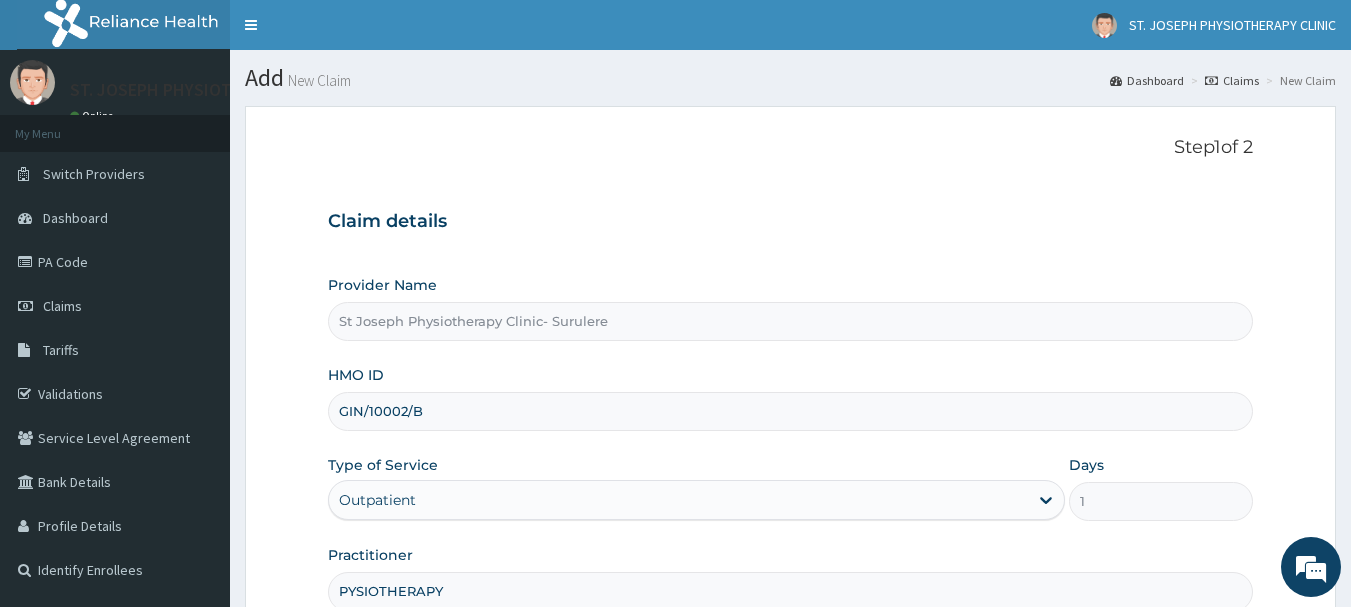 drag, startPoint x: 1349, startPoint y: 595, endPoint x: 1363, endPoint y: 596, distance: 14.035668 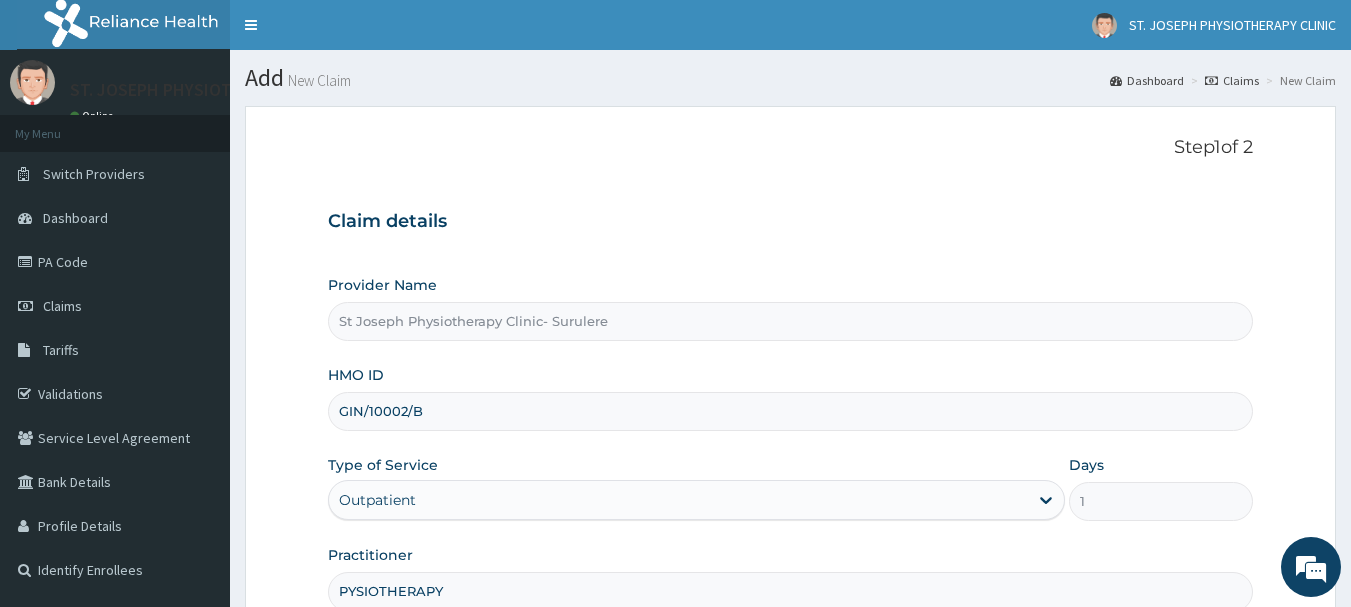 click on "R EL
Toggle navigation
ST. JOSEPH PHYSIOTHERAPY CLINIC ST. JOSEPH PHYSIOTHERAPY CLINIC - contact@stjosephsphysio.com Member since  October 23, 2021 at 6:13:29 PM   Profile Sign out" at bounding box center (675, 411) 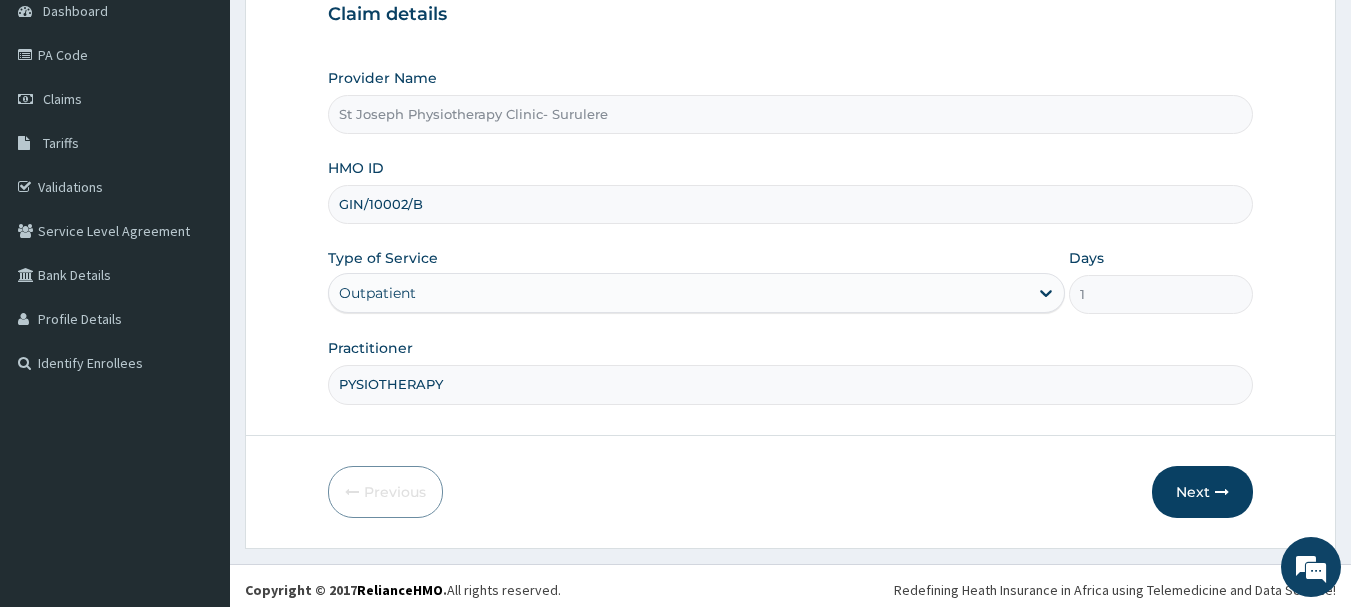 scroll, scrollTop: 215, scrollLeft: 0, axis: vertical 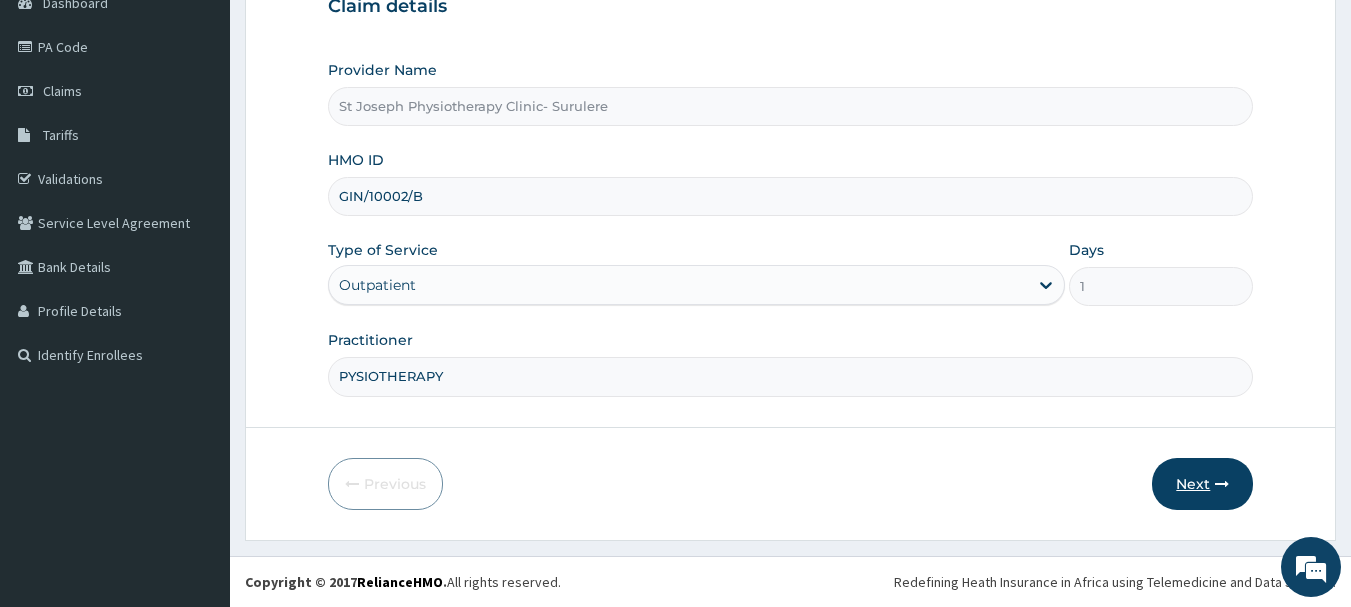 click on "Next" at bounding box center [1202, 484] 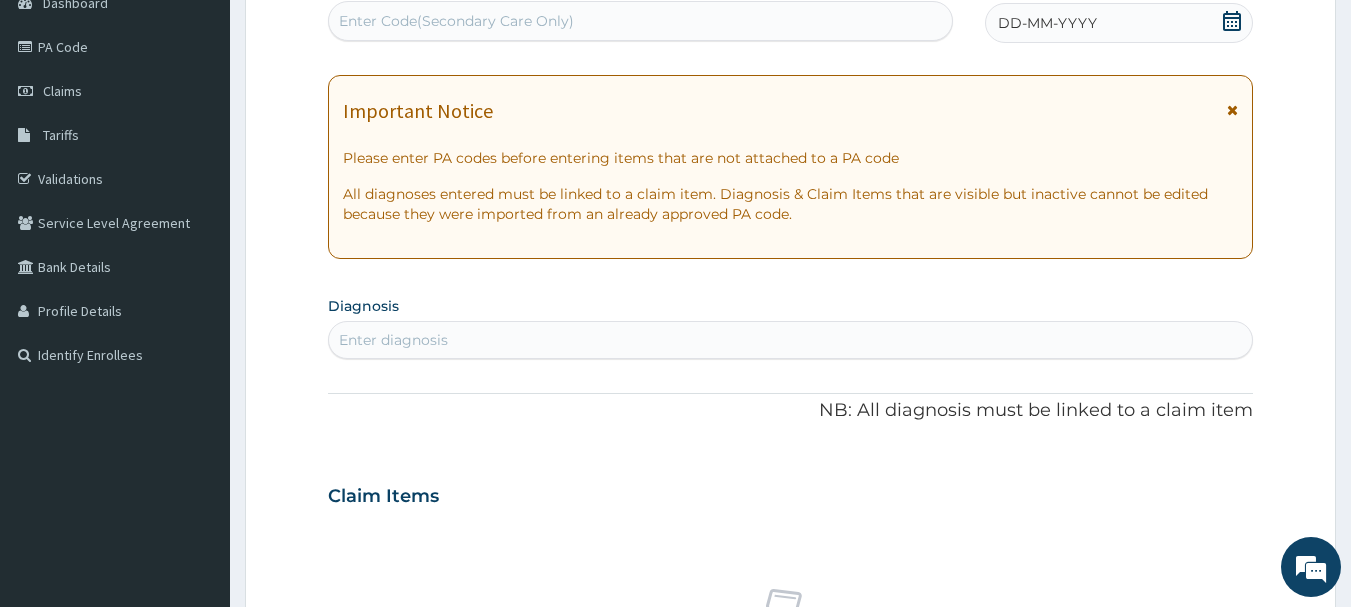 click on "Enter Code(Secondary Care Only)" at bounding box center [641, 21] 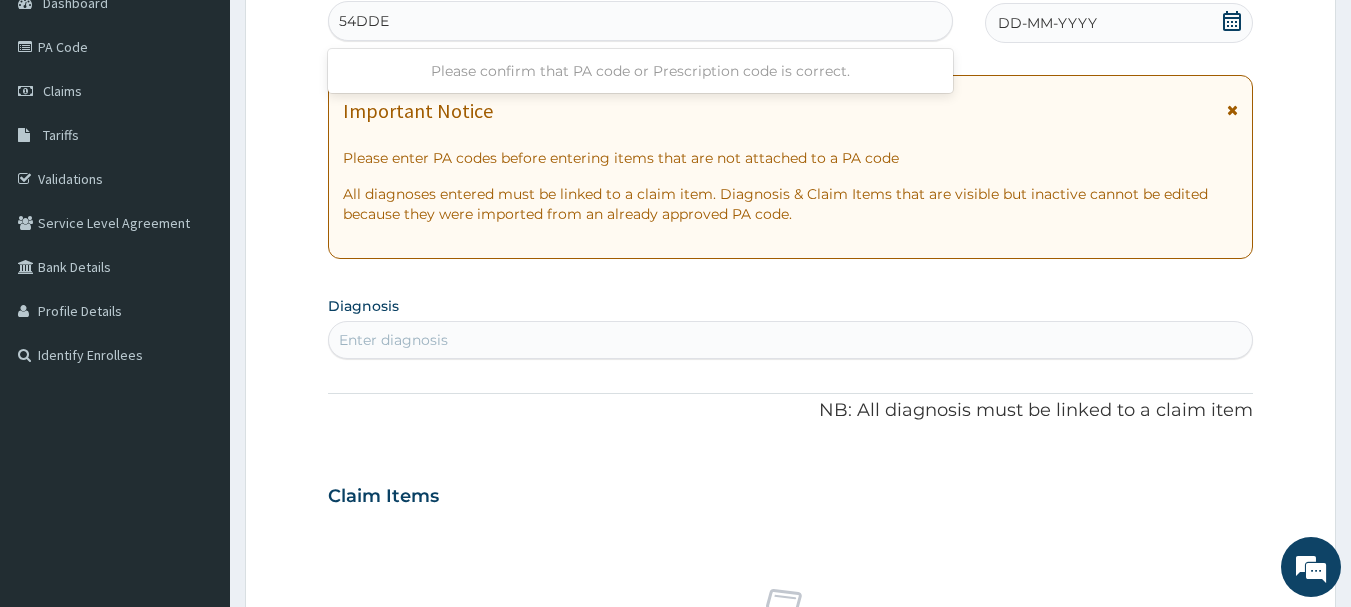 type on "54DDE3" 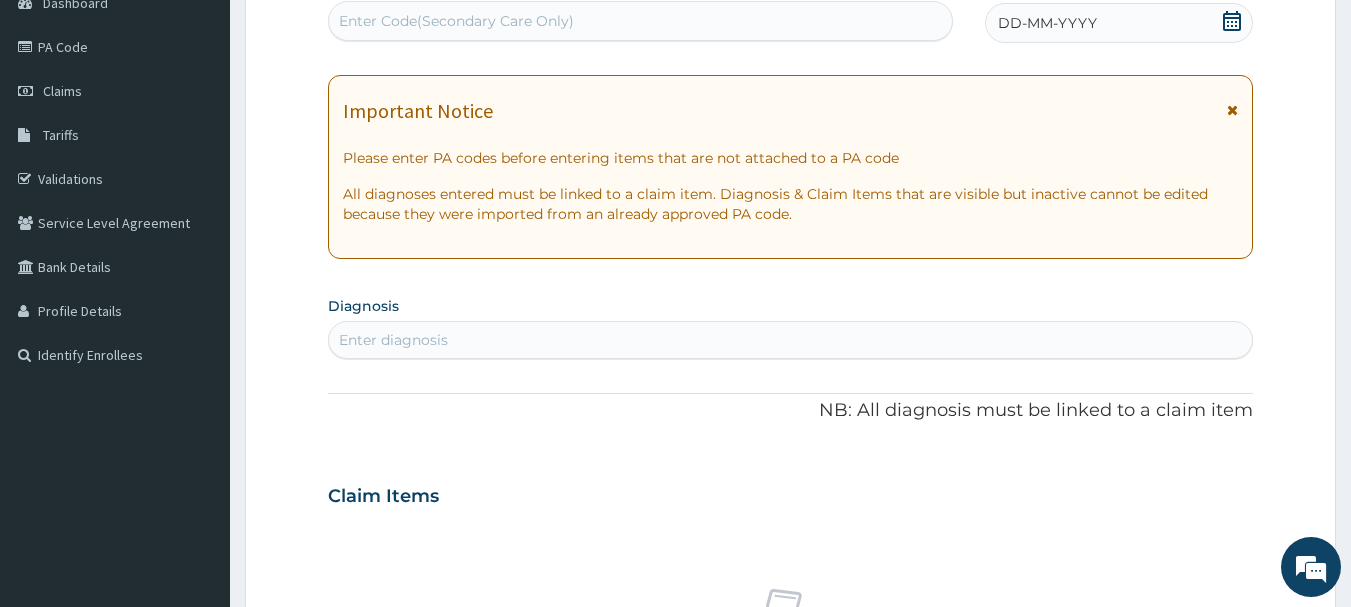 click on "Enter Code(Secondary Care Only)" at bounding box center (641, 21) 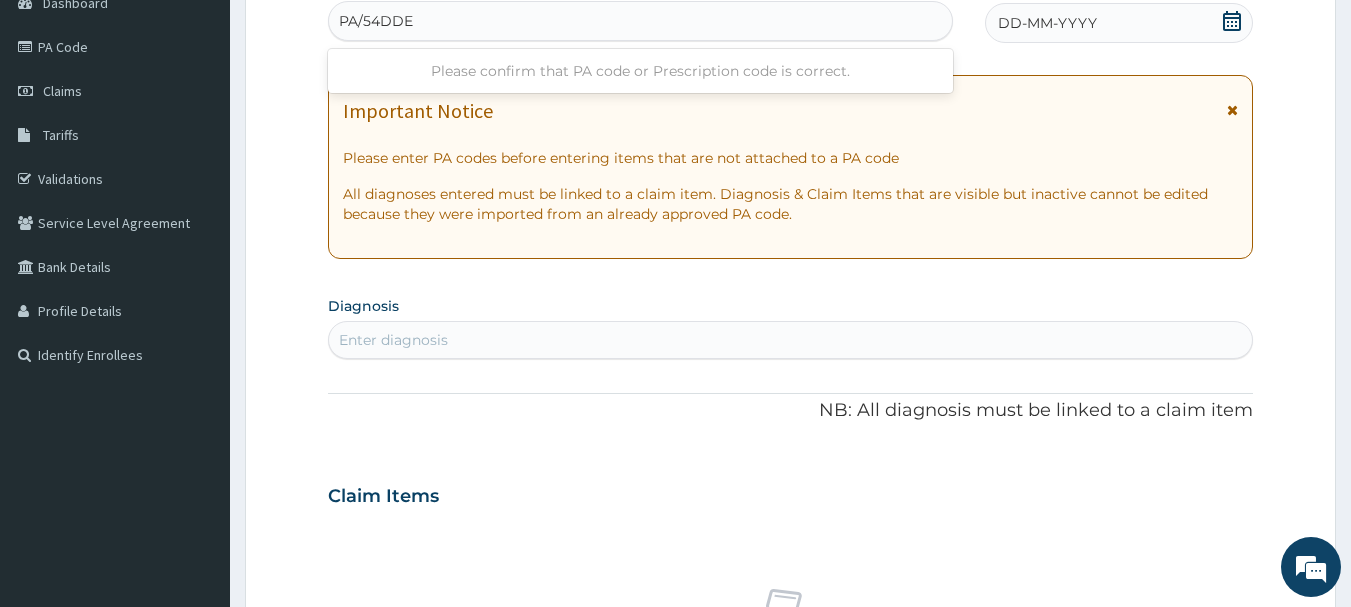 type on "PA/54DDE3" 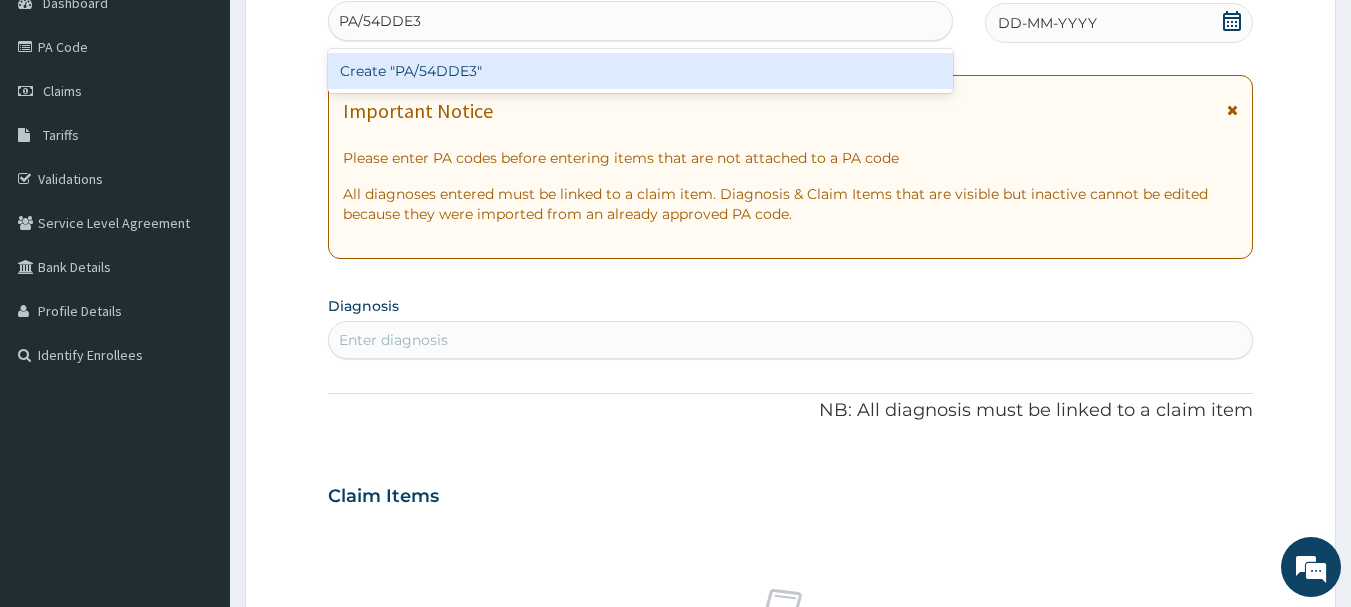 click on "Create "PA/54DDE3"" at bounding box center (641, 71) 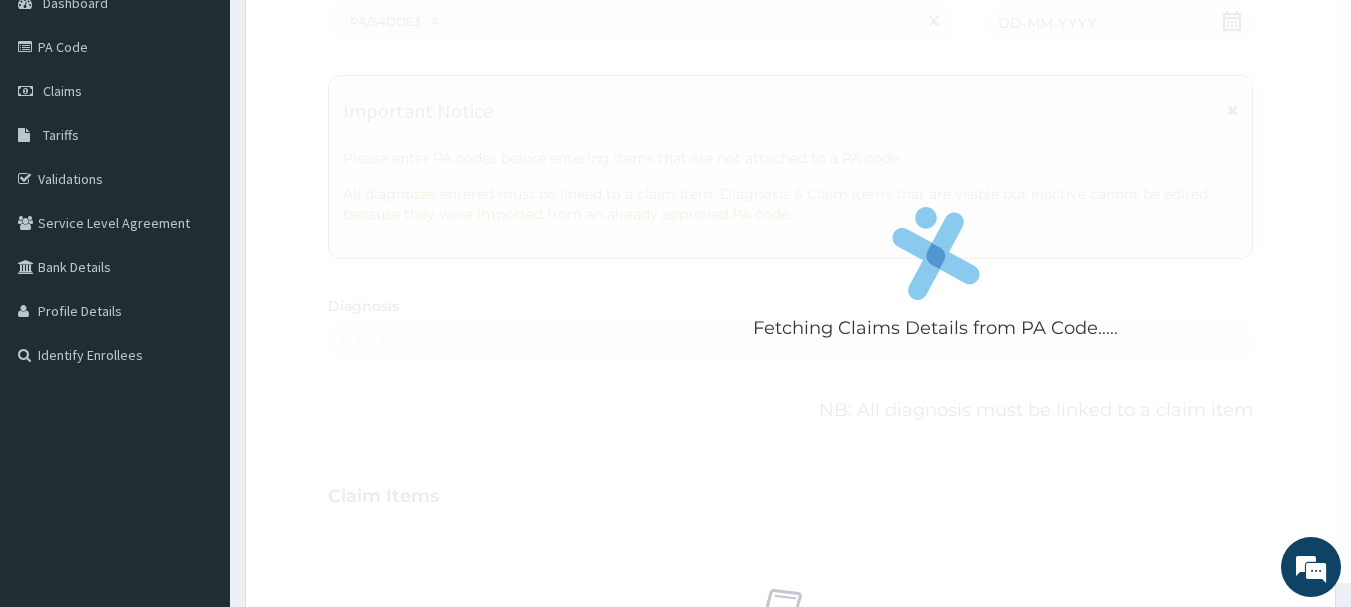 scroll, scrollTop: 245, scrollLeft: 0, axis: vertical 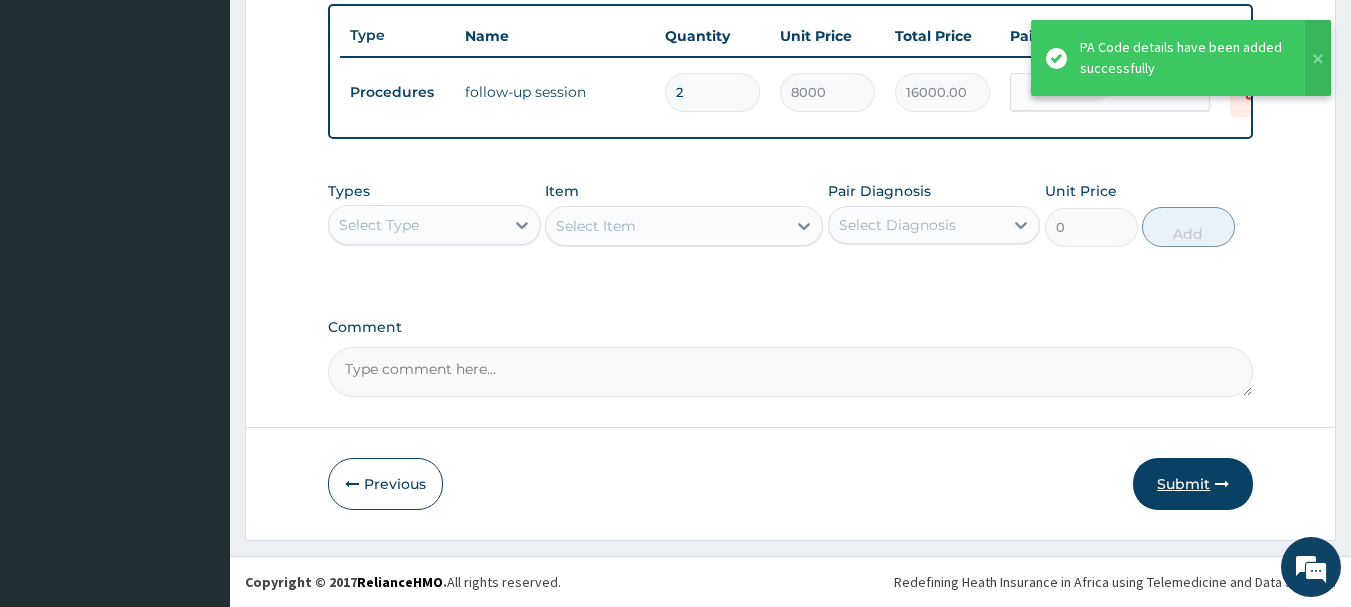 click on "Submit" at bounding box center (1193, 484) 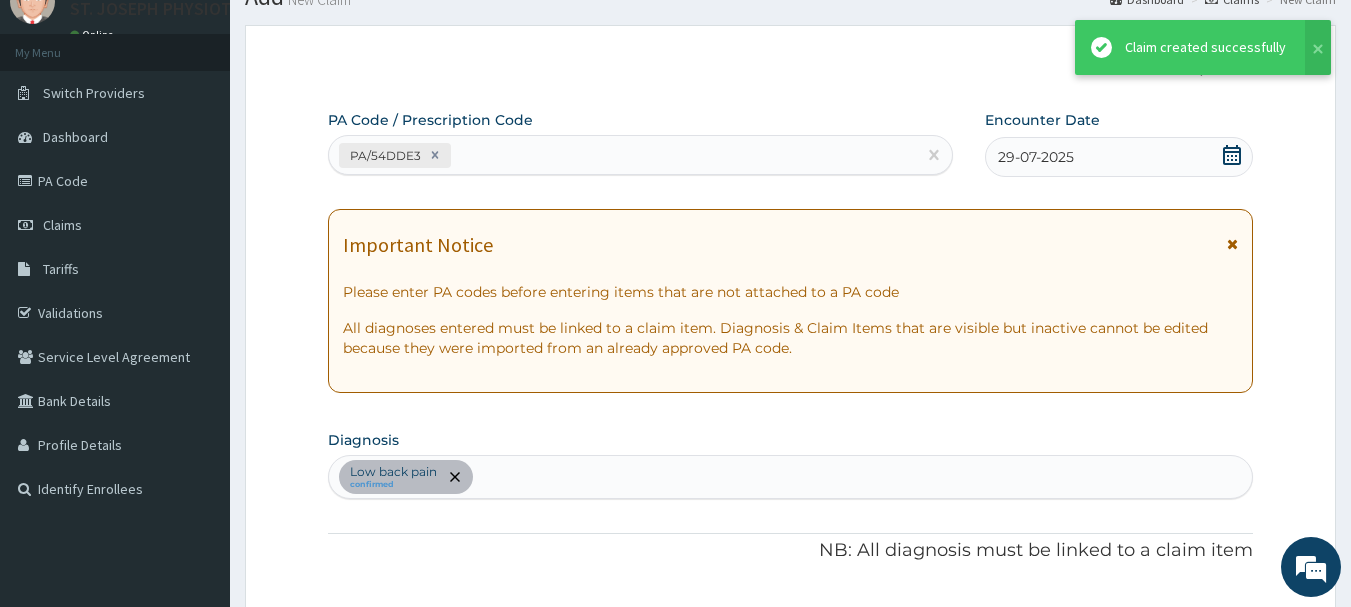 scroll, scrollTop: 755, scrollLeft: 0, axis: vertical 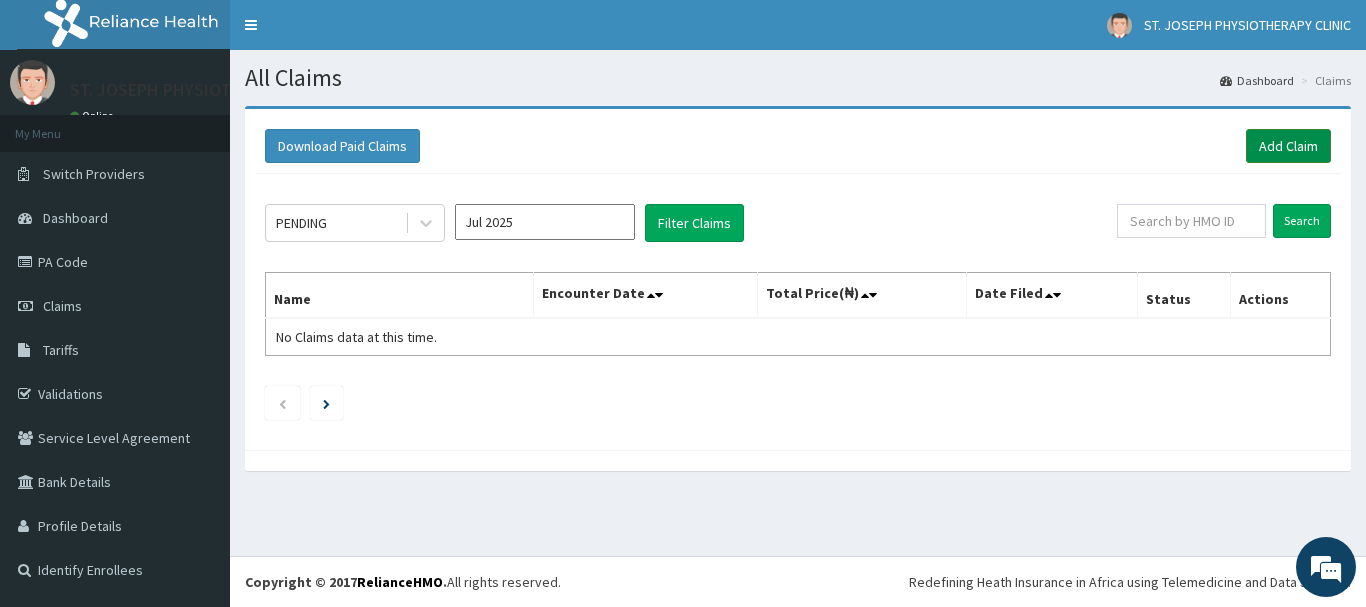 click on "Add Claim" at bounding box center [1288, 146] 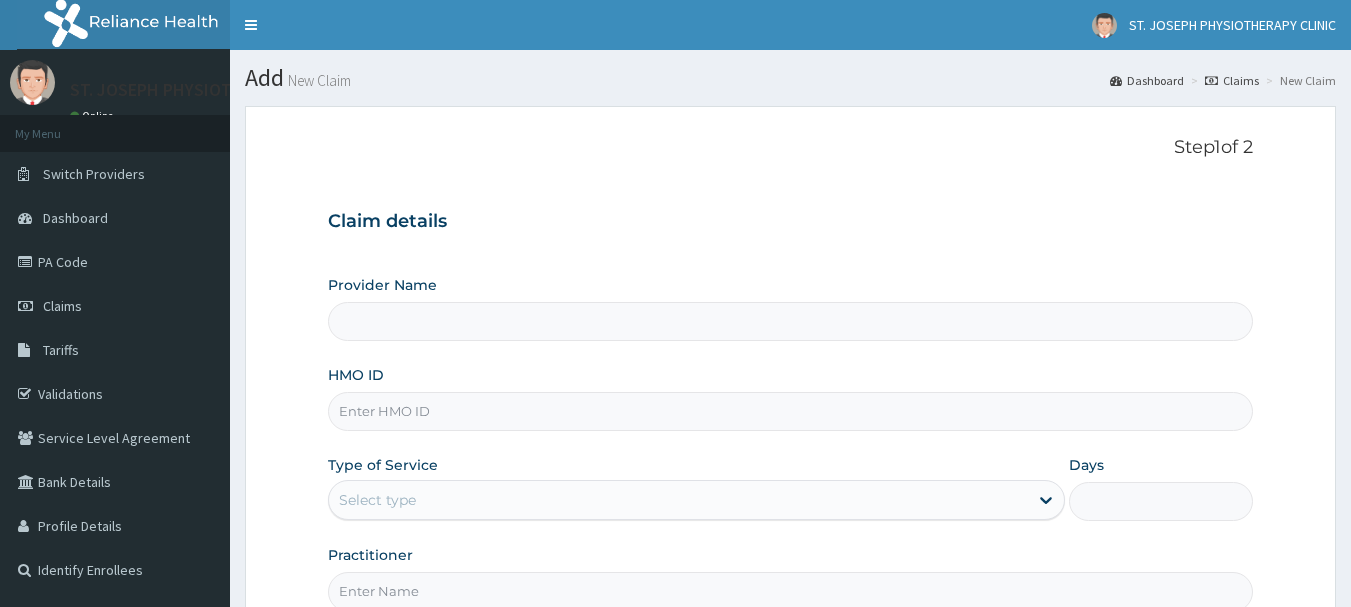 scroll, scrollTop: 0, scrollLeft: 0, axis: both 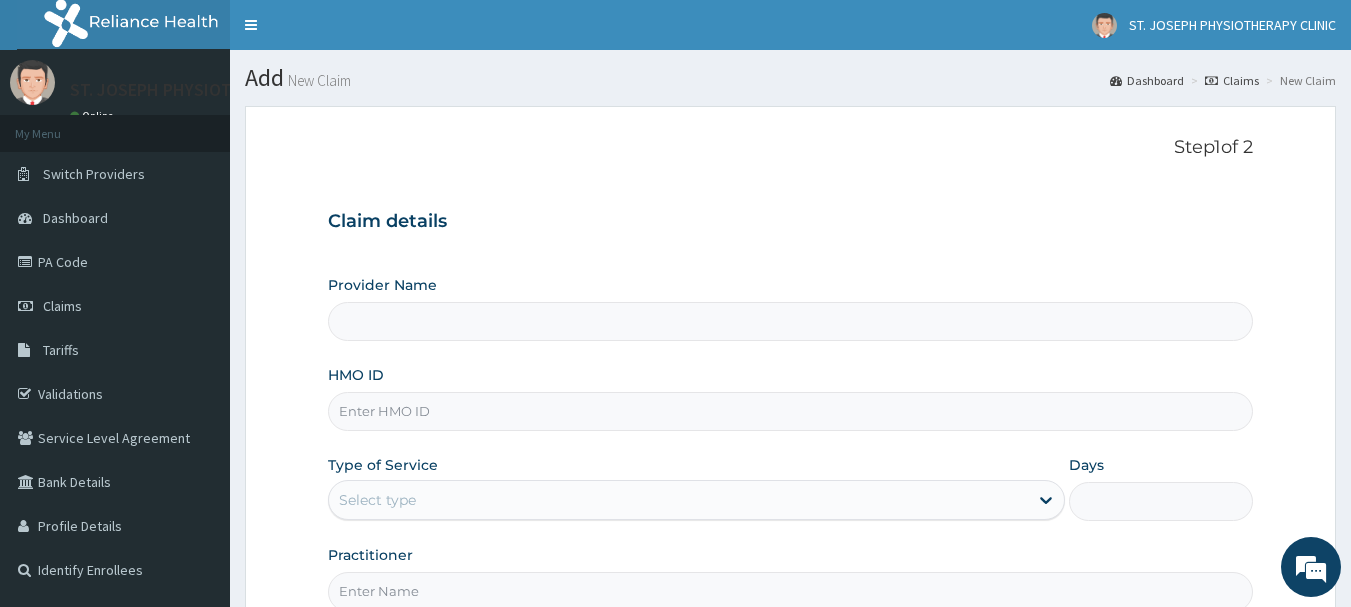 type on "St Joseph Physiotherapy Clinic- Surulere" 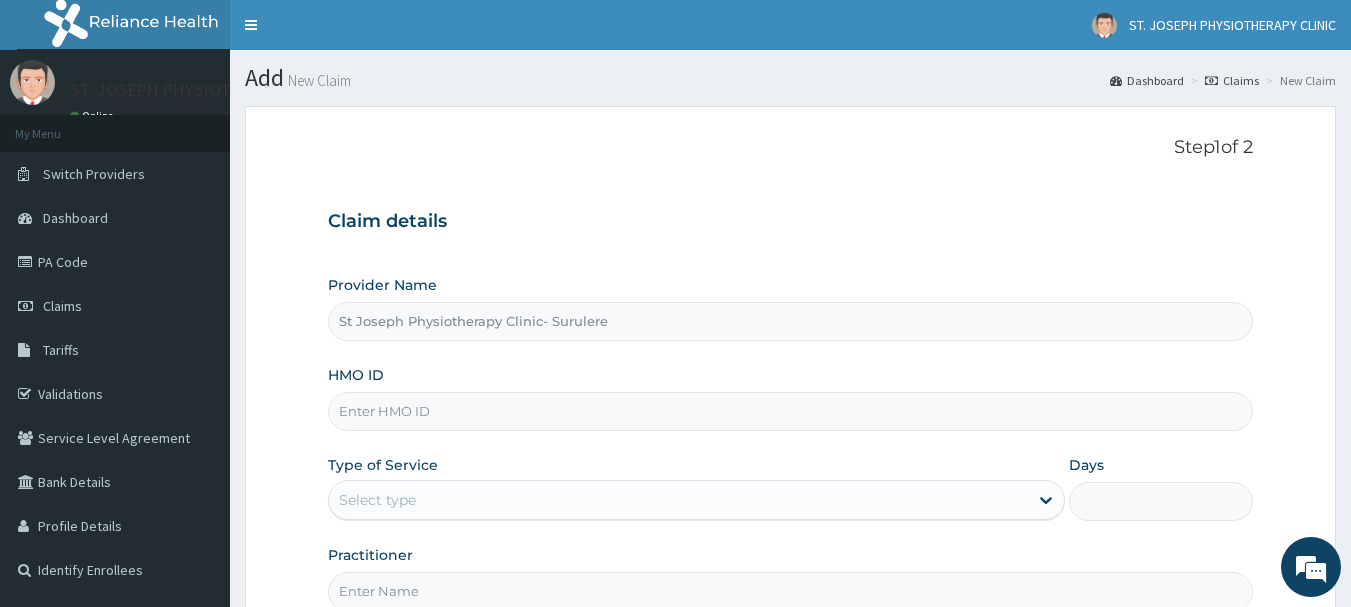 click on "HMO ID" at bounding box center (791, 411) 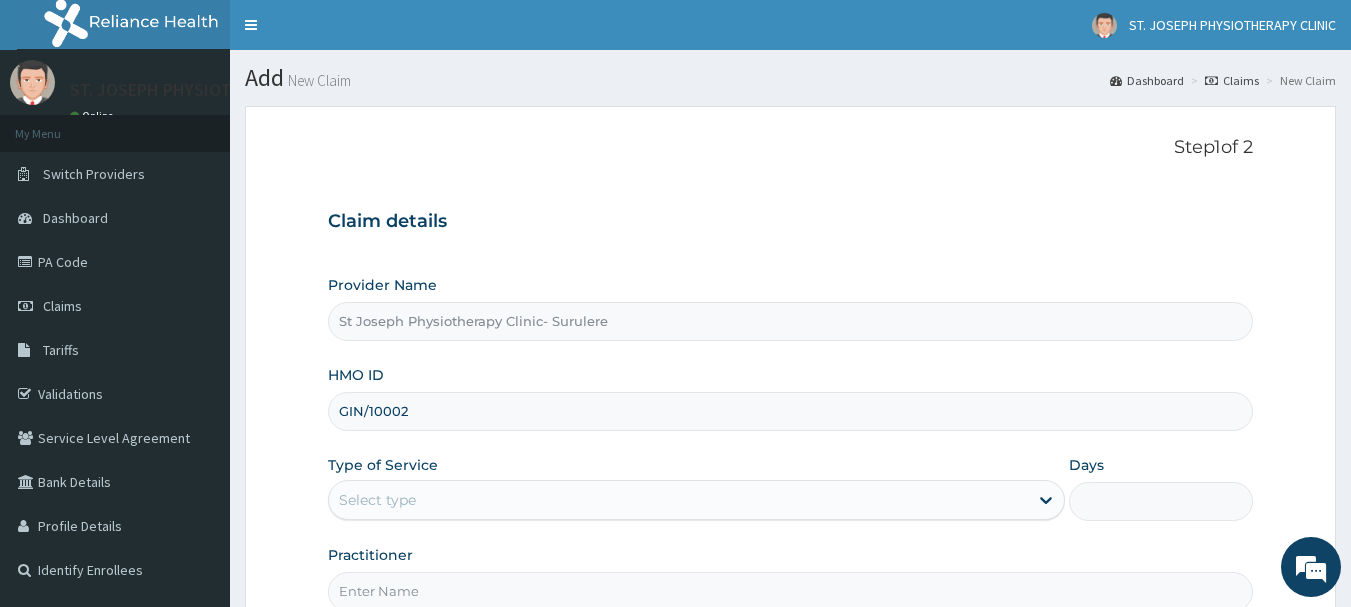 scroll, scrollTop: 0, scrollLeft: 0, axis: both 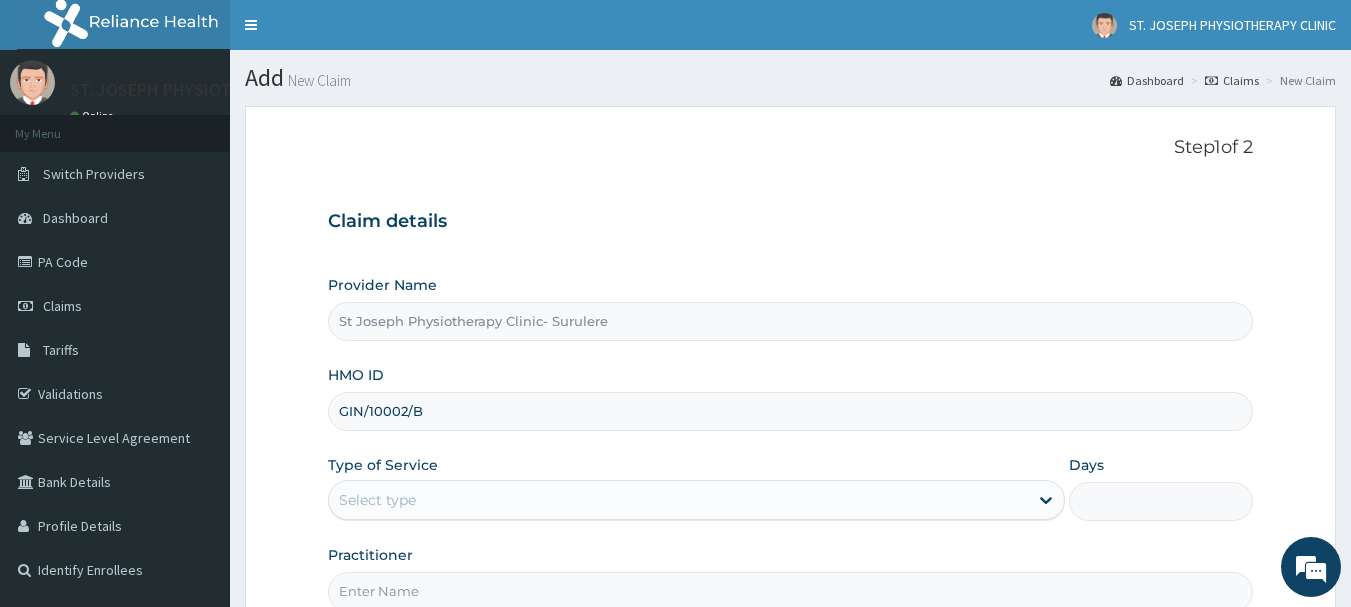 type on "GIN/10002/B" 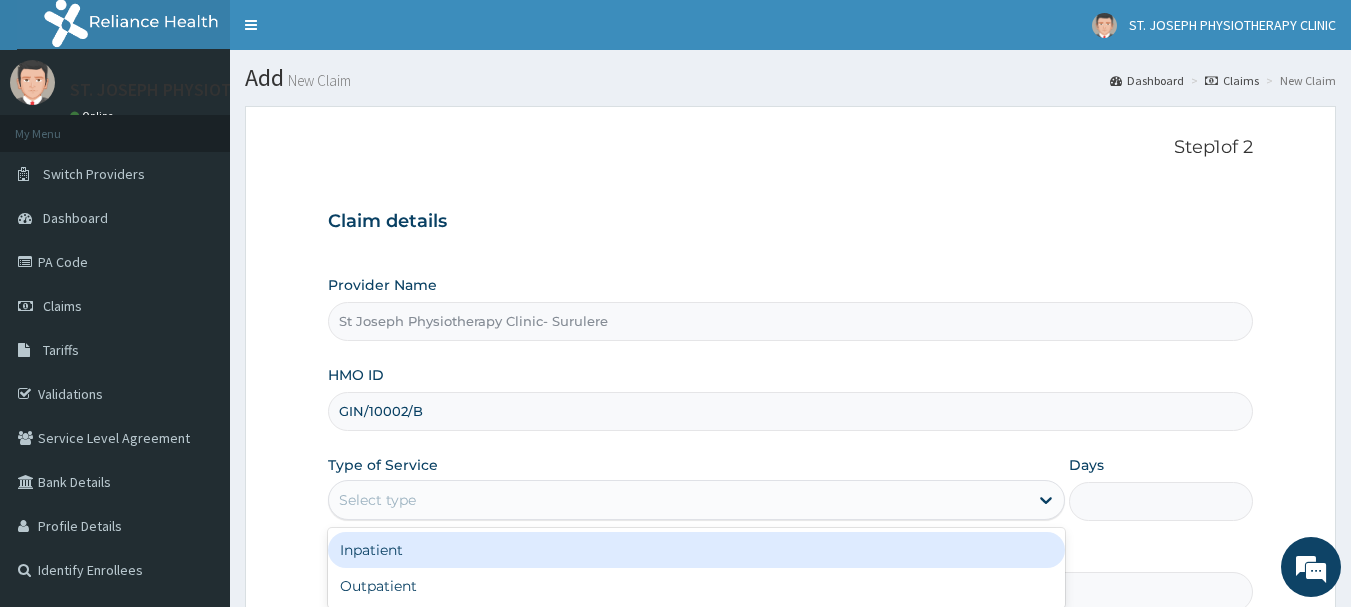 click on "Select type" at bounding box center [678, 500] 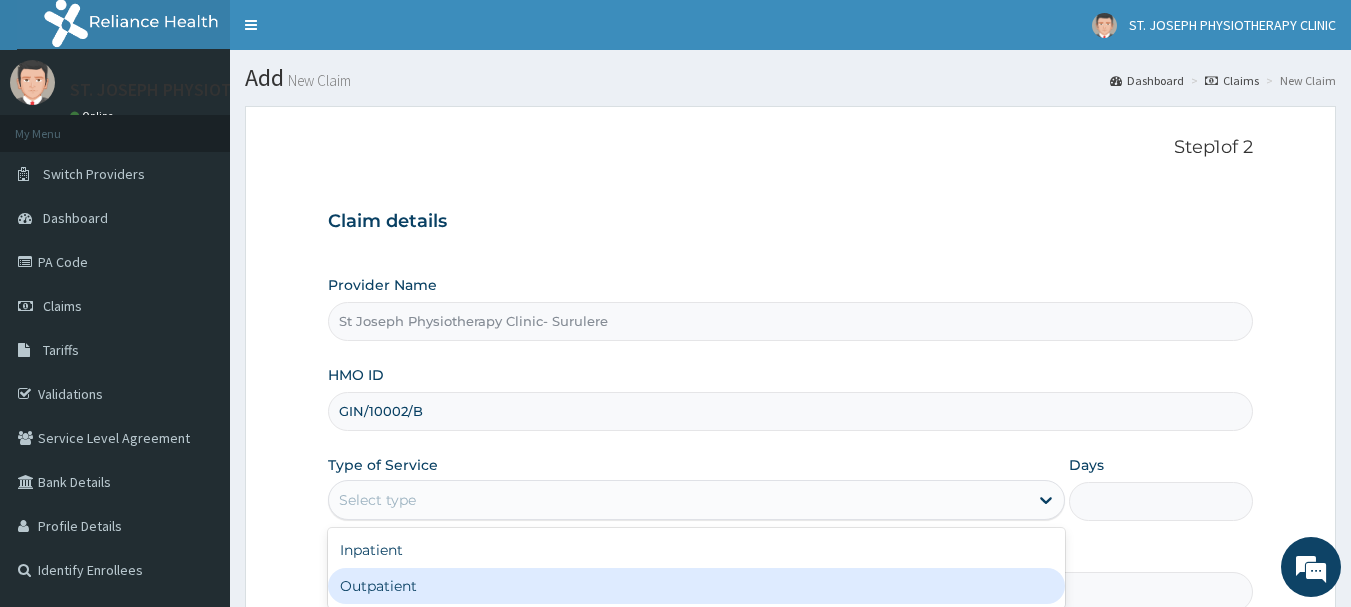 click on "Outpatient" at bounding box center (696, 586) 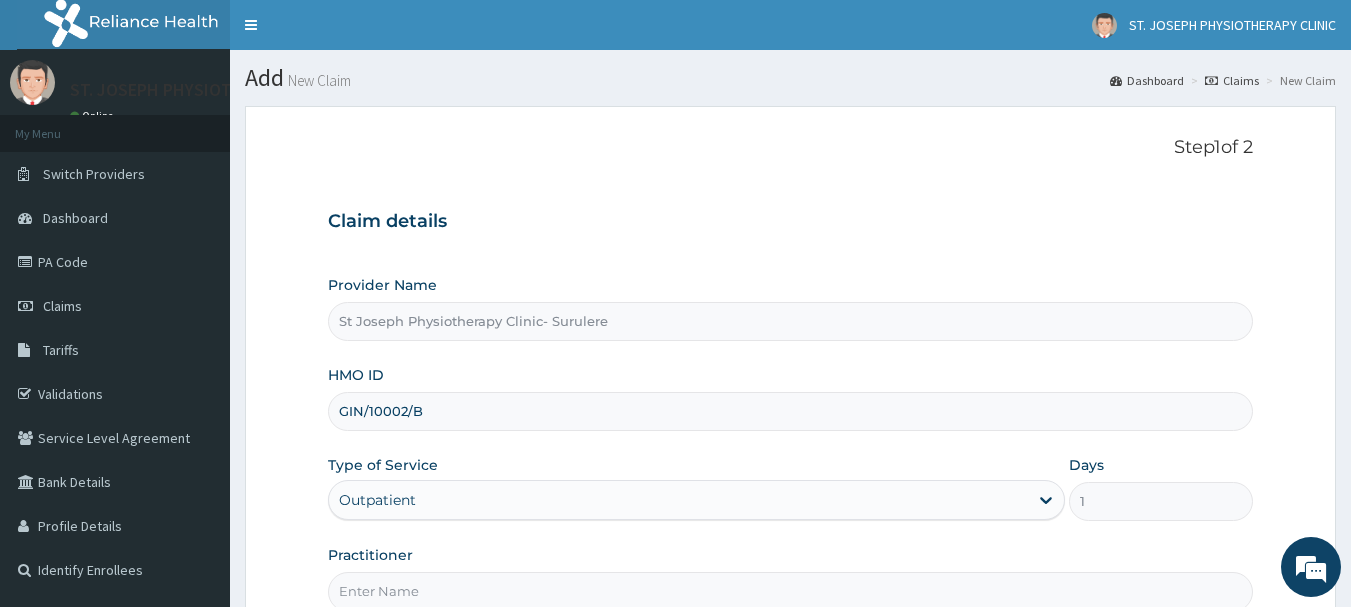 click on "Practitioner" at bounding box center (791, 591) 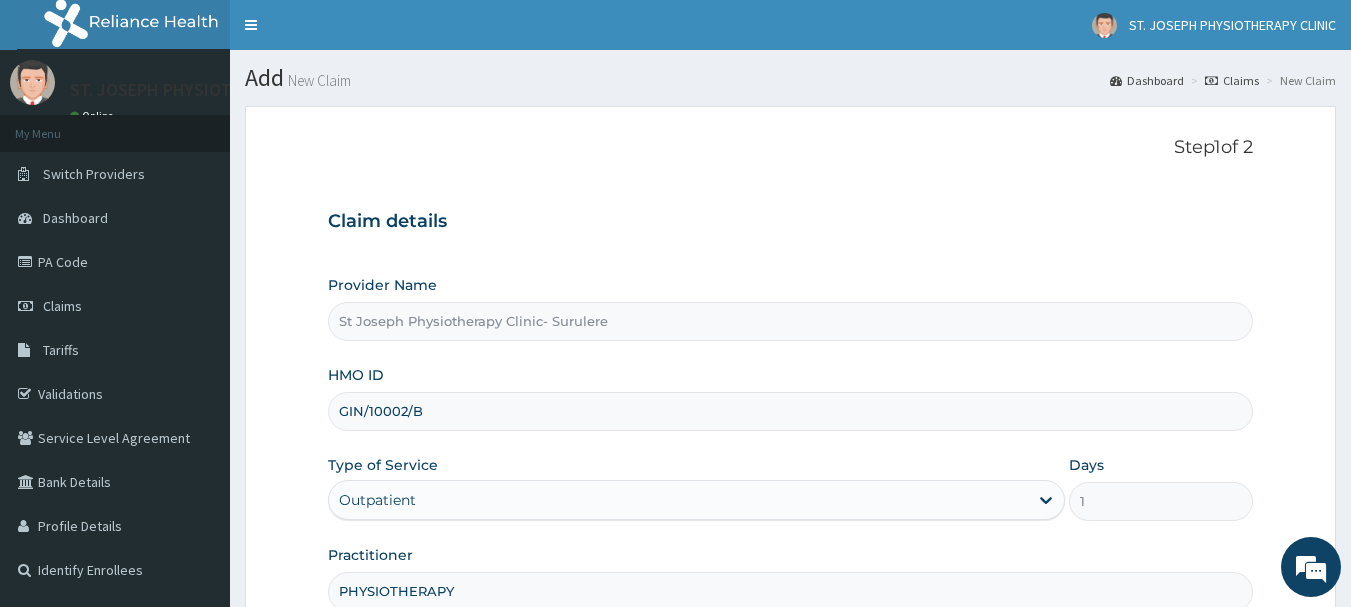 scroll, scrollTop: 215, scrollLeft: 0, axis: vertical 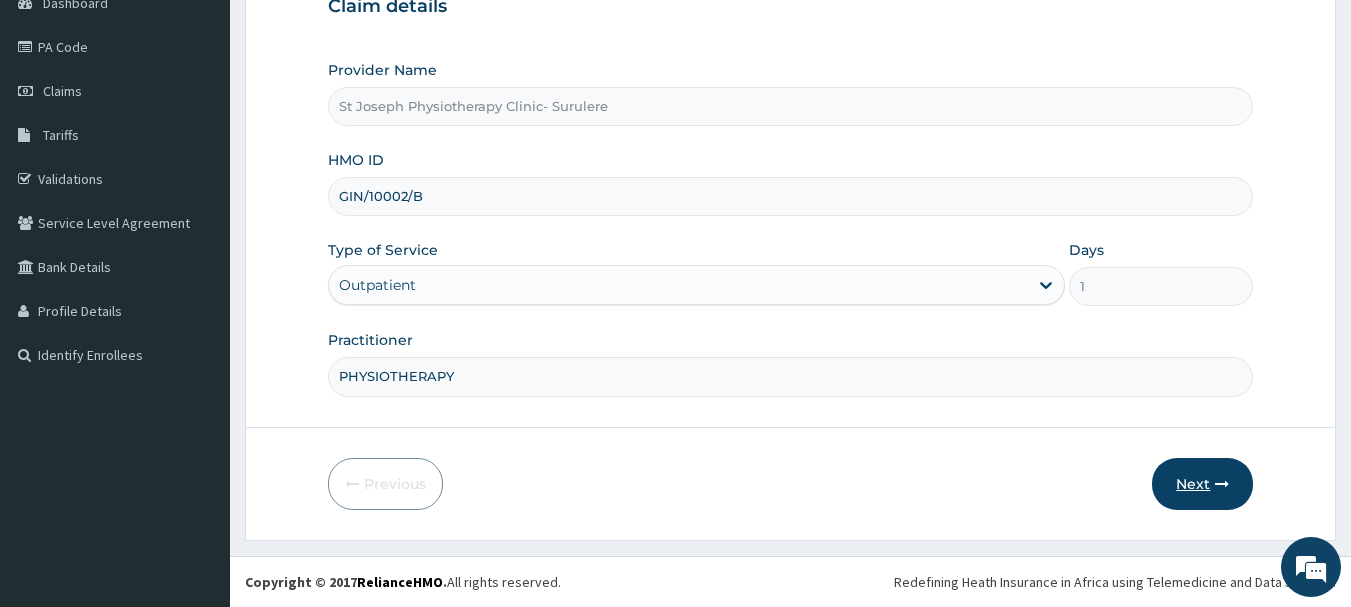 type on "PHYSIOTHERAPY" 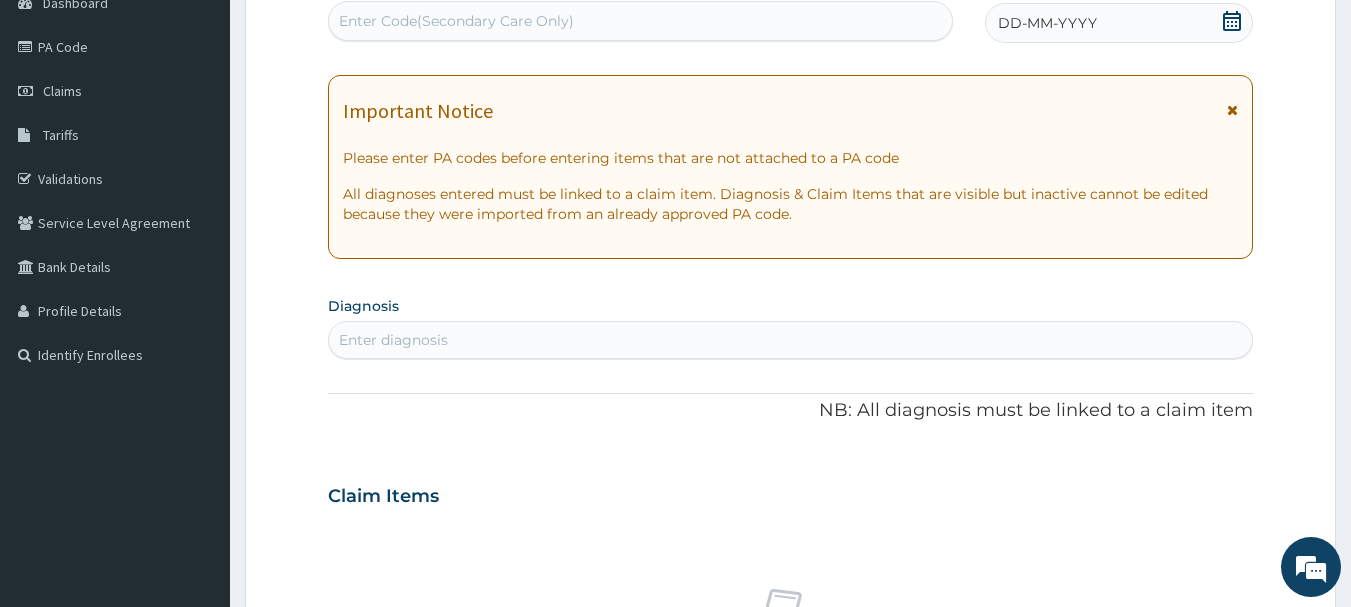 click on "Enter Code(Secondary Care Only)" at bounding box center [456, 21] 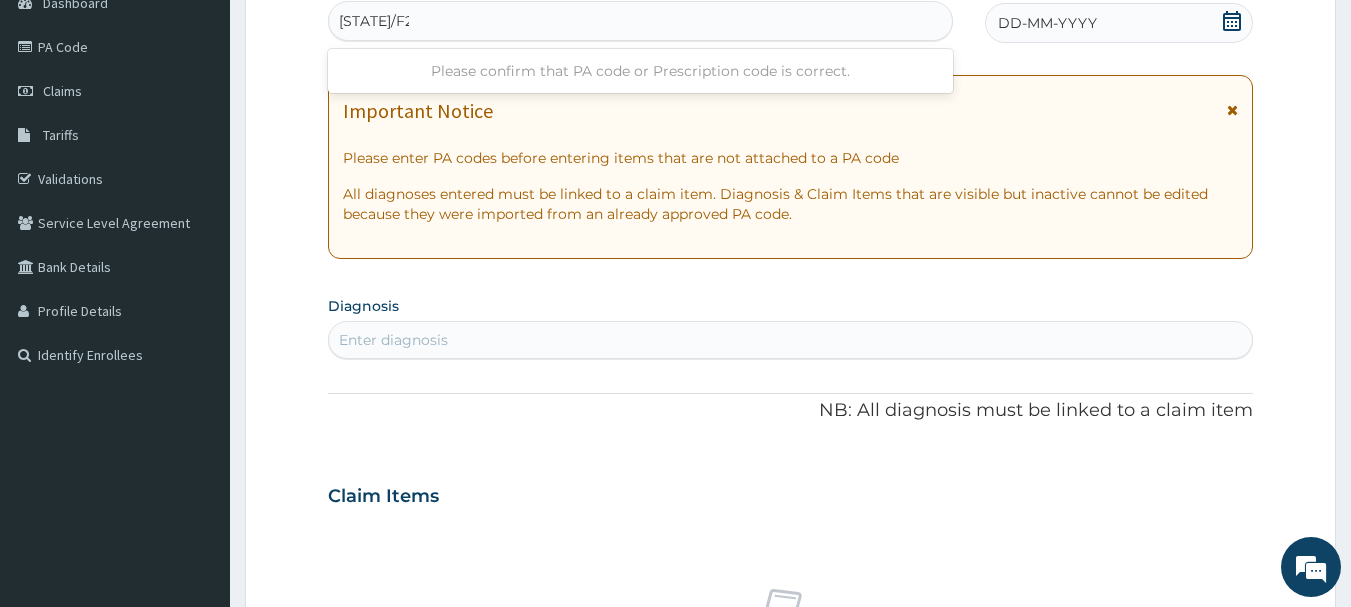 type on "PA/F2F4E0" 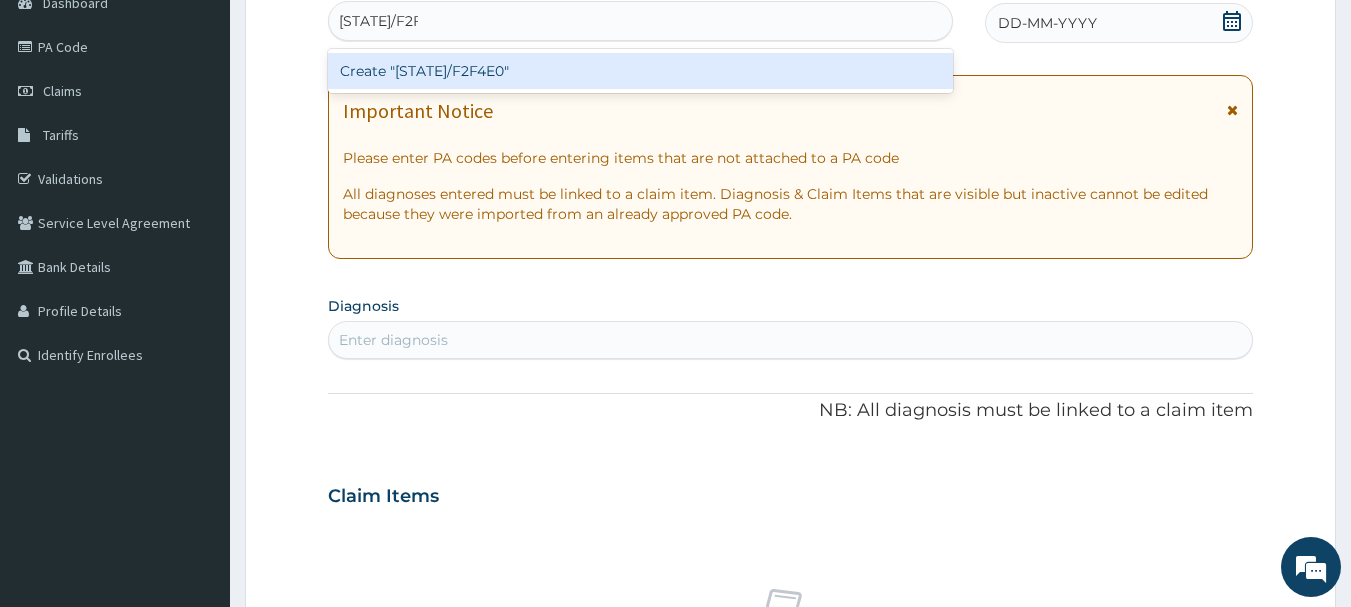 click on "Create "PA/F2F4E0"" at bounding box center [641, 71] 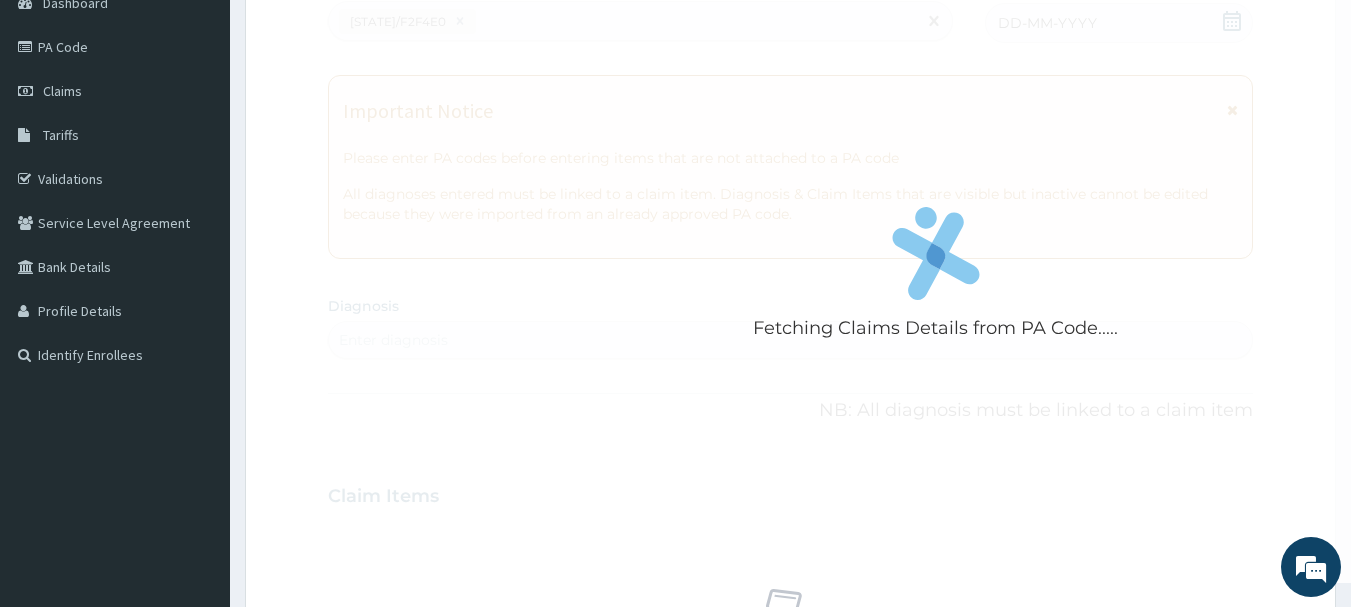 click on "Fetching Claims Details from PA Code....." at bounding box center (936, 279) 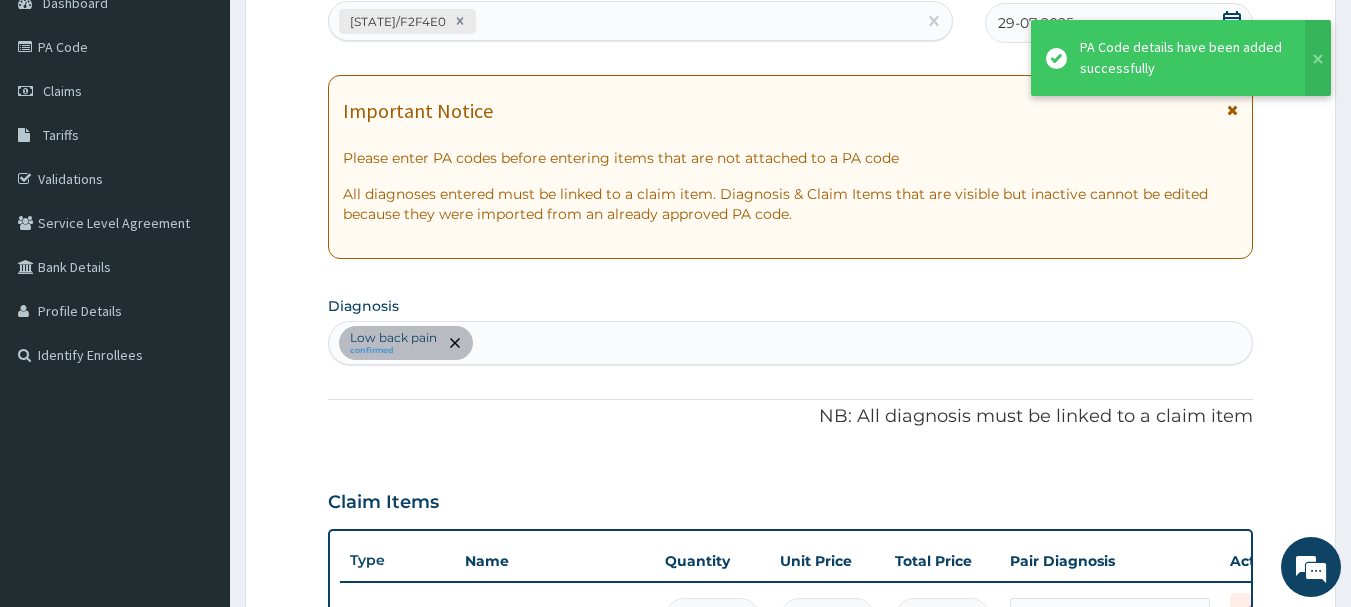 scroll, scrollTop: 245, scrollLeft: 0, axis: vertical 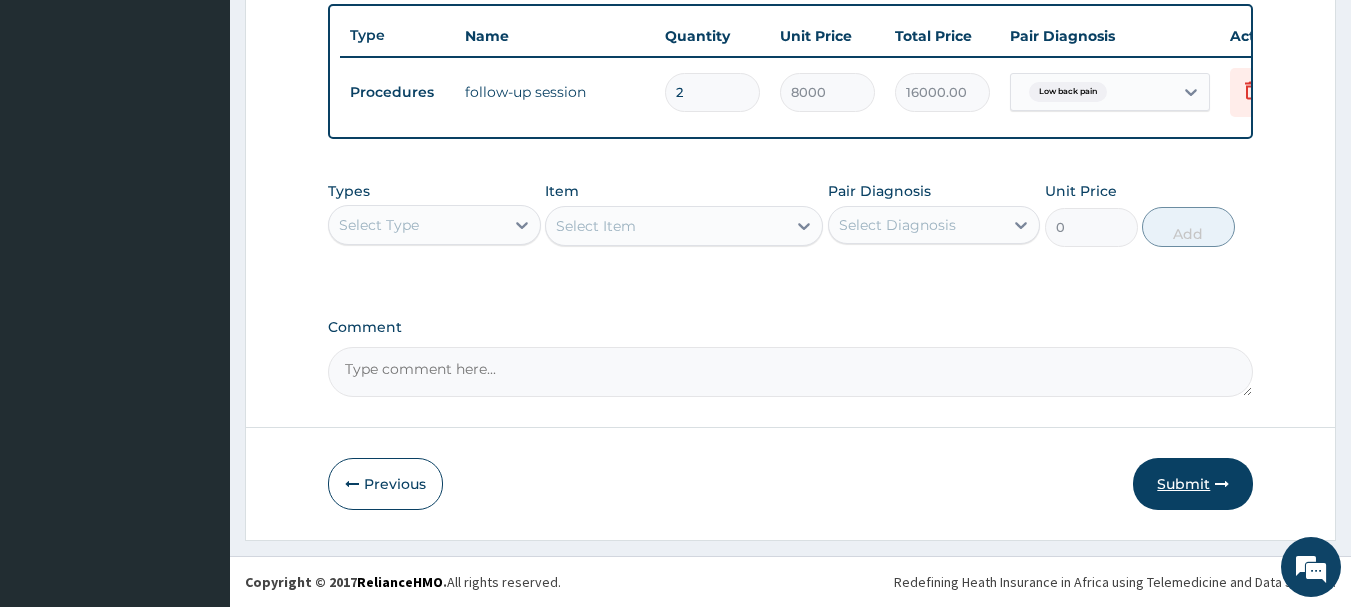 click on "Submit" at bounding box center (1193, 484) 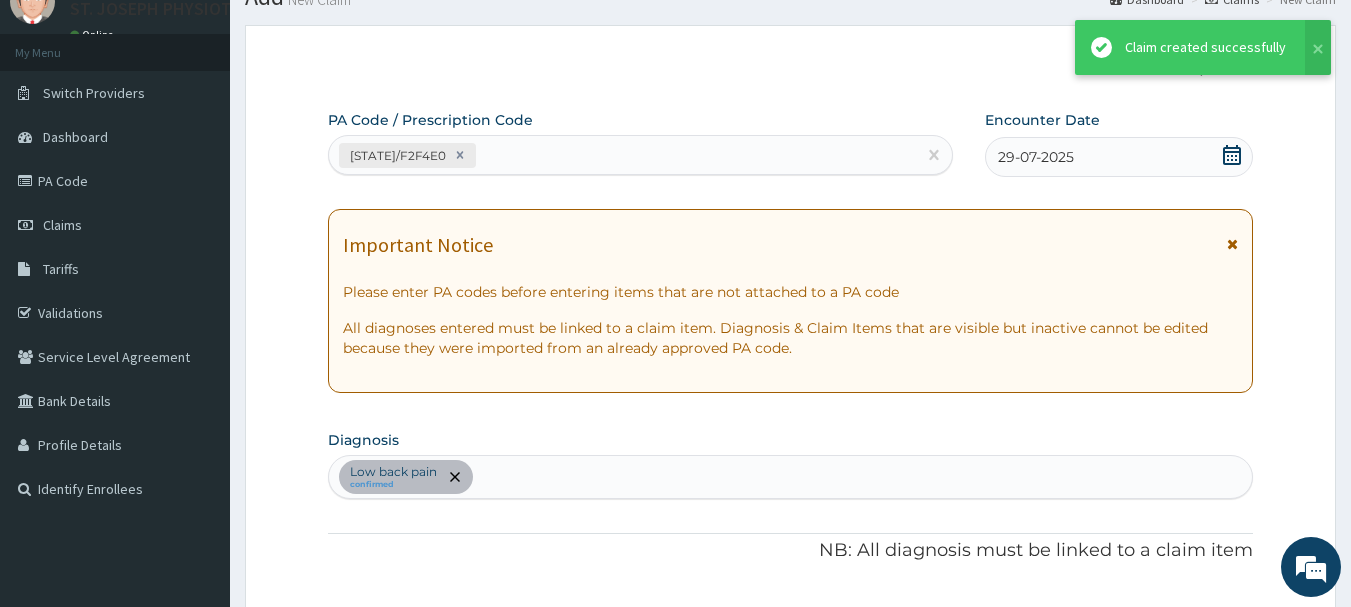 scroll, scrollTop: 755, scrollLeft: 0, axis: vertical 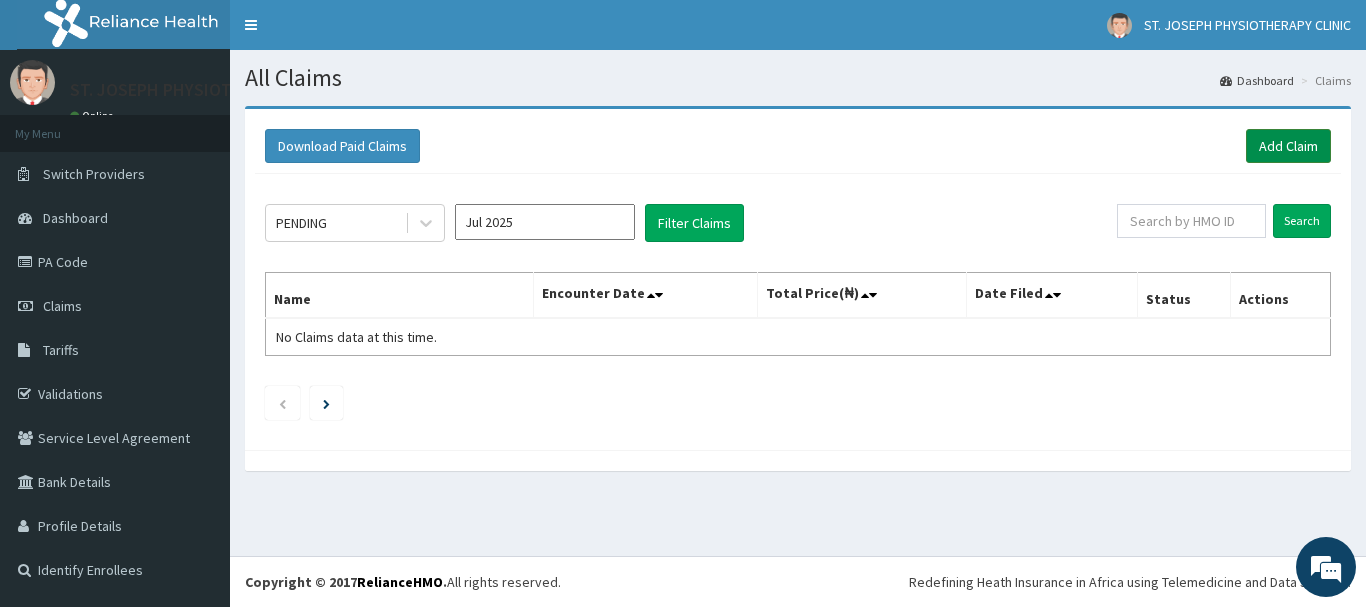 click on "Add Claim" at bounding box center [1288, 146] 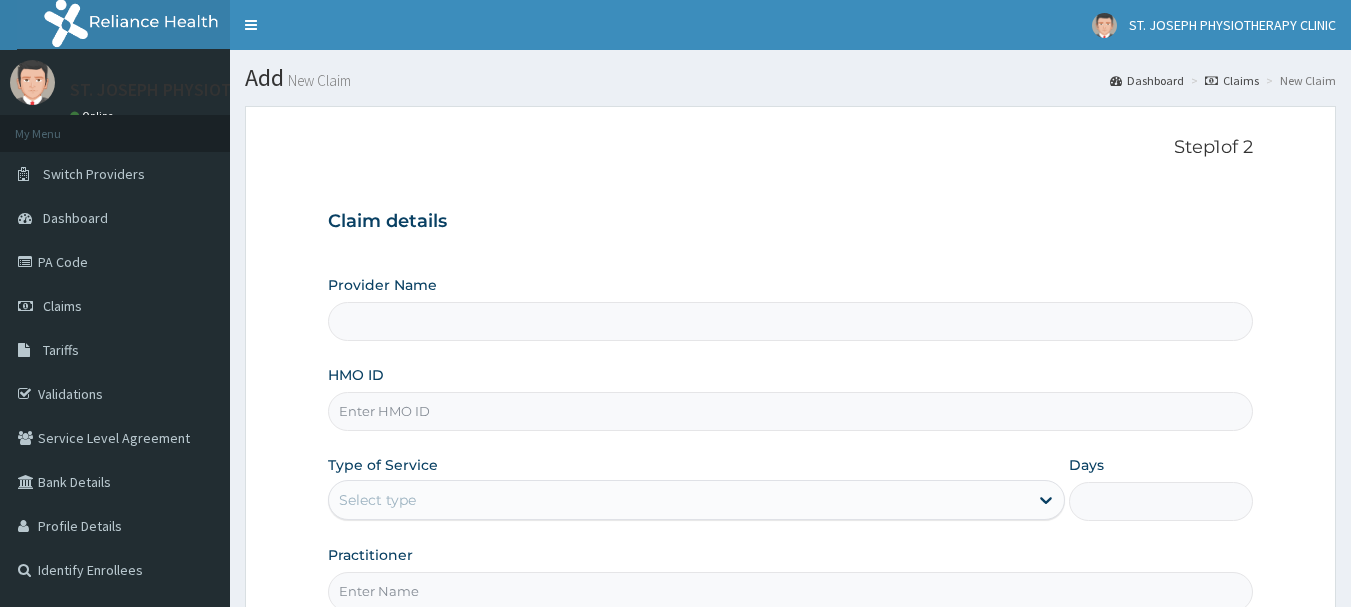 scroll, scrollTop: 0, scrollLeft: 0, axis: both 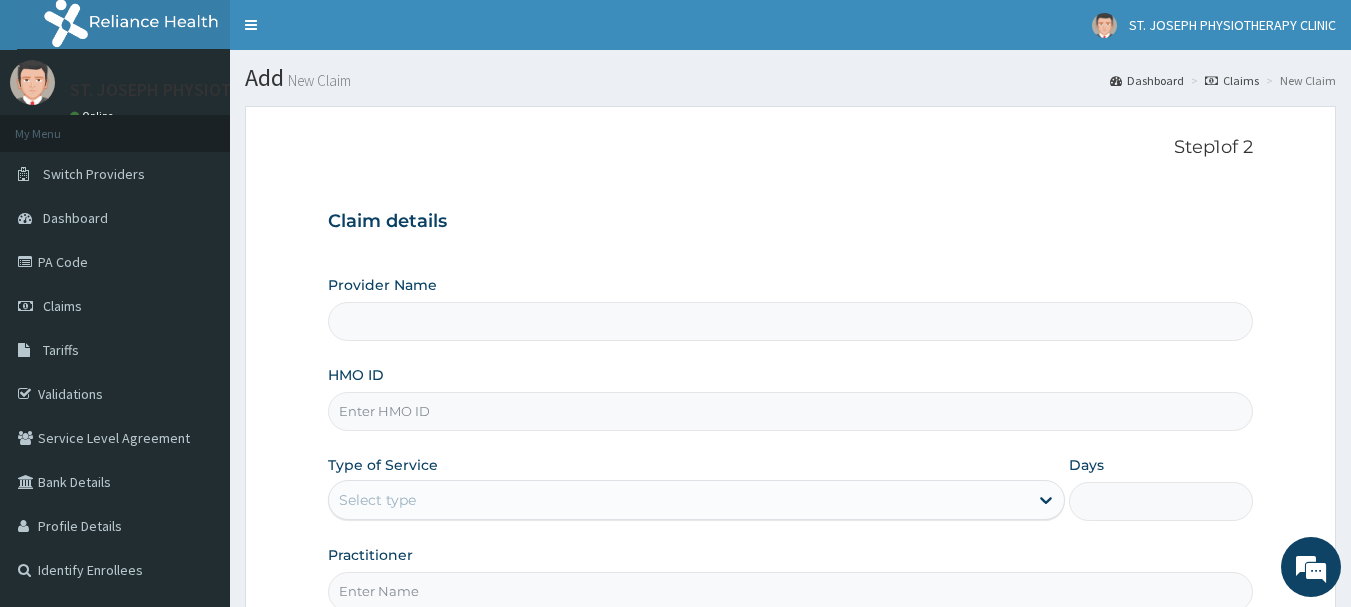 click on "HMO ID" at bounding box center [791, 411] 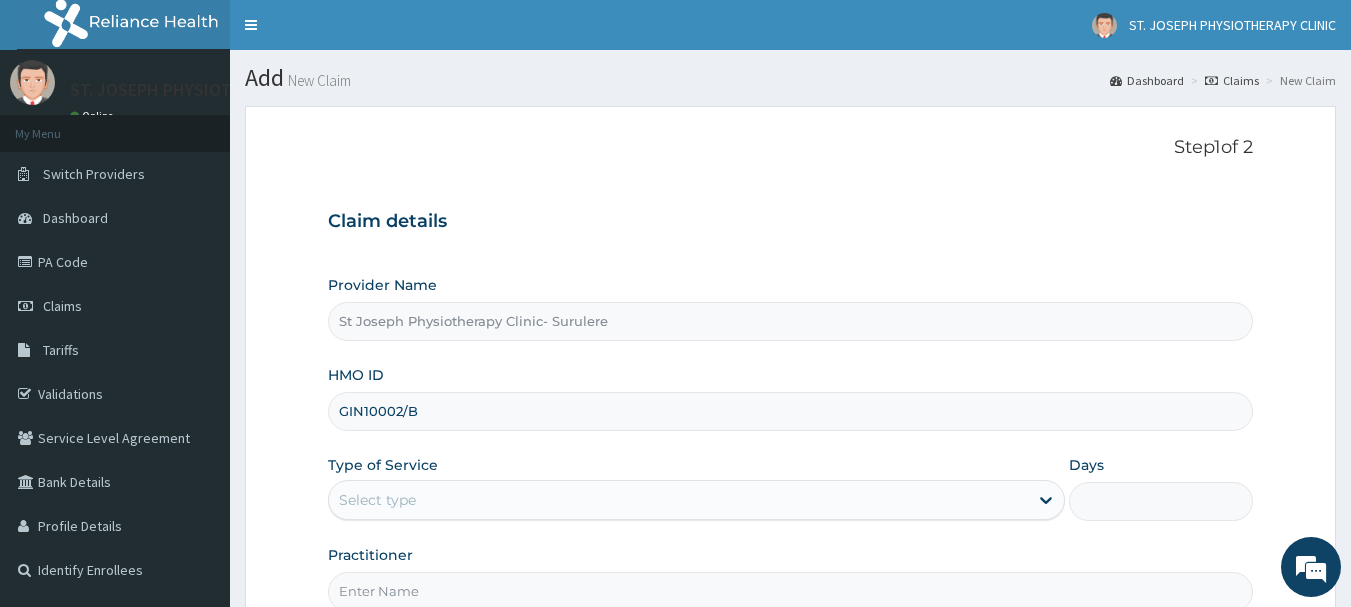 scroll, scrollTop: 0, scrollLeft: 0, axis: both 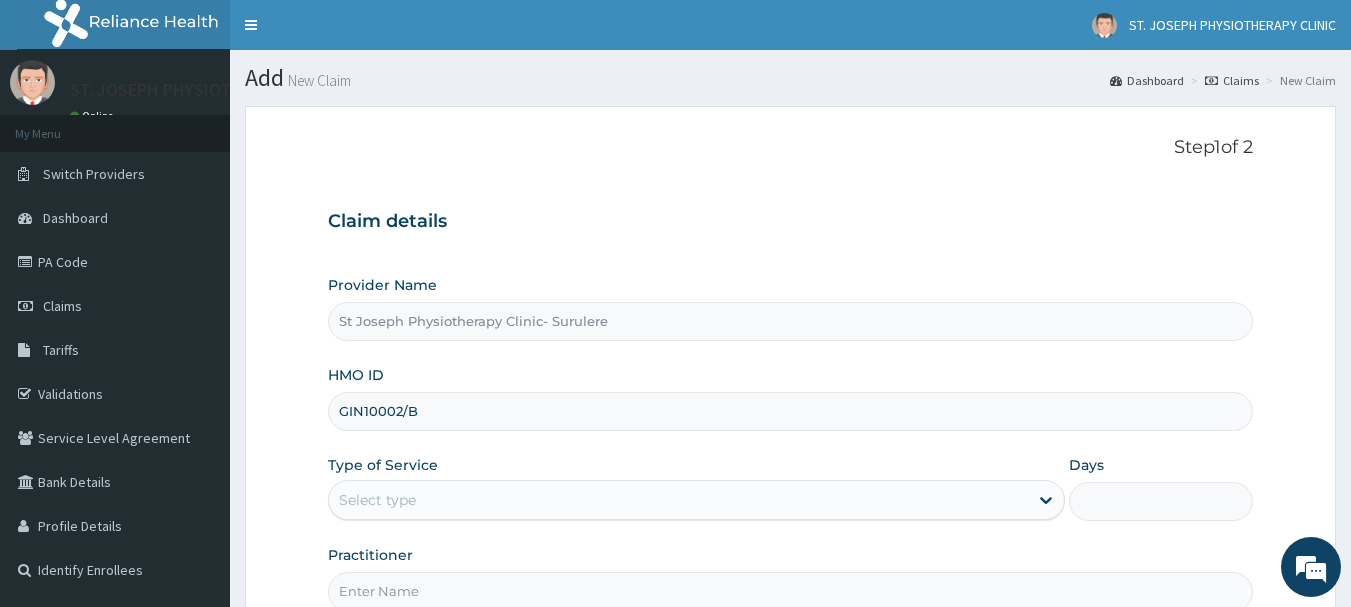 type on "GIN10002/B" 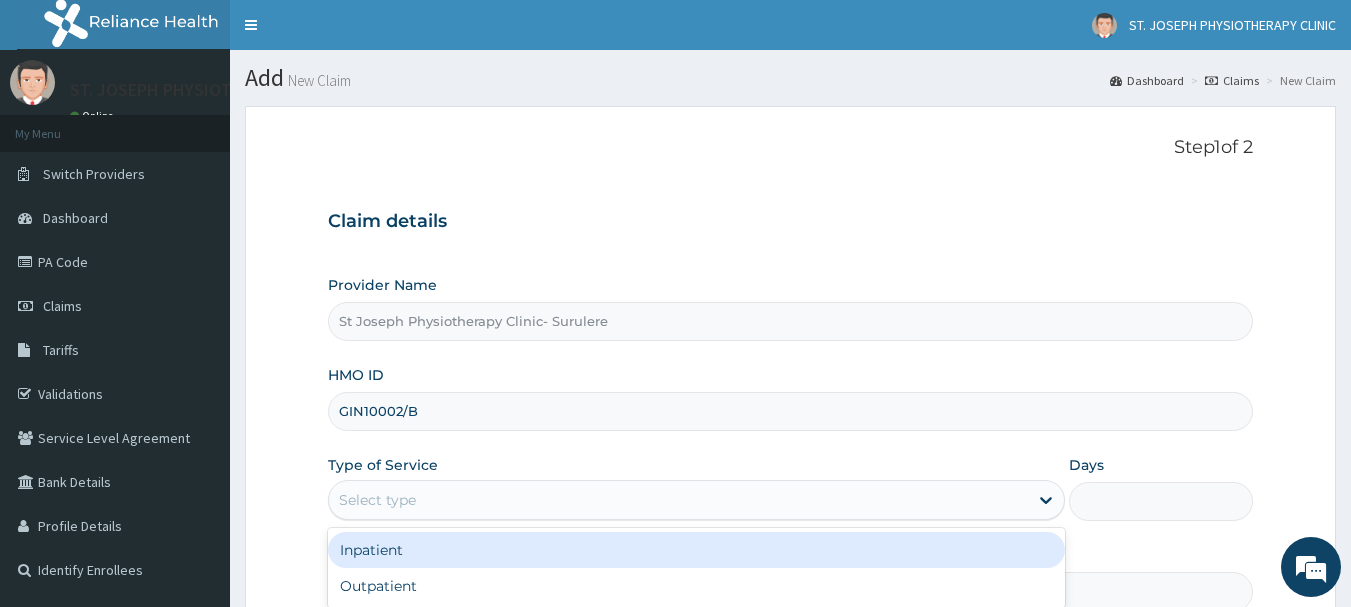 click on "Select type" at bounding box center (678, 500) 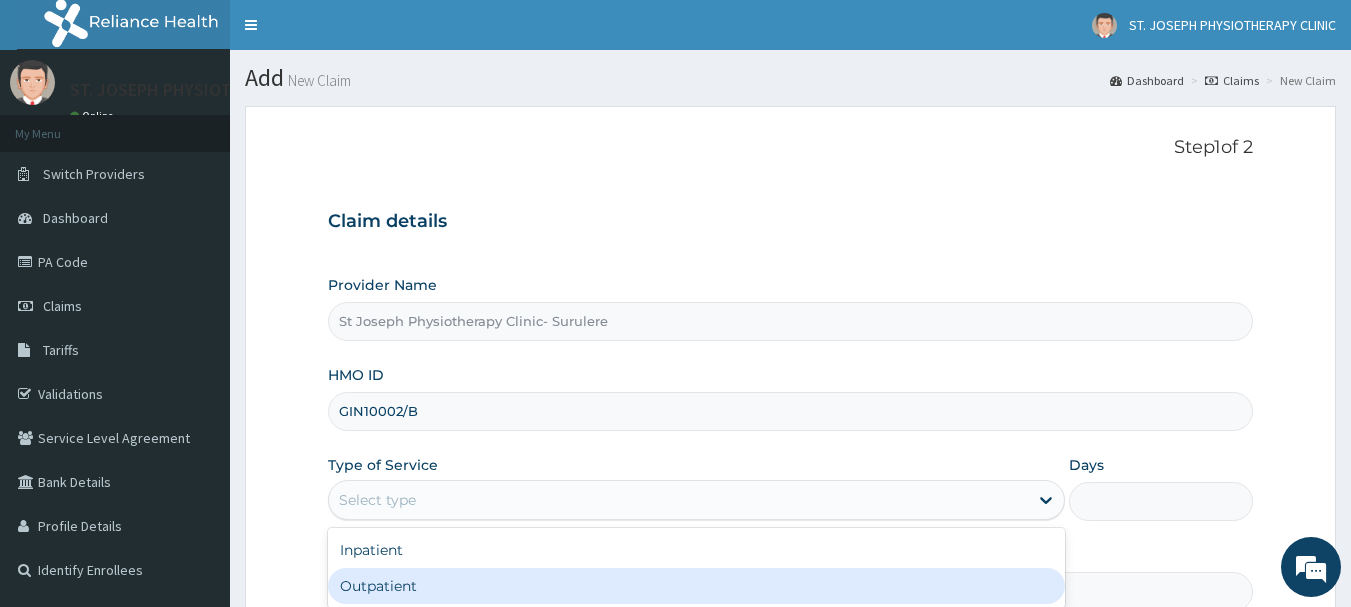 click on "Outpatient" at bounding box center (696, 586) 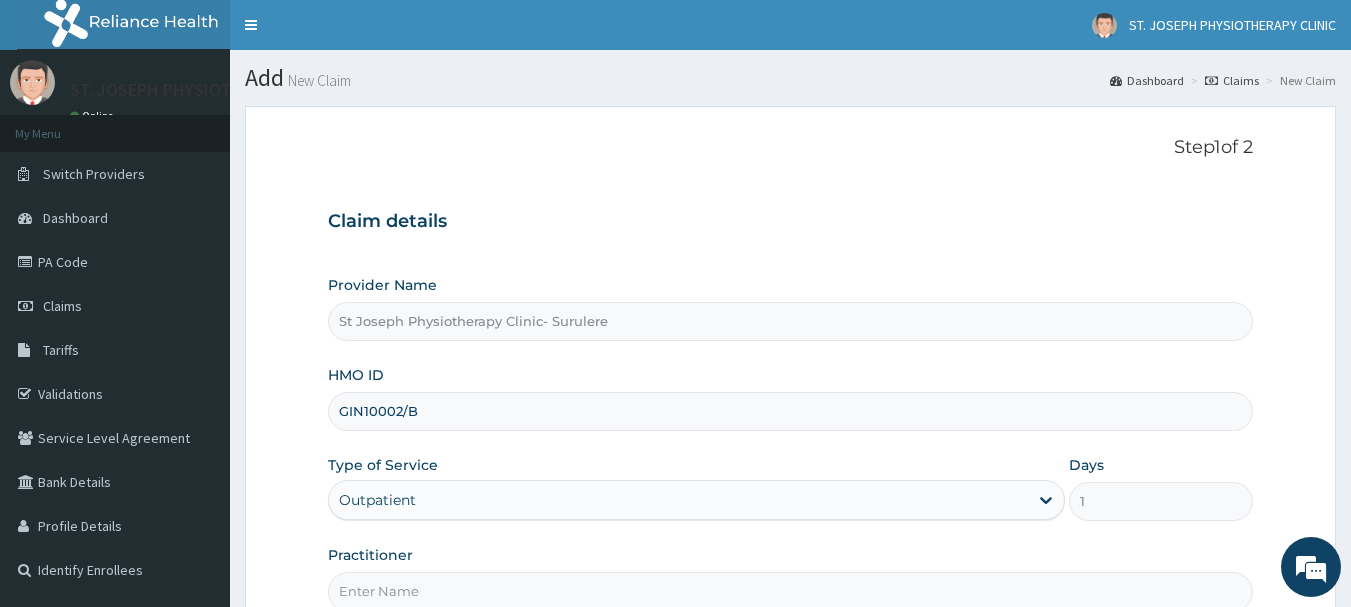 click on "Outpatient" at bounding box center [678, 500] 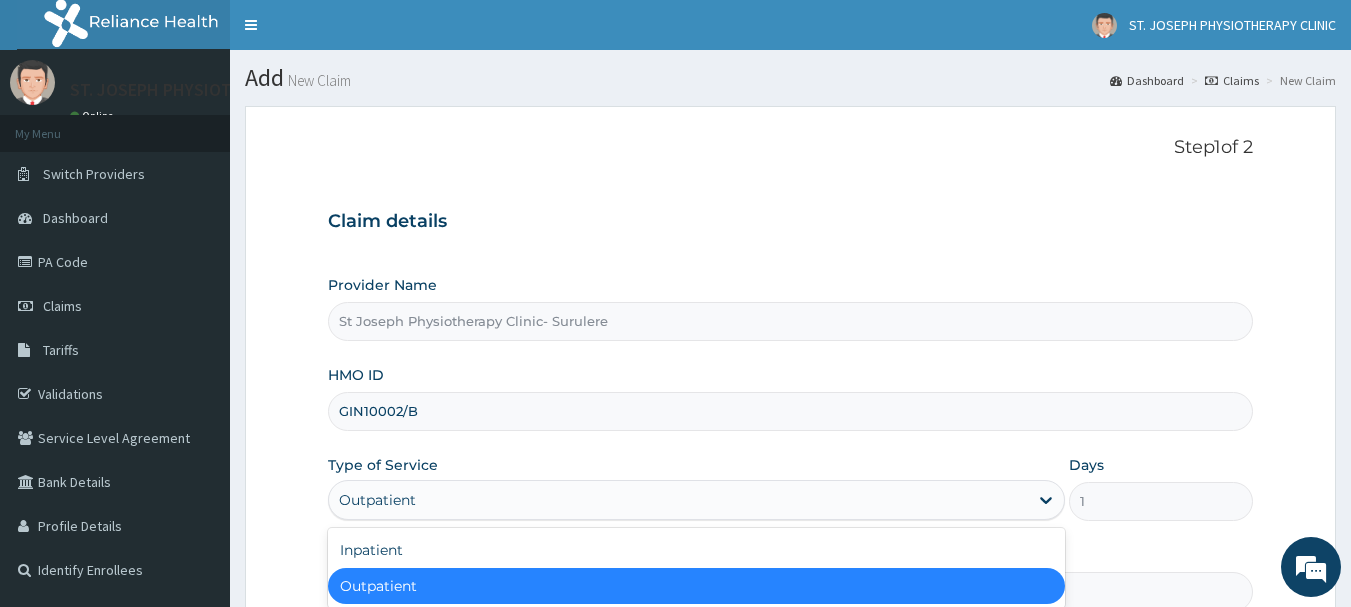 click on "Outpatient" at bounding box center [696, 586] 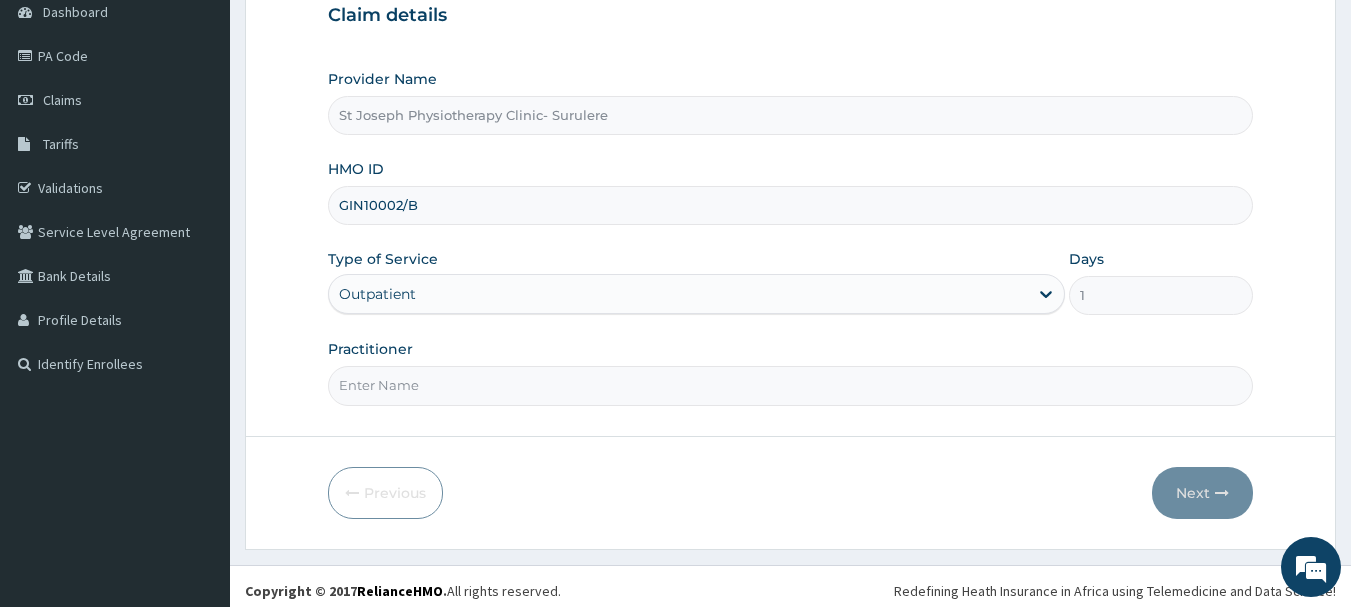 scroll, scrollTop: 215, scrollLeft: 0, axis: vertical 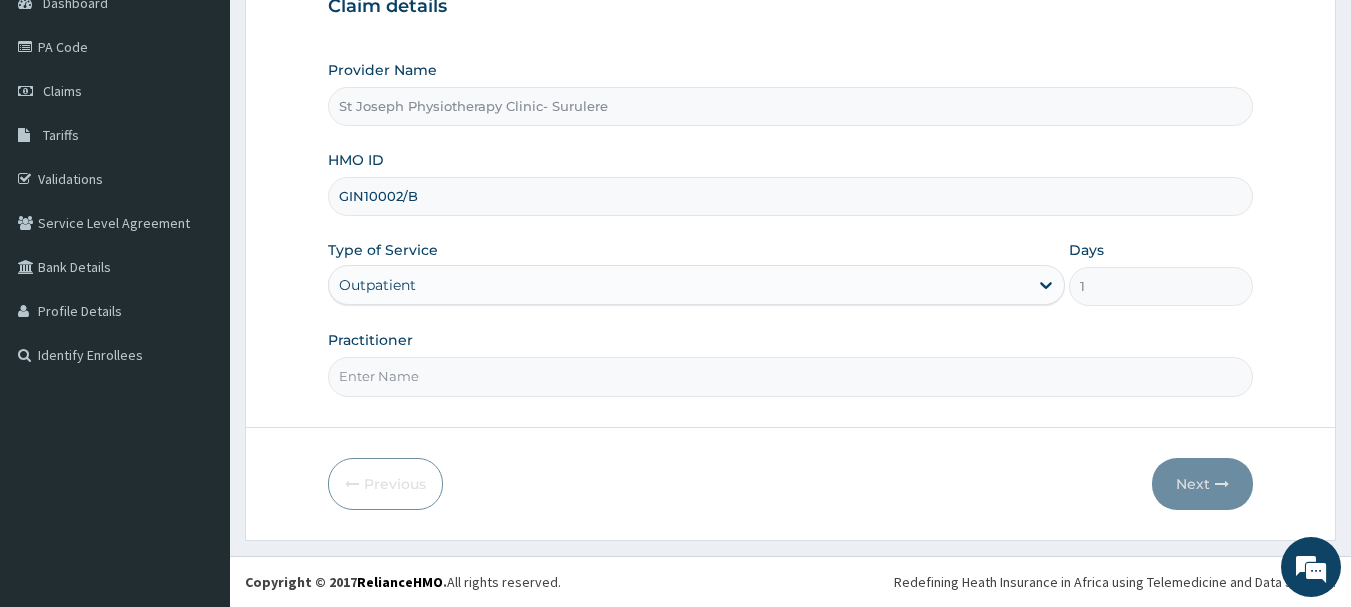 click on "Practitioner" at bounding box center (791, 376) 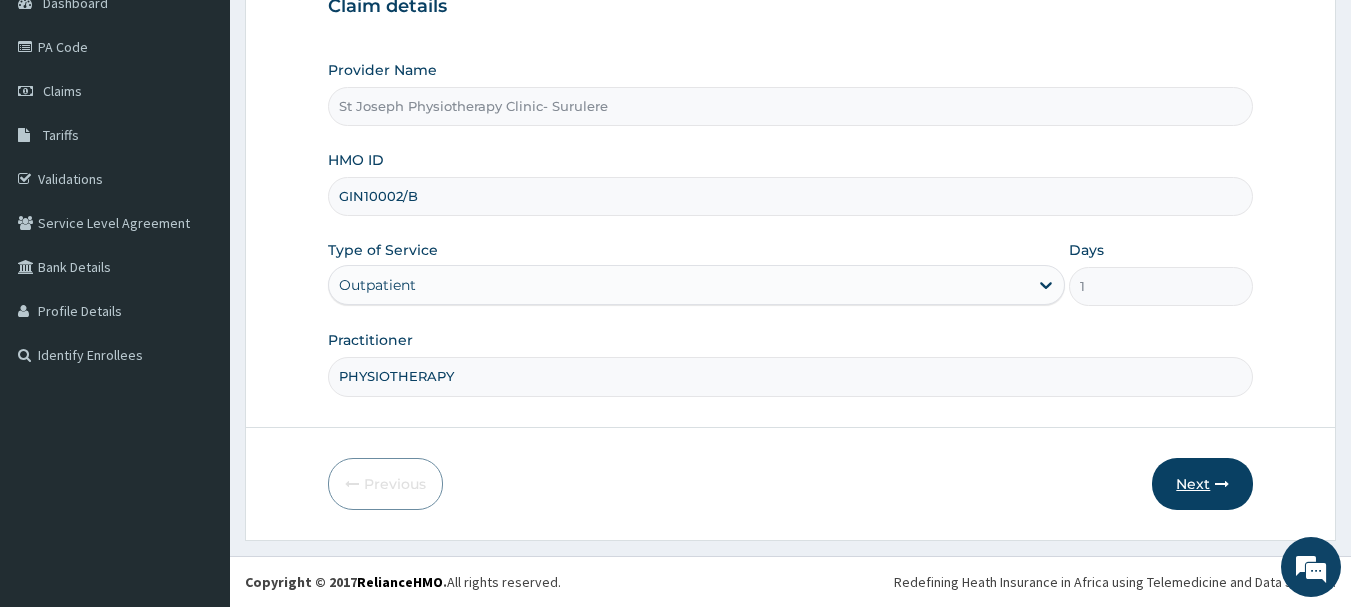 type on "PHYSIOTHERAPY" 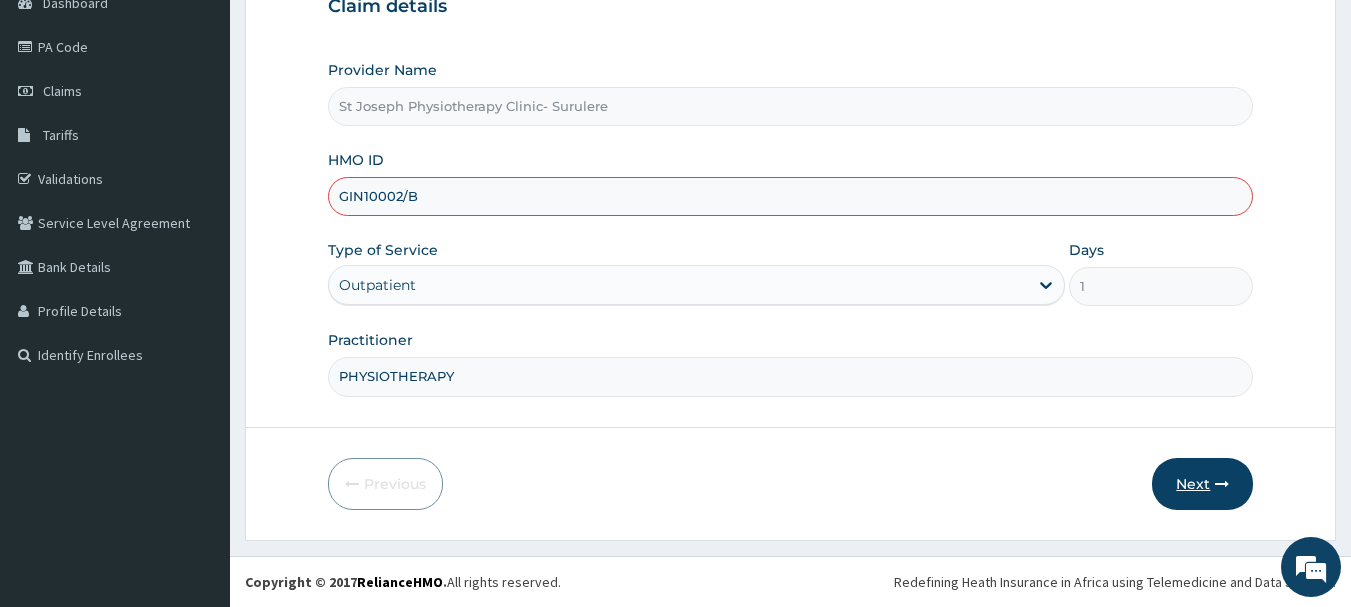 click on "Next" at bounding box center [1202, 484] 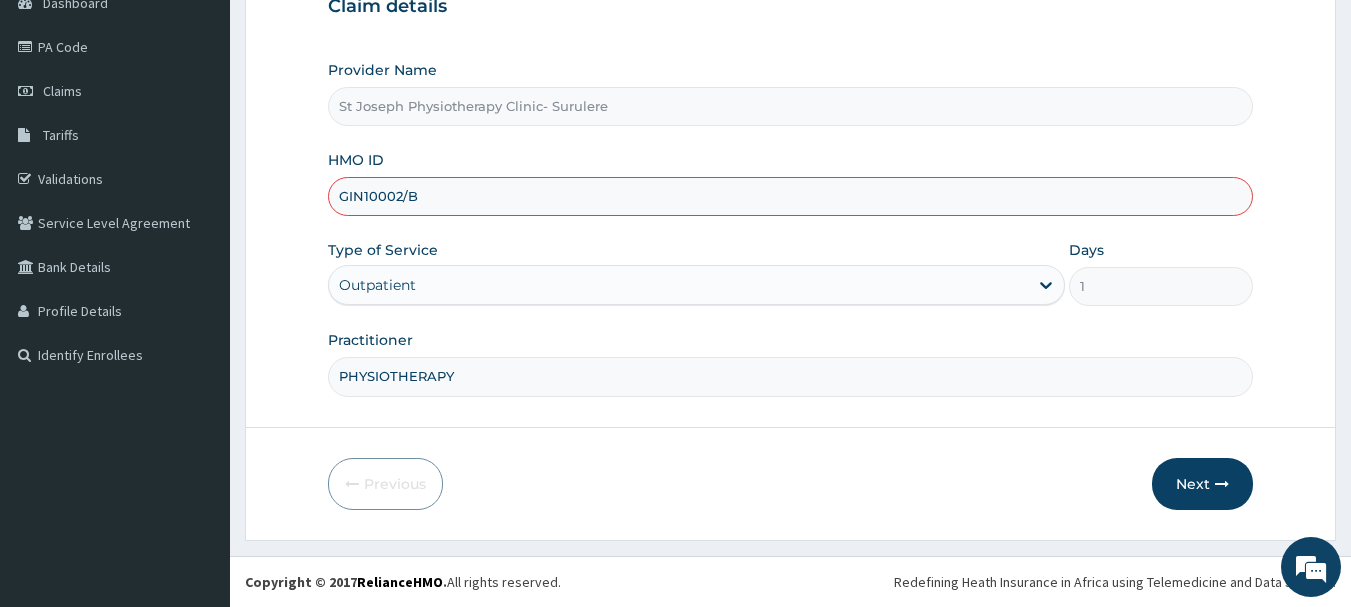 click on "GIN10002/B" at bounding box center [791, 196] 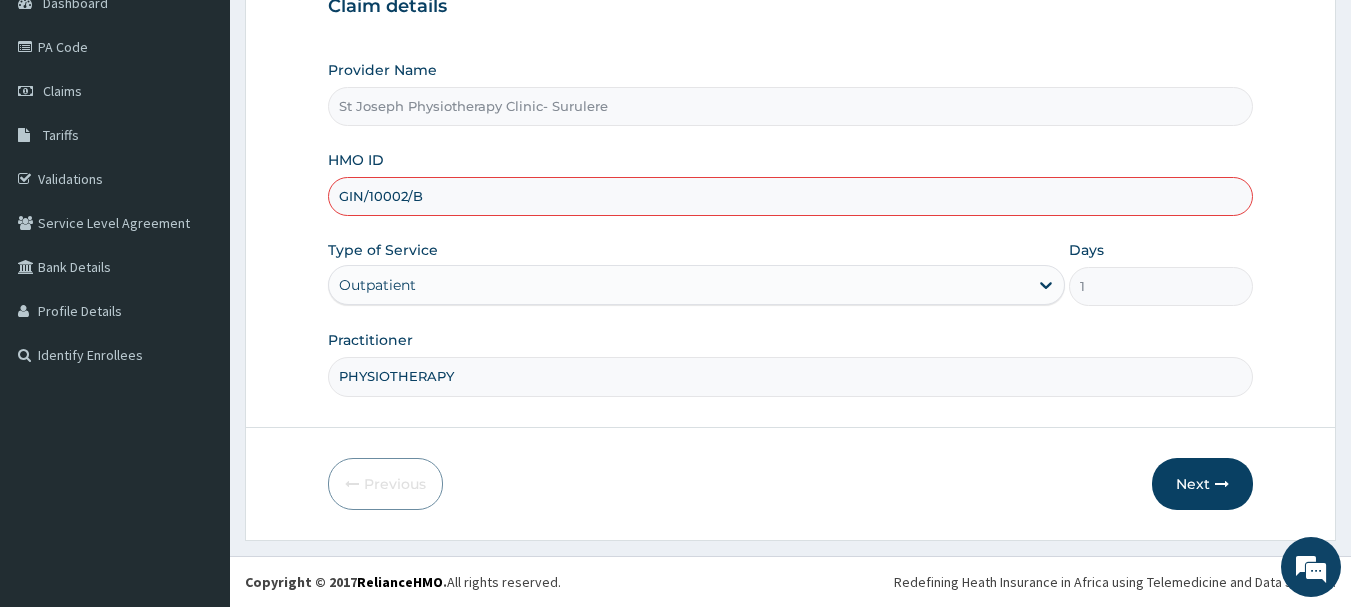 type on "GIN/10002/B" 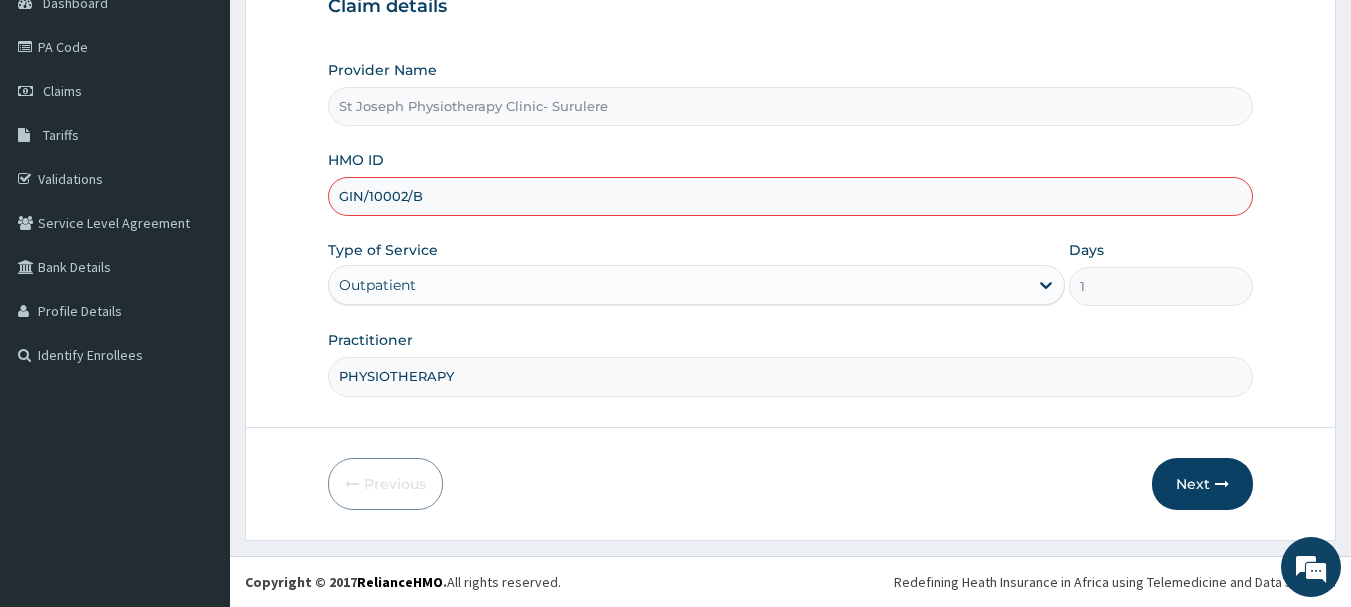 click on "Previous   Next" at bounding box center [791, 484] 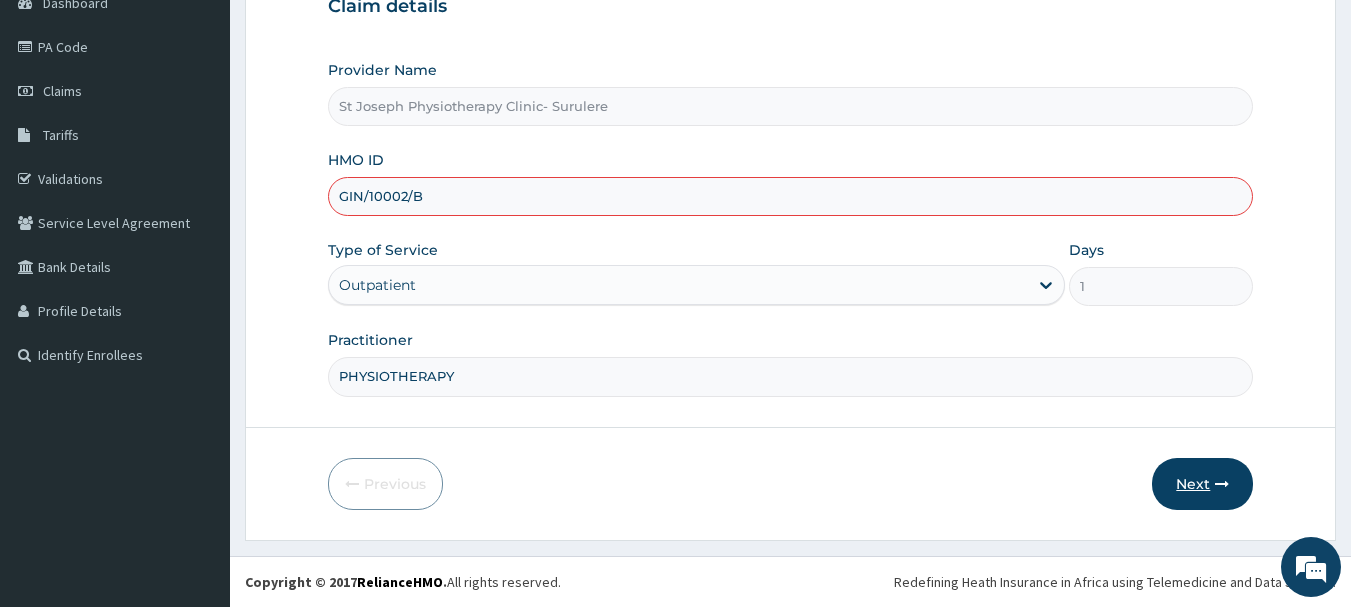 click on "Next" at bounding box center (1202, 484) 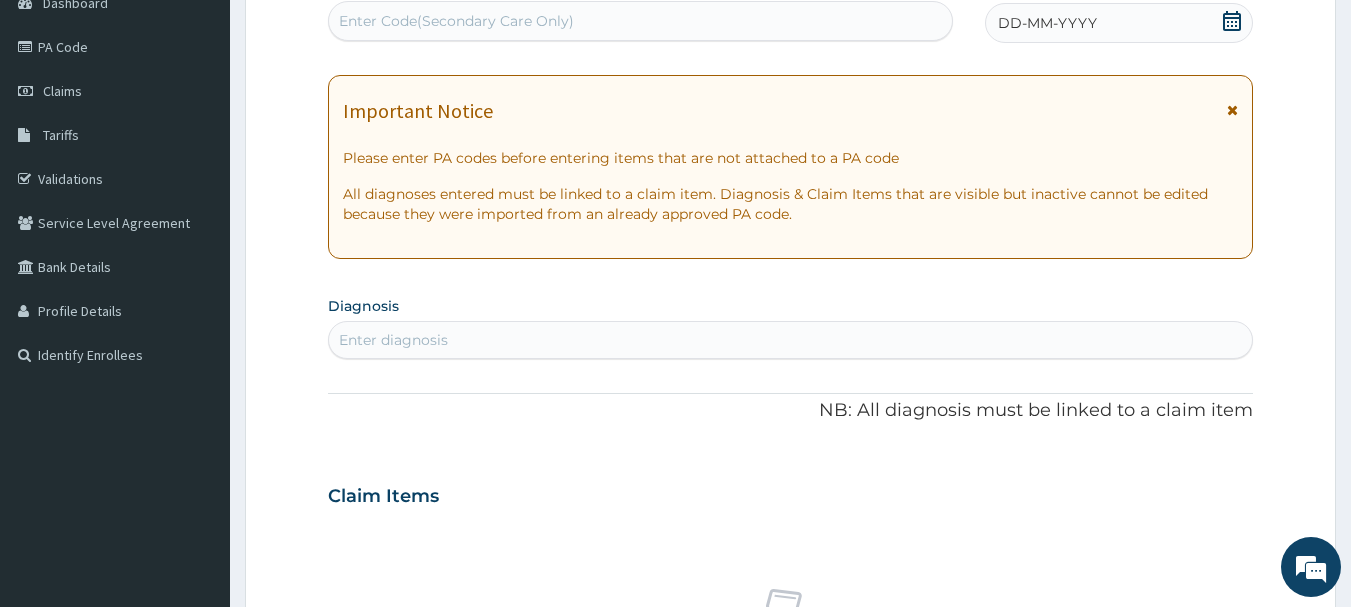 click on "Enter Code(Secondary Care Only)" at bounding box center [456, 21] 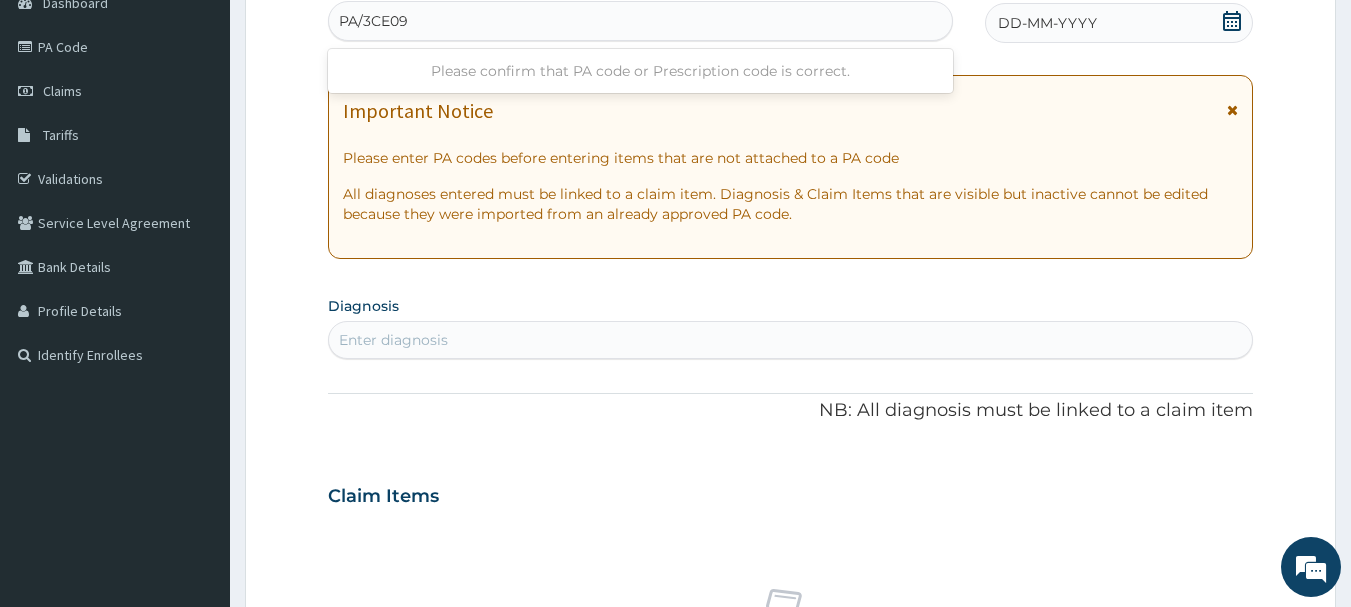 type on "PA/3CE099" 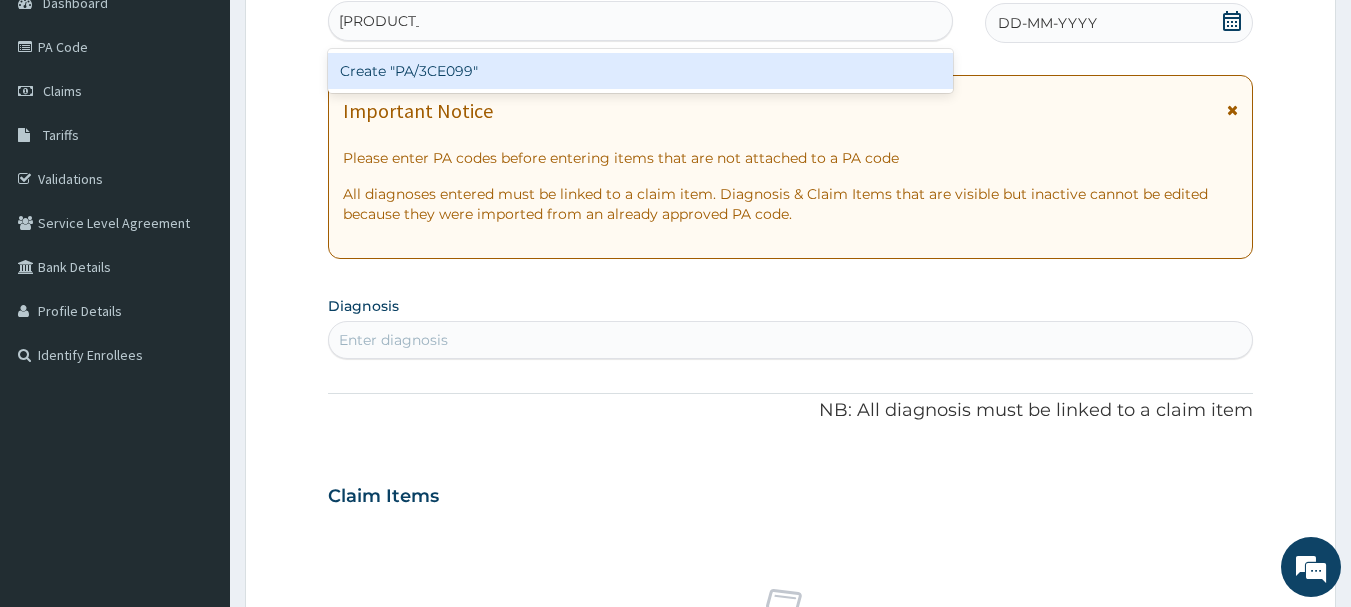 click on "Create "PA/3CE099"" at bounding box center [641, 71] 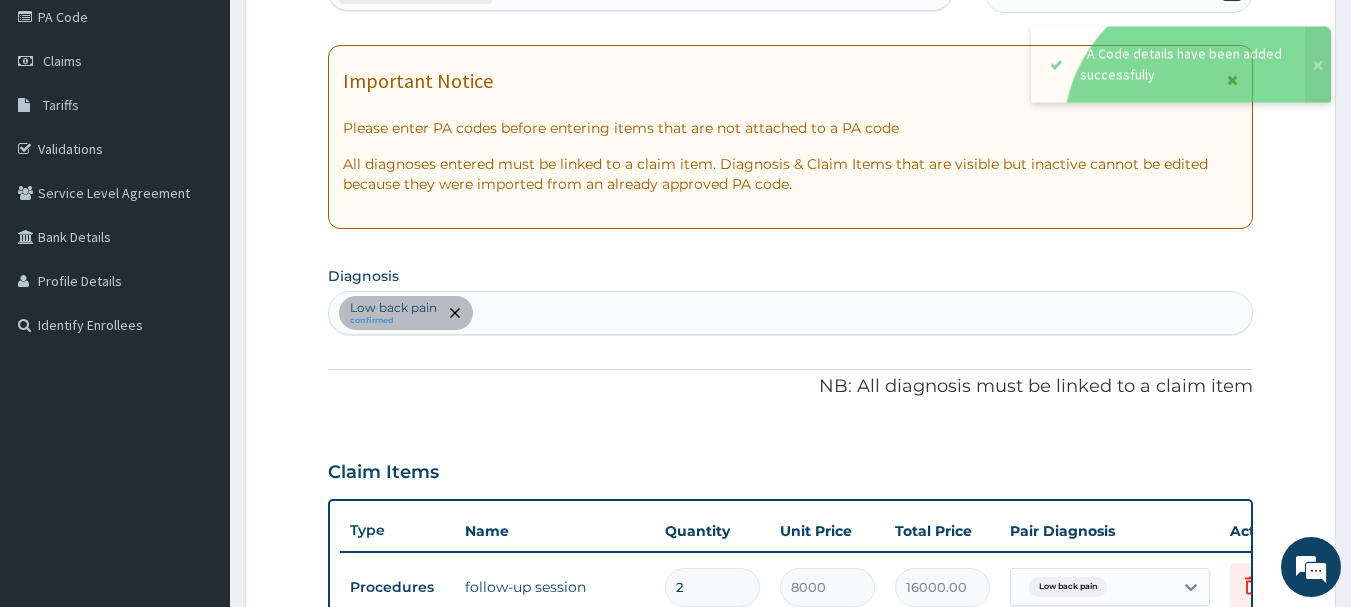 scroll, scrollTop: 755, scrollLeft: 0, axis: vertical 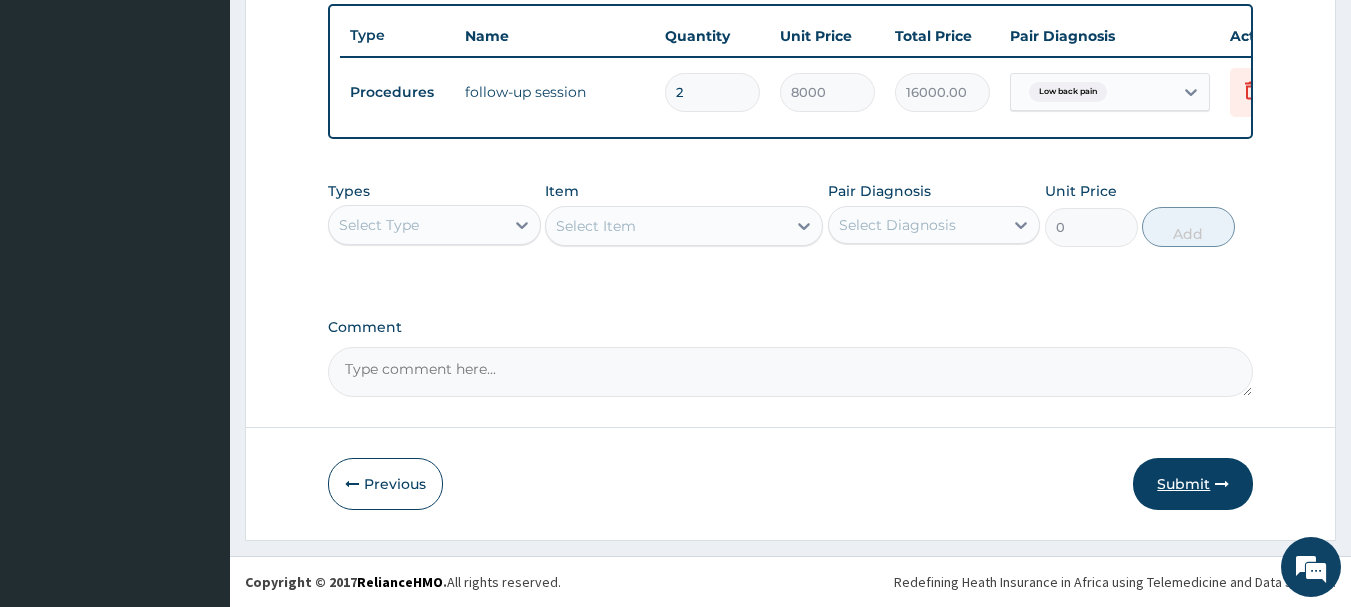 click on "Submit" at bounding box center [1193, 484] 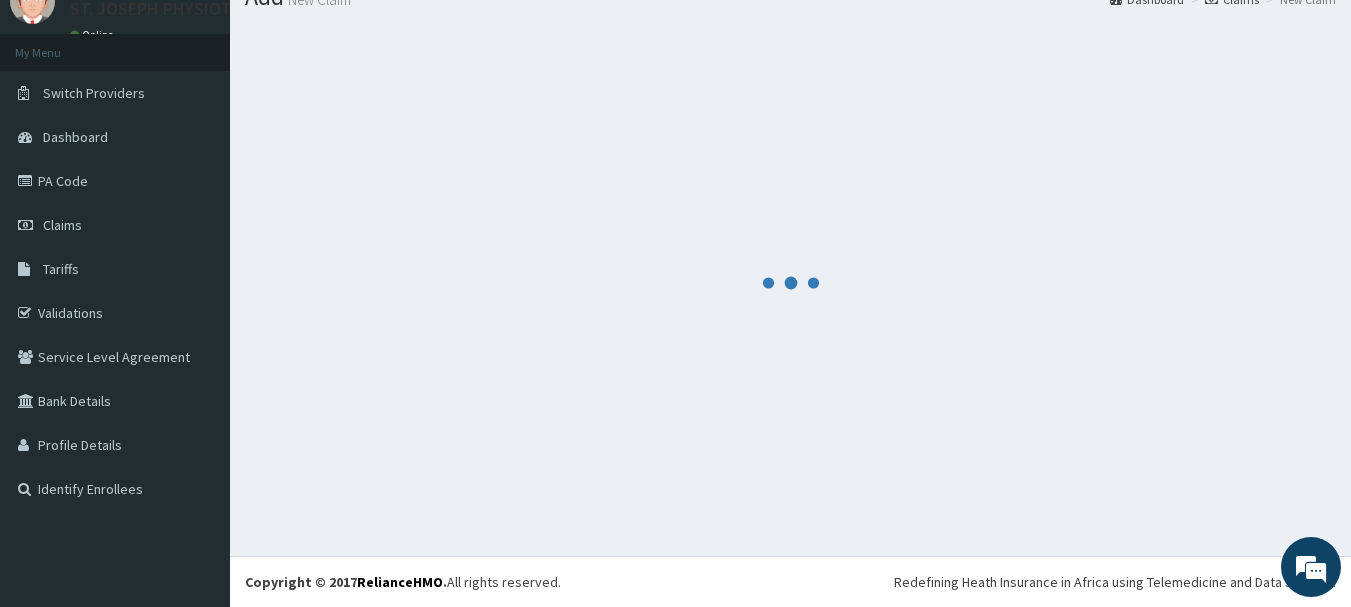 scroll, scrollTop: 755, scrollLeft: 0, axis: vertical 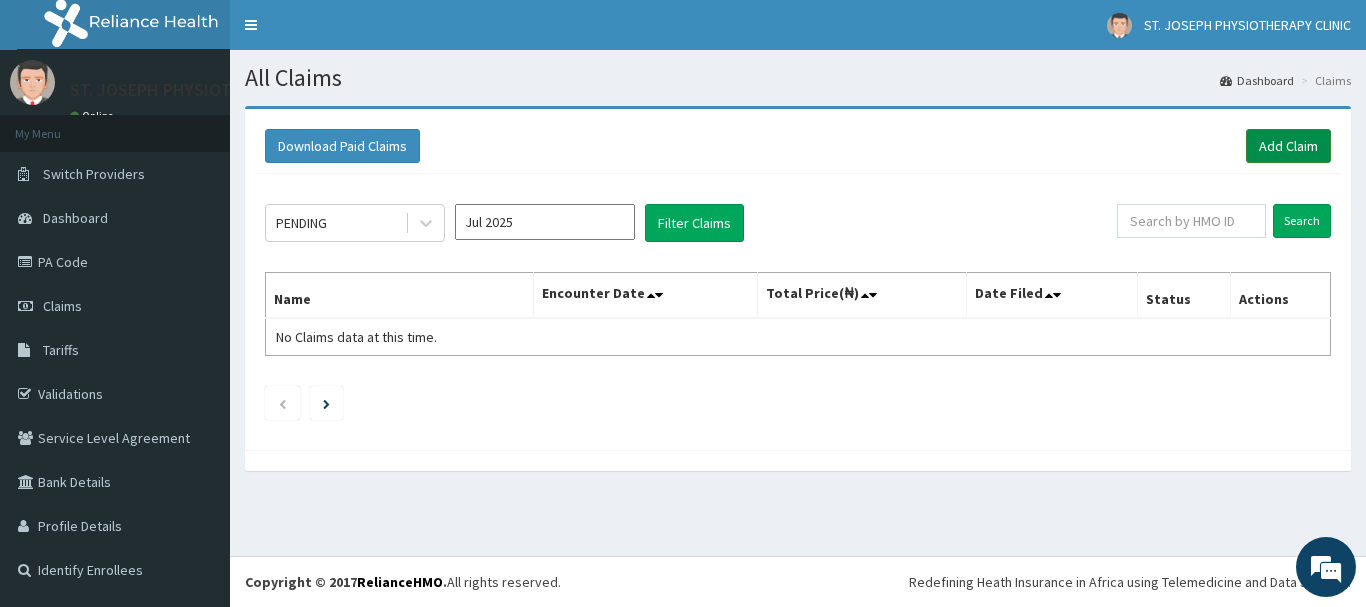 click on "Add Claim" at bounding box center (1288, 146) 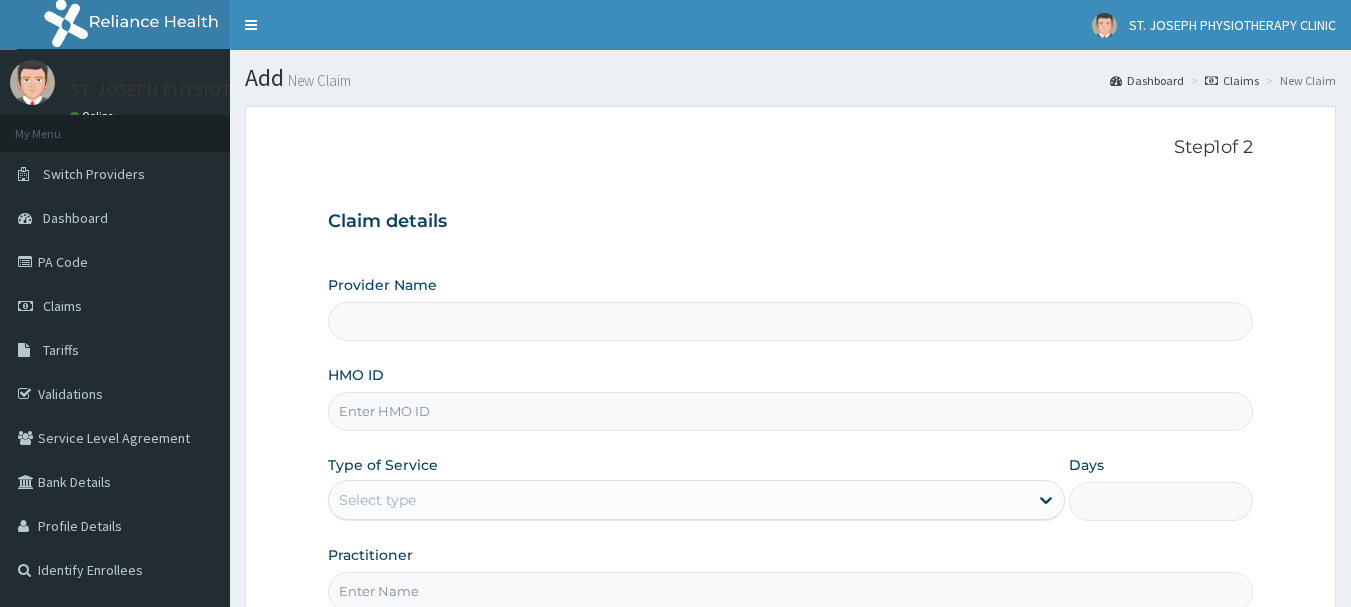 scroll, scrollTop: 0, scrollLeft: 0, axis: both 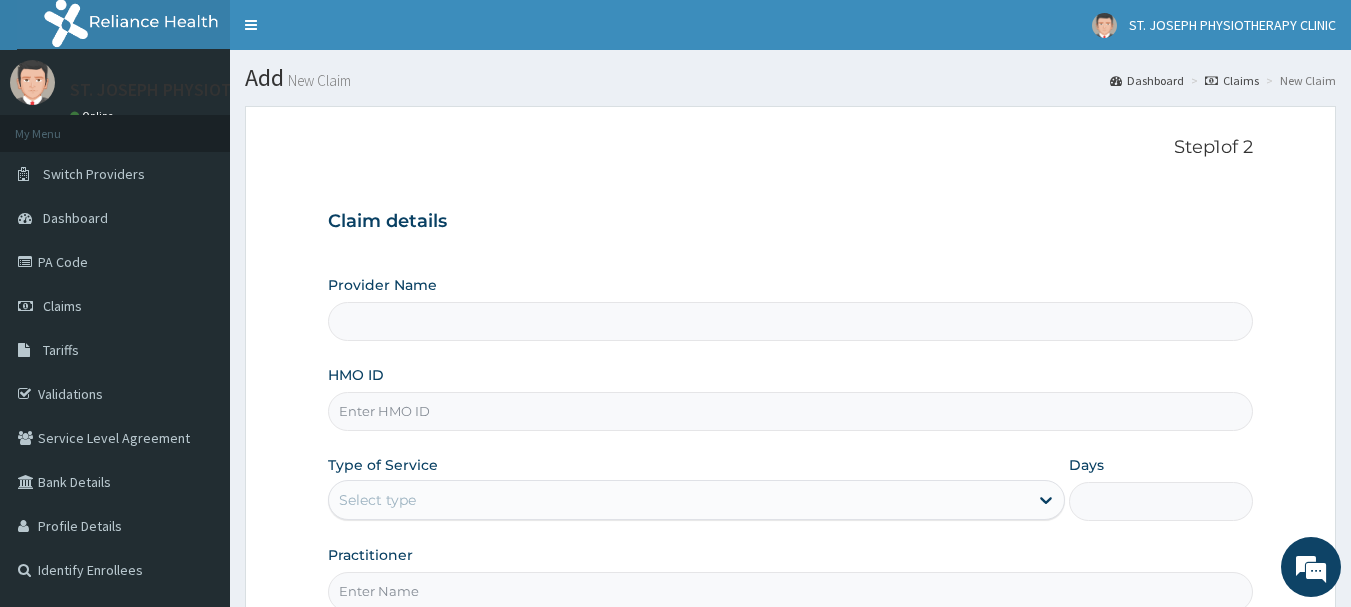 type on "St Joseph Physiotherapy Clinic- Surulere" 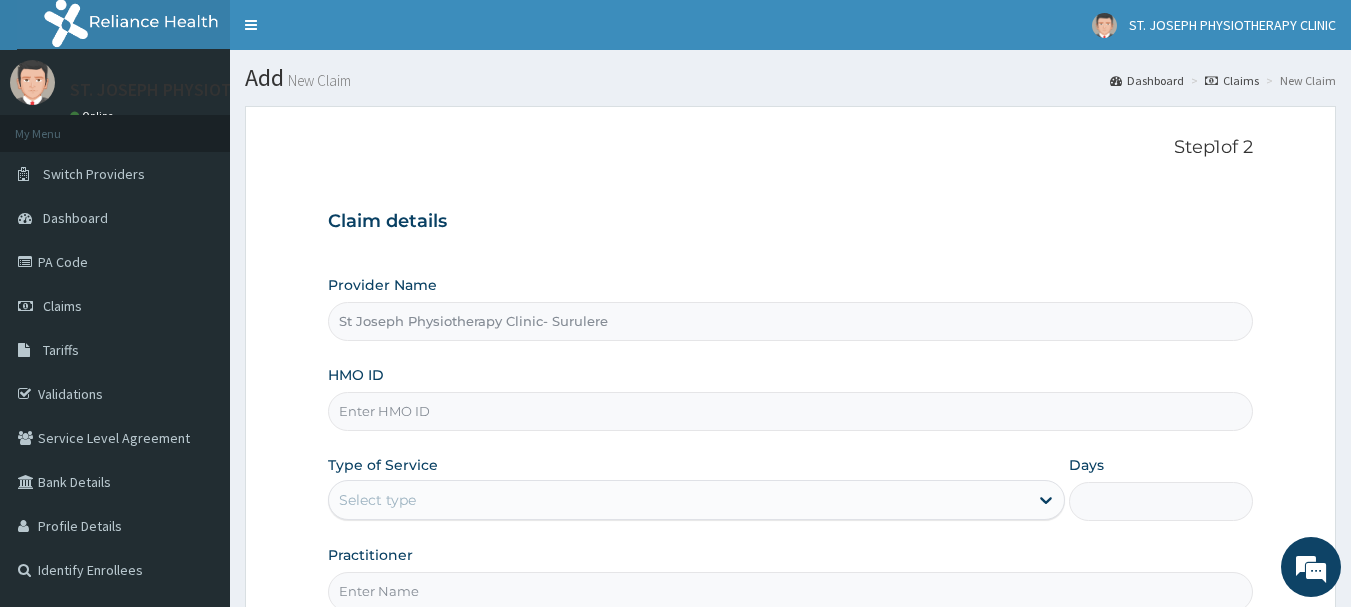click on "HMO ID" at bounding box center (791, 411) 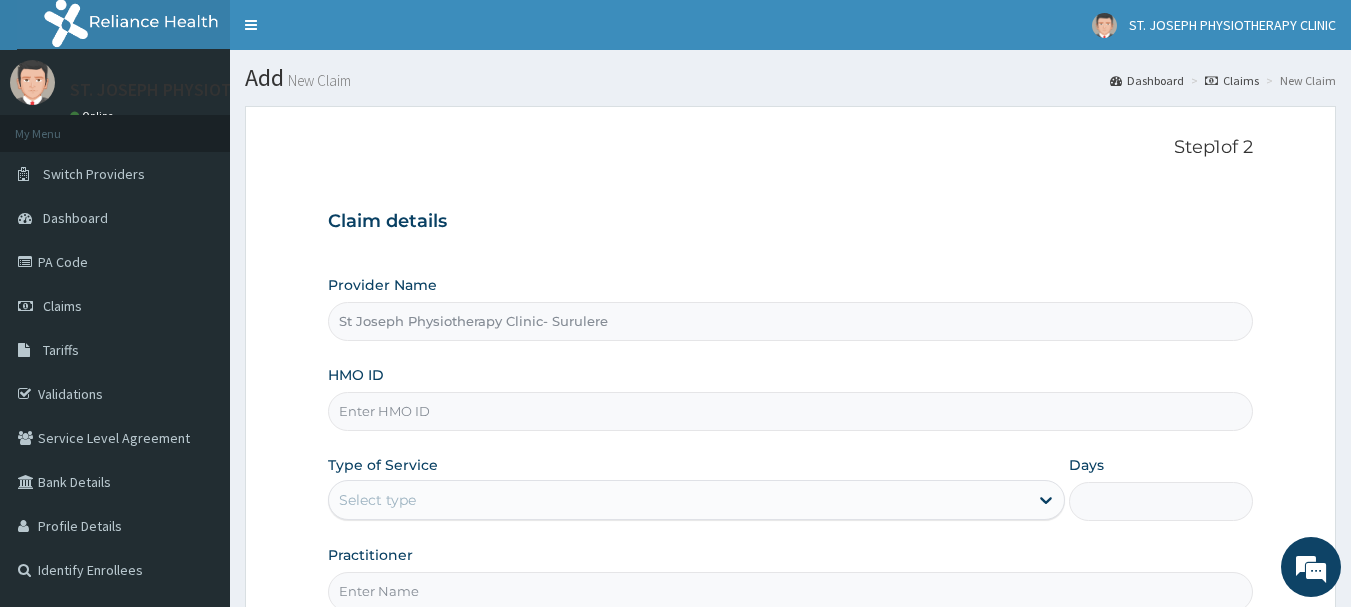 scroll, scrollTop: 0, scrollLeft: 0, axis: both 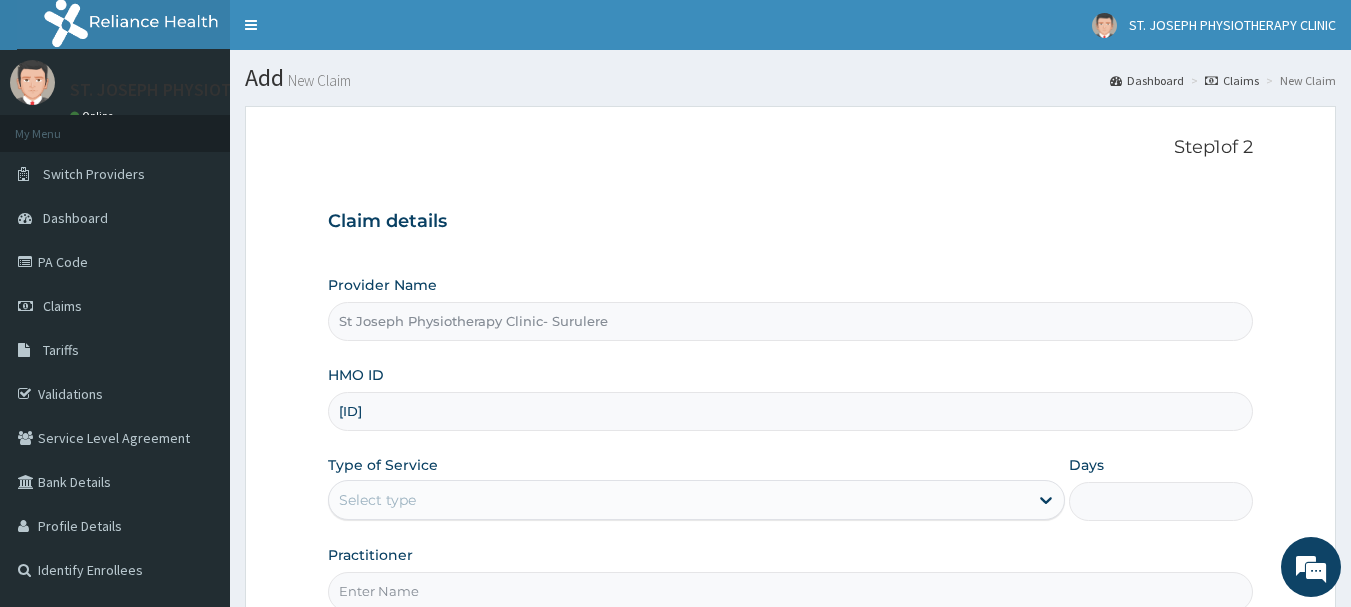 type on "[ID]" 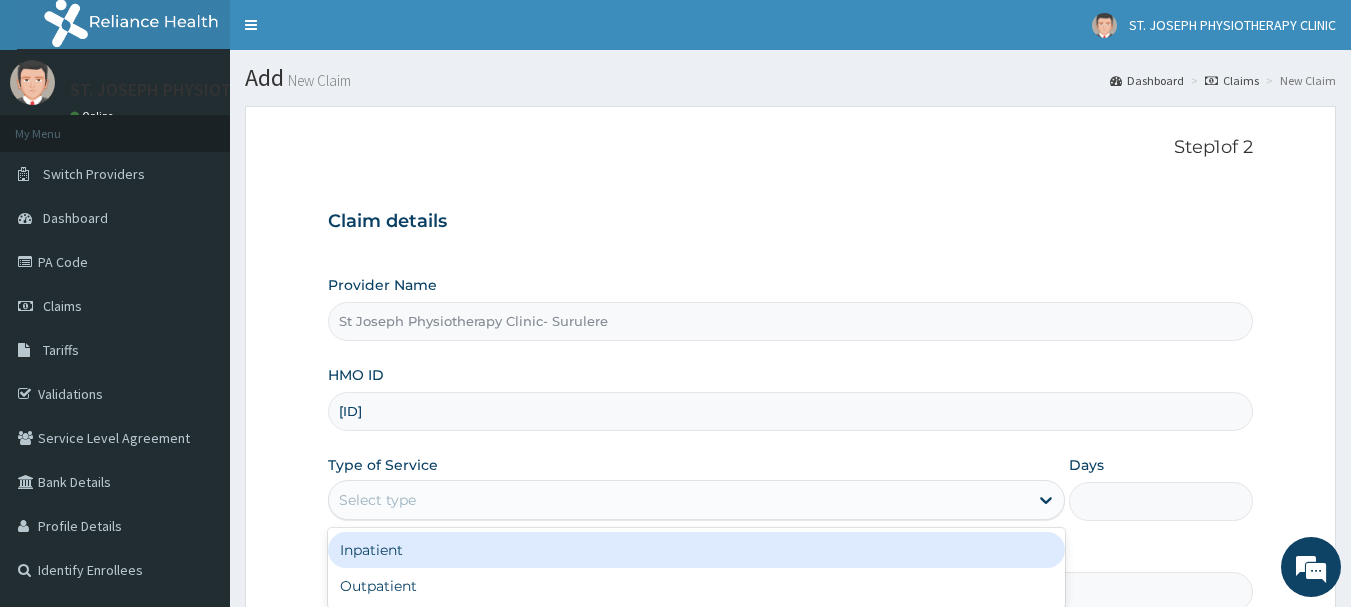 click on "Select type" at bounding box center [678, 500] 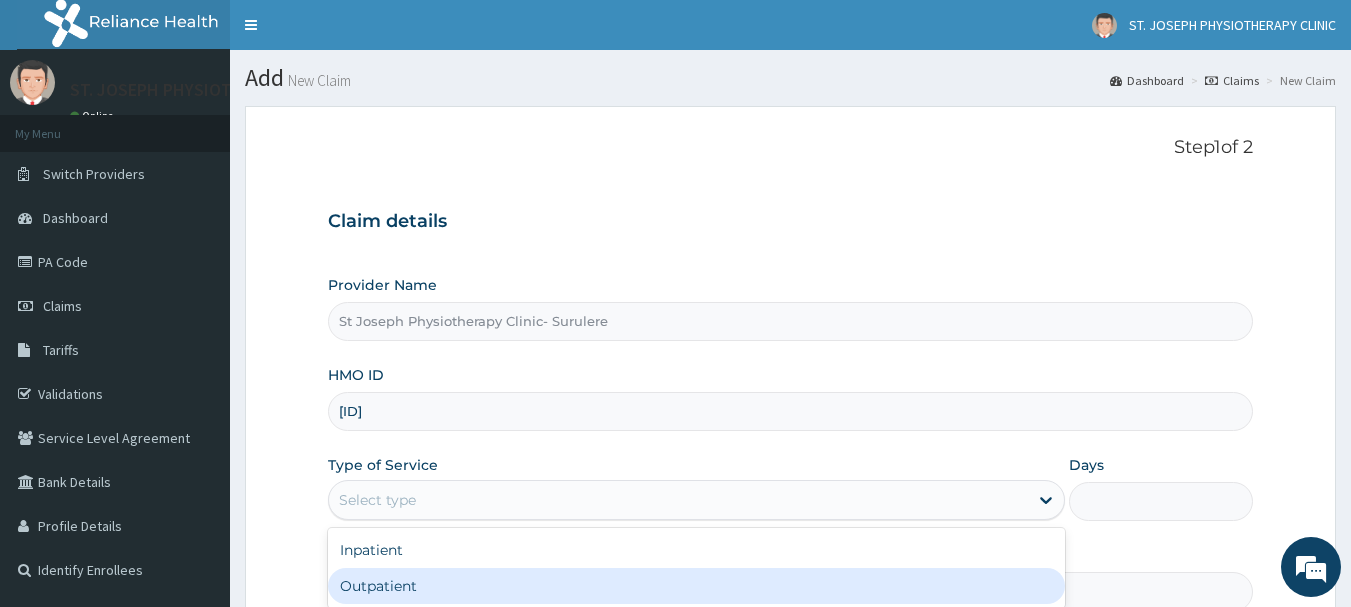 click on "Outpatient" at bounding box center (696, 586) 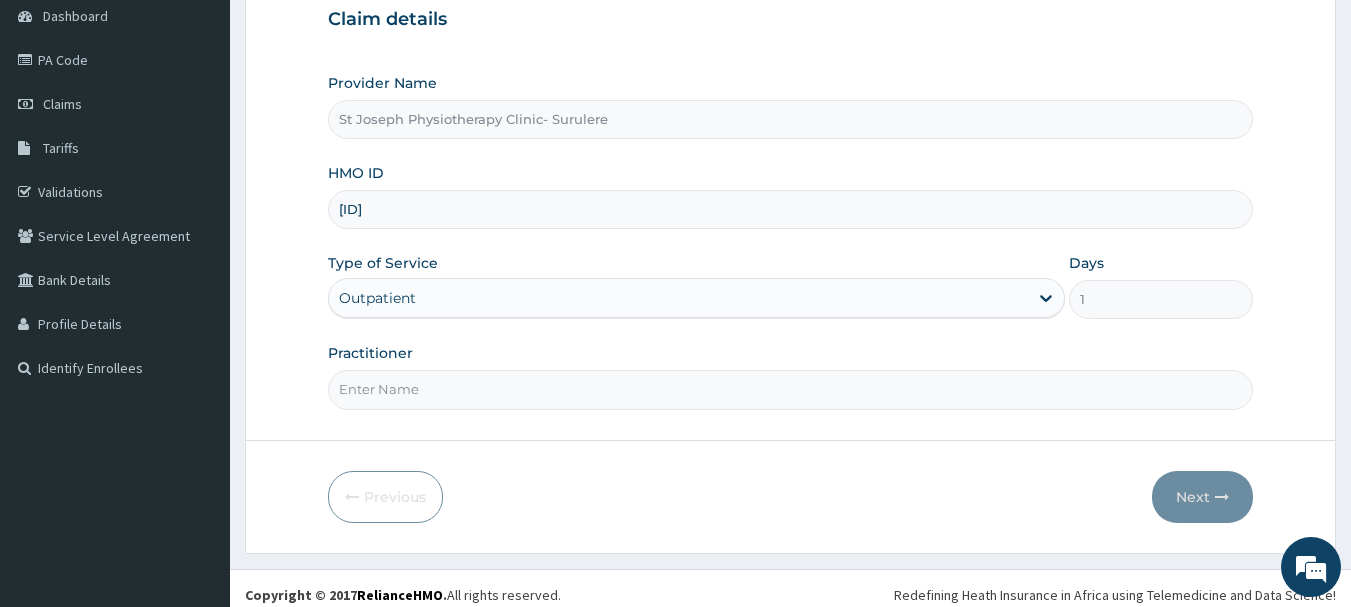 scroll, scrollTop: 215, scrollLeft: 0, axis: vertical 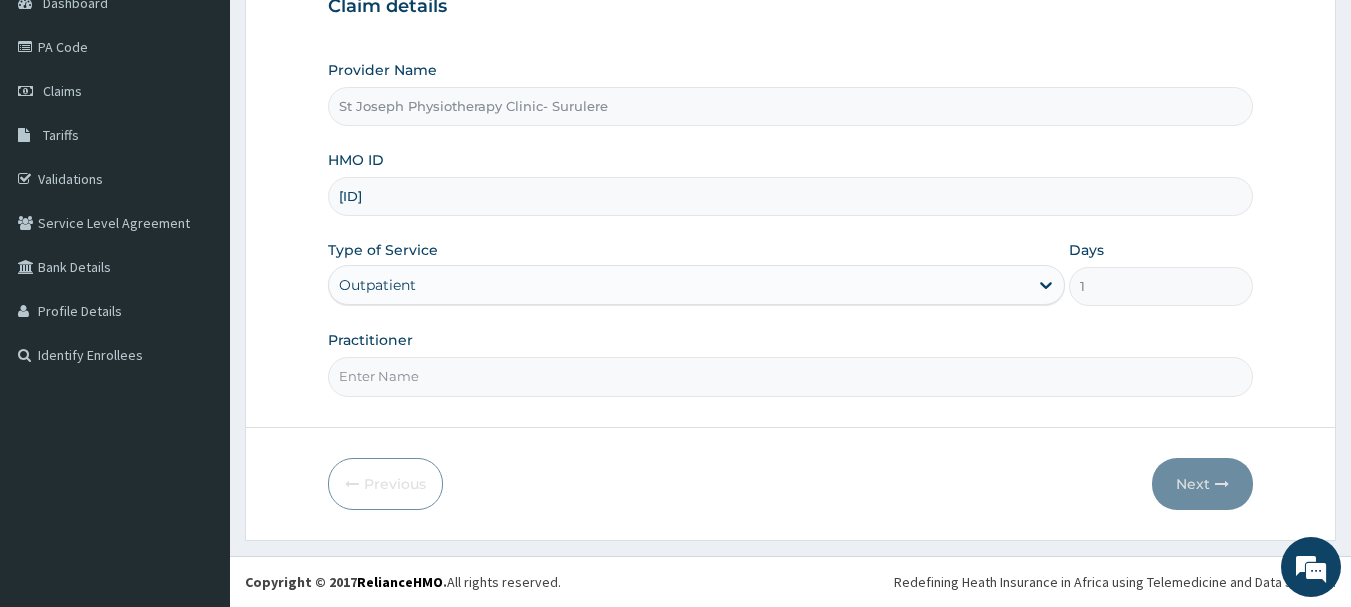 click on "Practitioner" at bounding box center (791, 376) 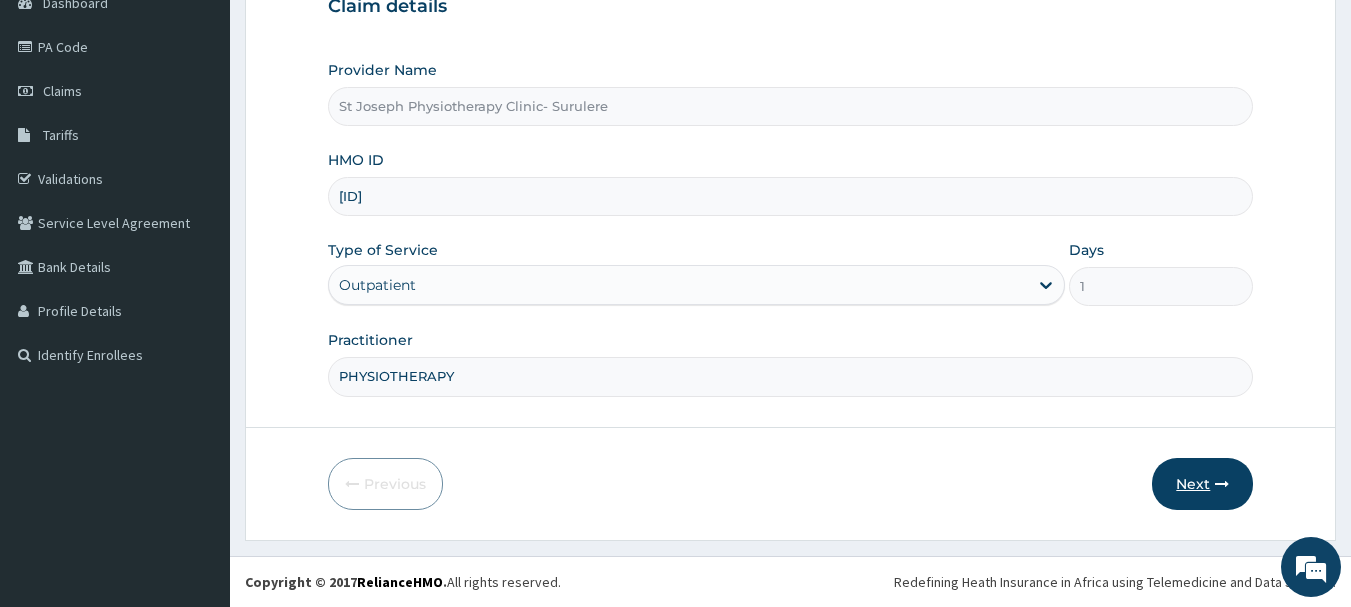 type on "PHYSIOTHERAPY" 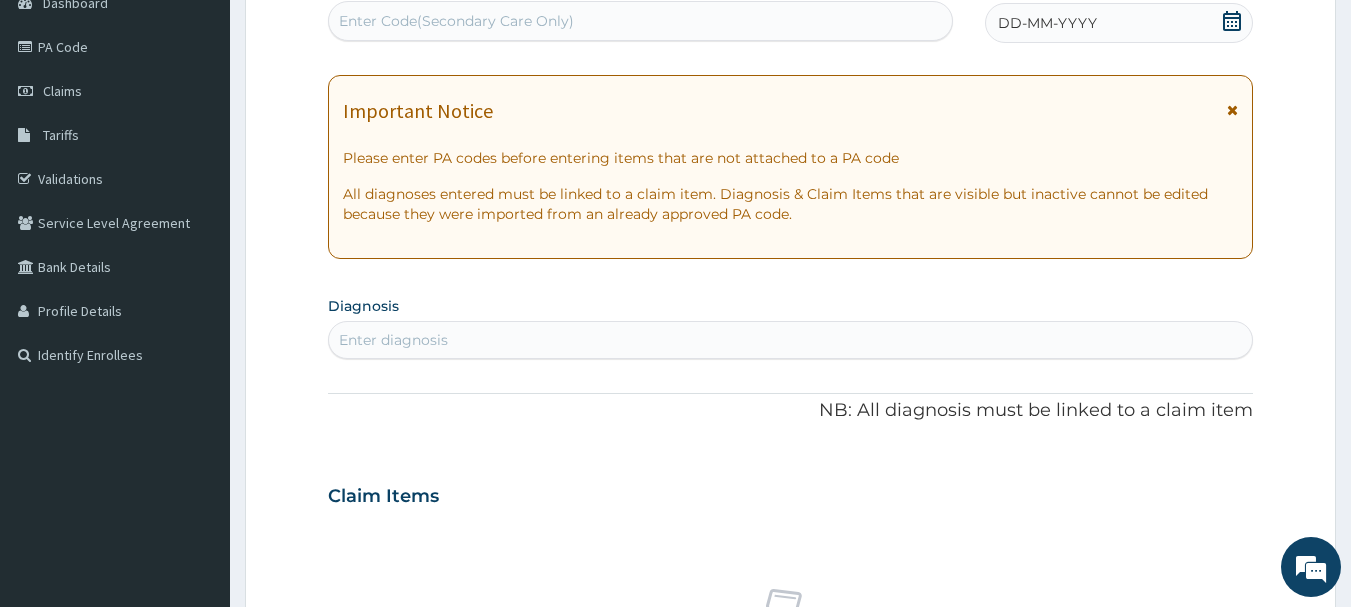 click on "Enter Code(Secondary Care Only)" at bounding box center (456, 21) 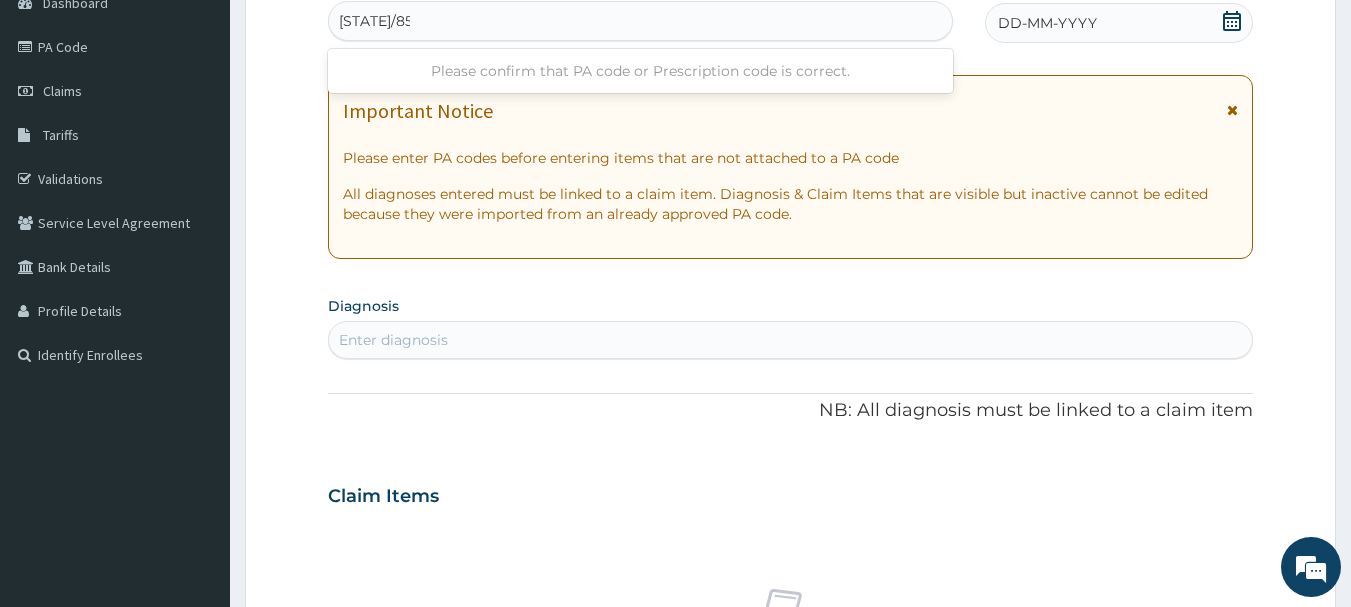 type on "[ID]" 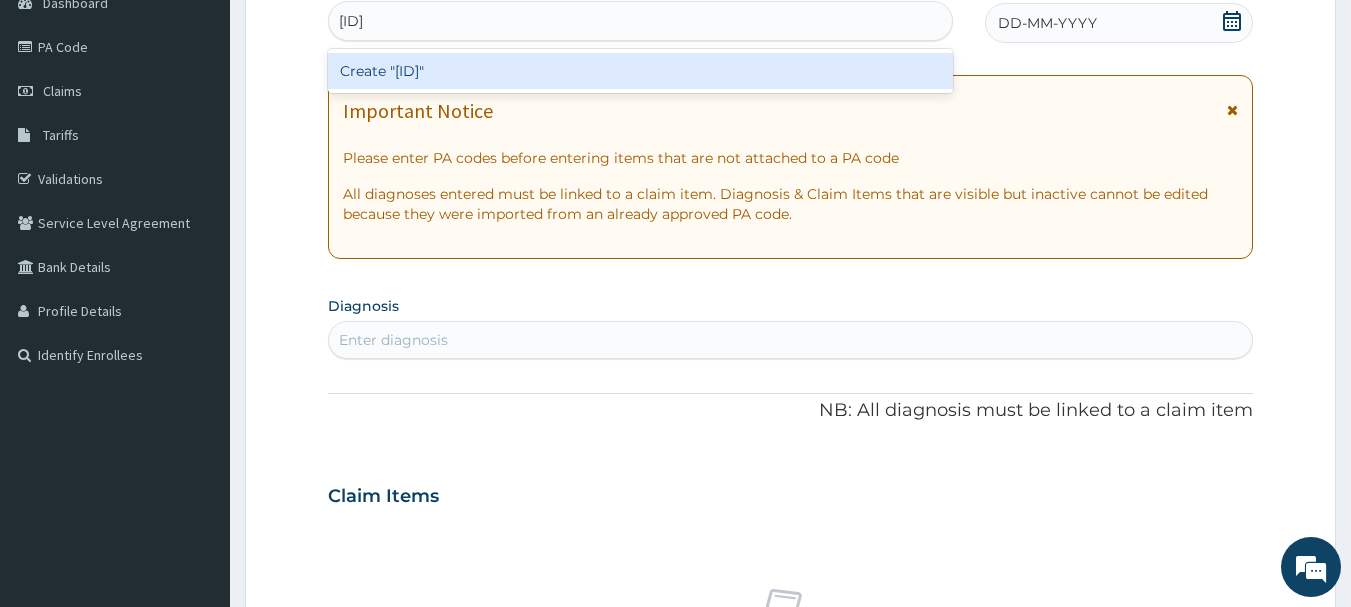 click on "Create "[ID]"" at bounding box center (641, 71) 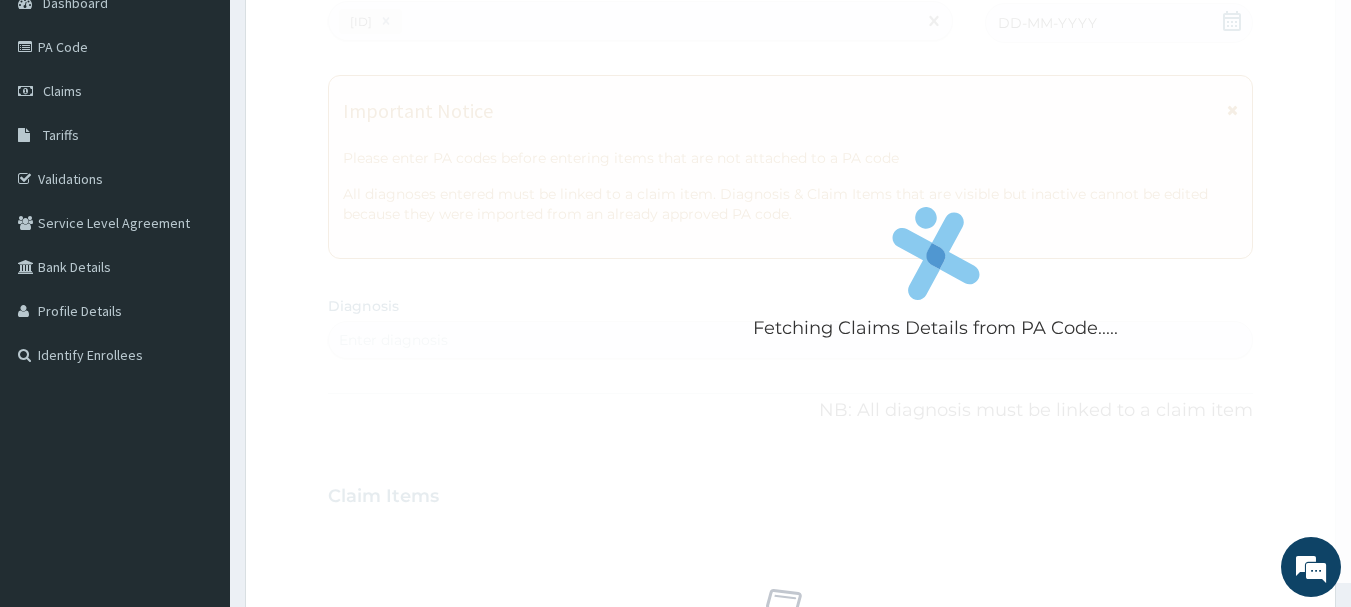 scroll, scrollTop: 245, scrollLeft: 0, axis: vertical 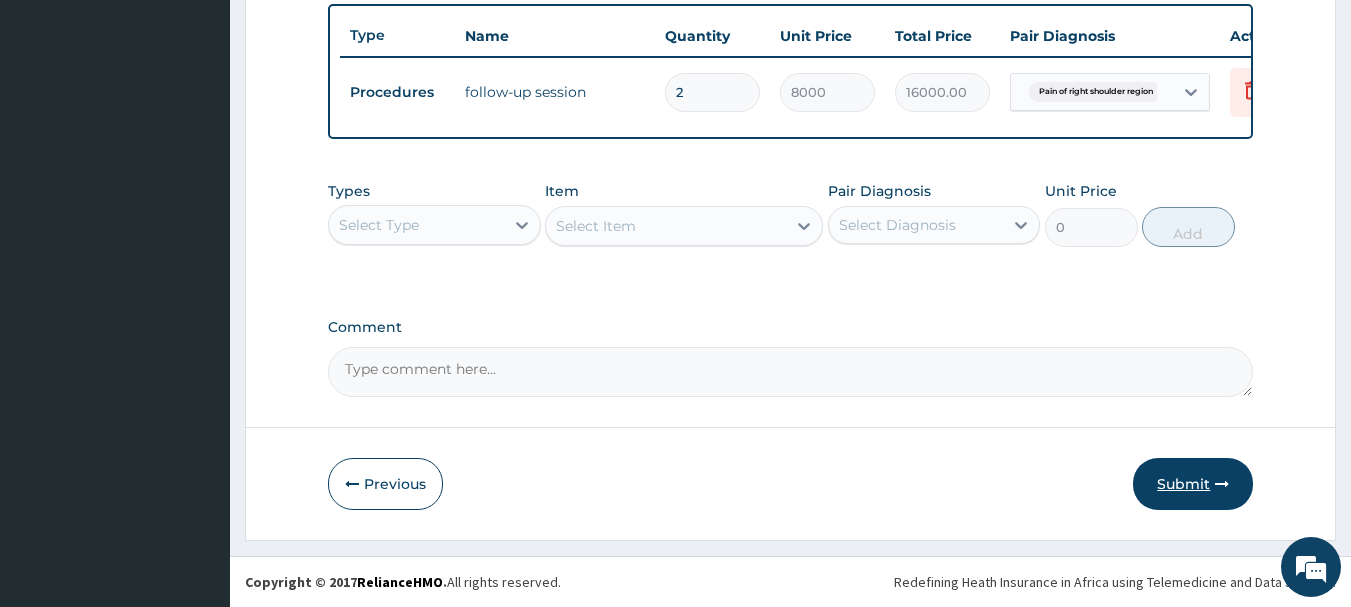 click on "Submit" at bounding box center [1193, 484] 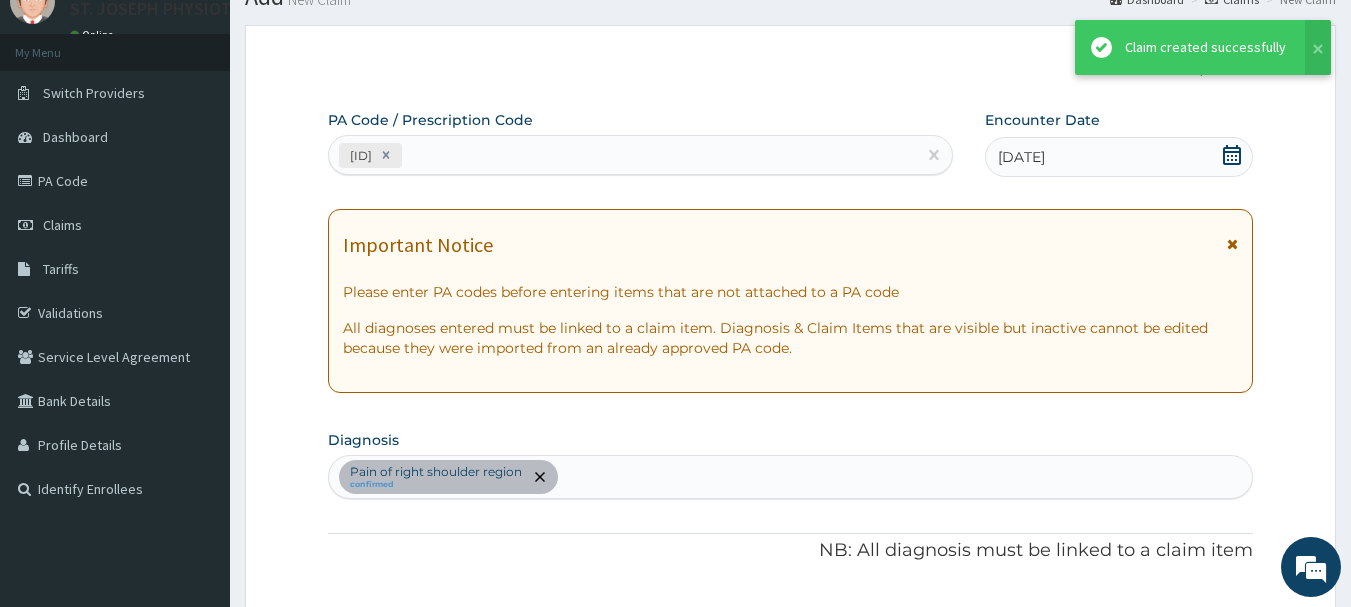 scroll, scrollTop: 755, scrollLeft: 0, axis: vertical 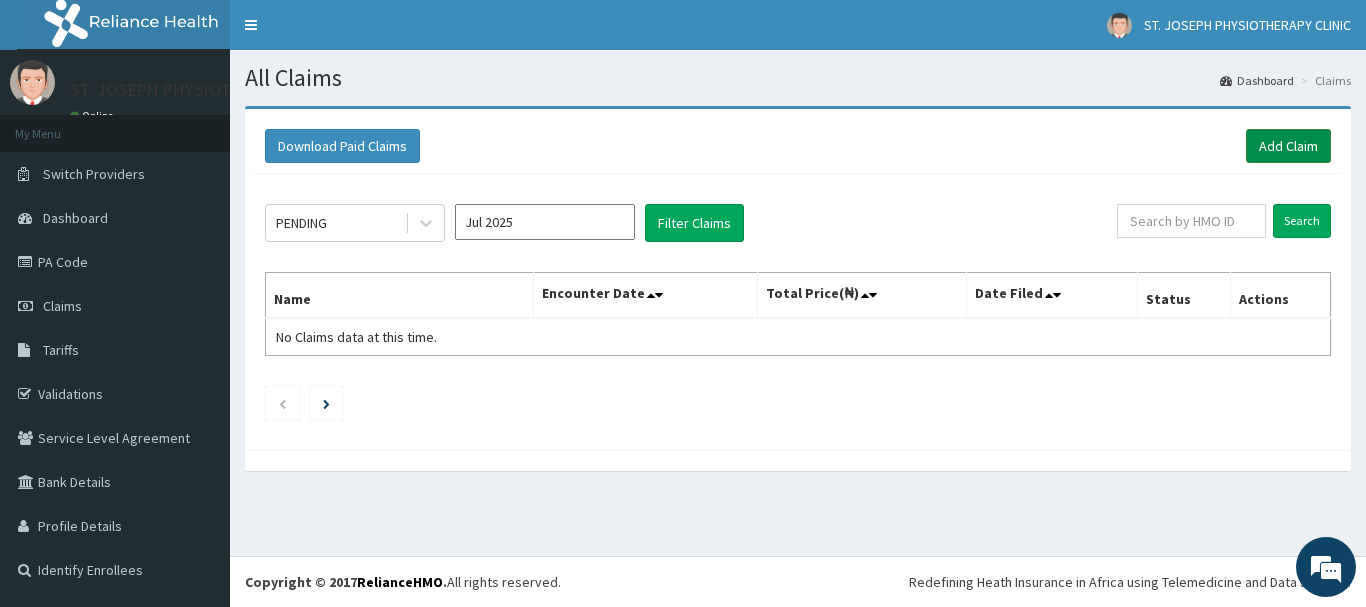 click on "Add Claim" at bounding box center (1288, 146) 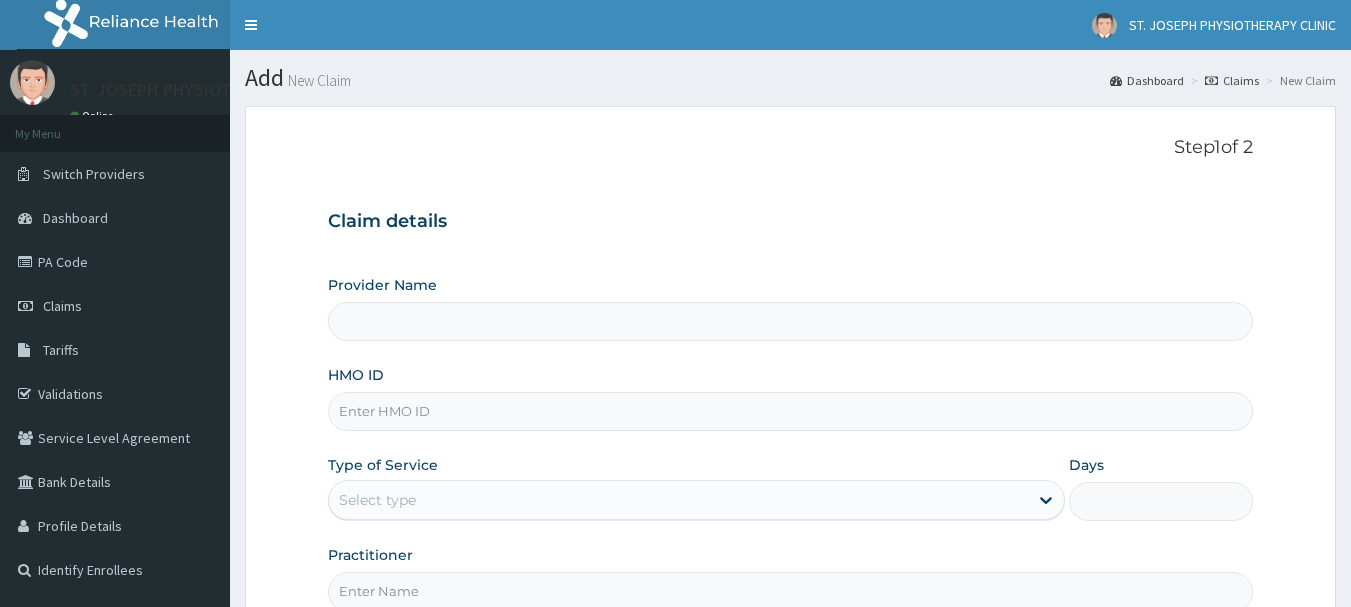scroll, scrollTop: 0, scrollLeft: 0, axis: both 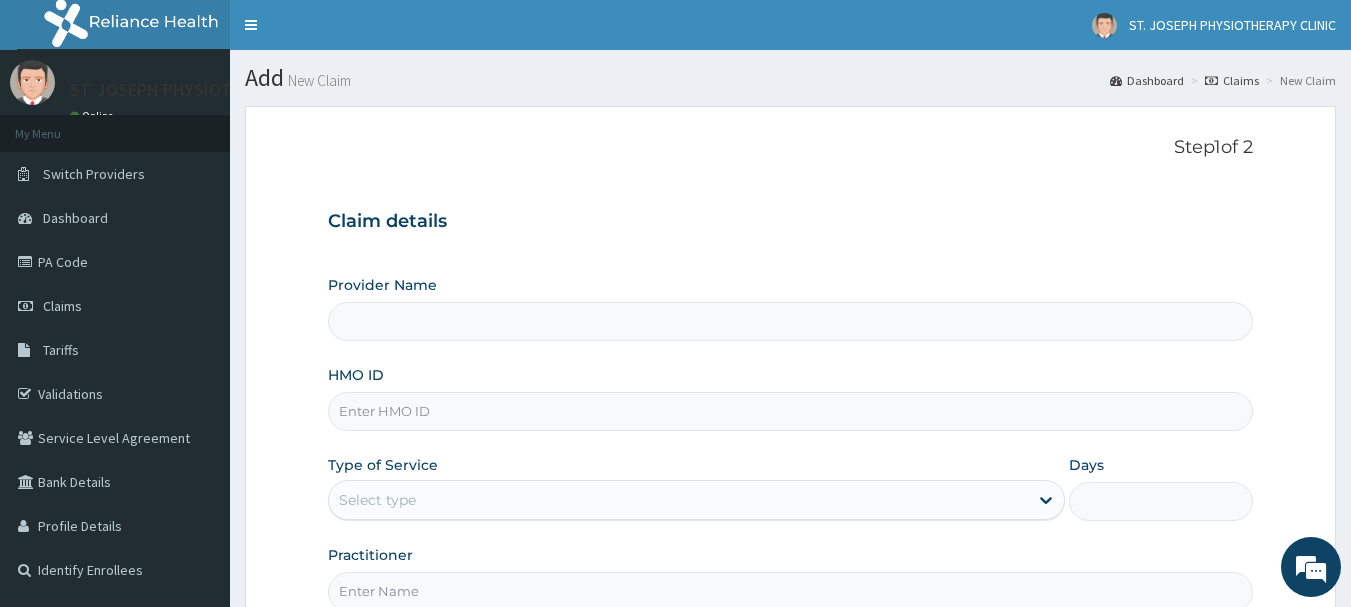 type on "St Joseph Physiotherapy Clinic- Surulere" 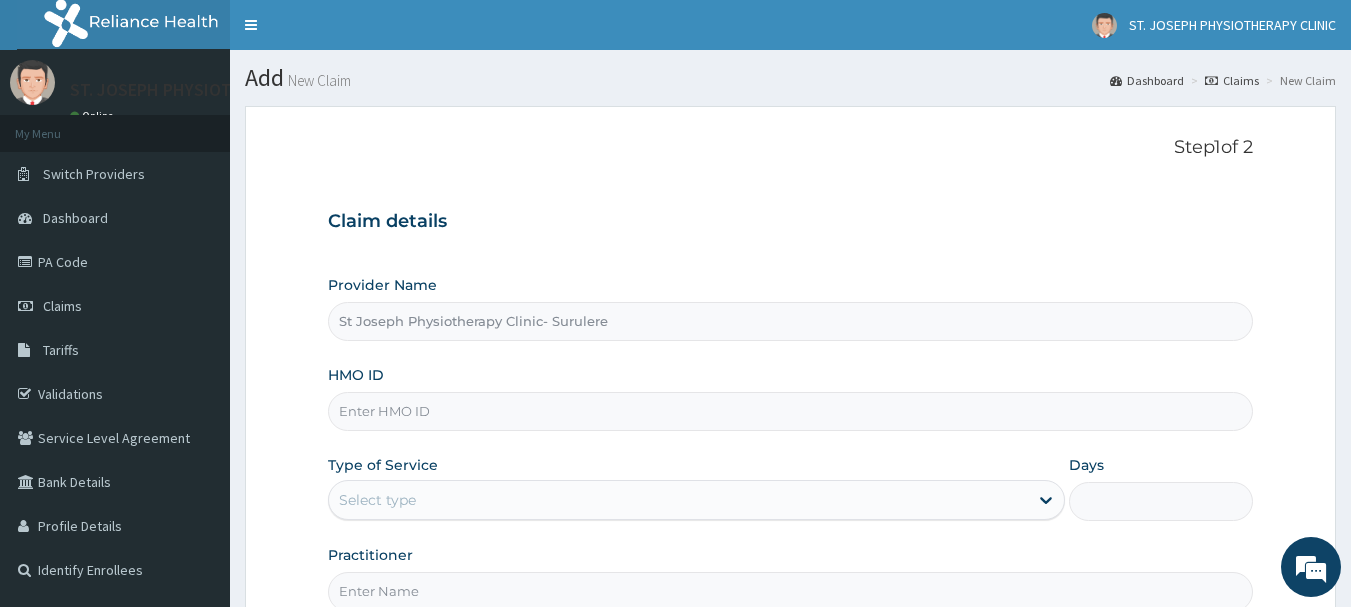 click on "HMO ID" at bounding box center (791, 411) 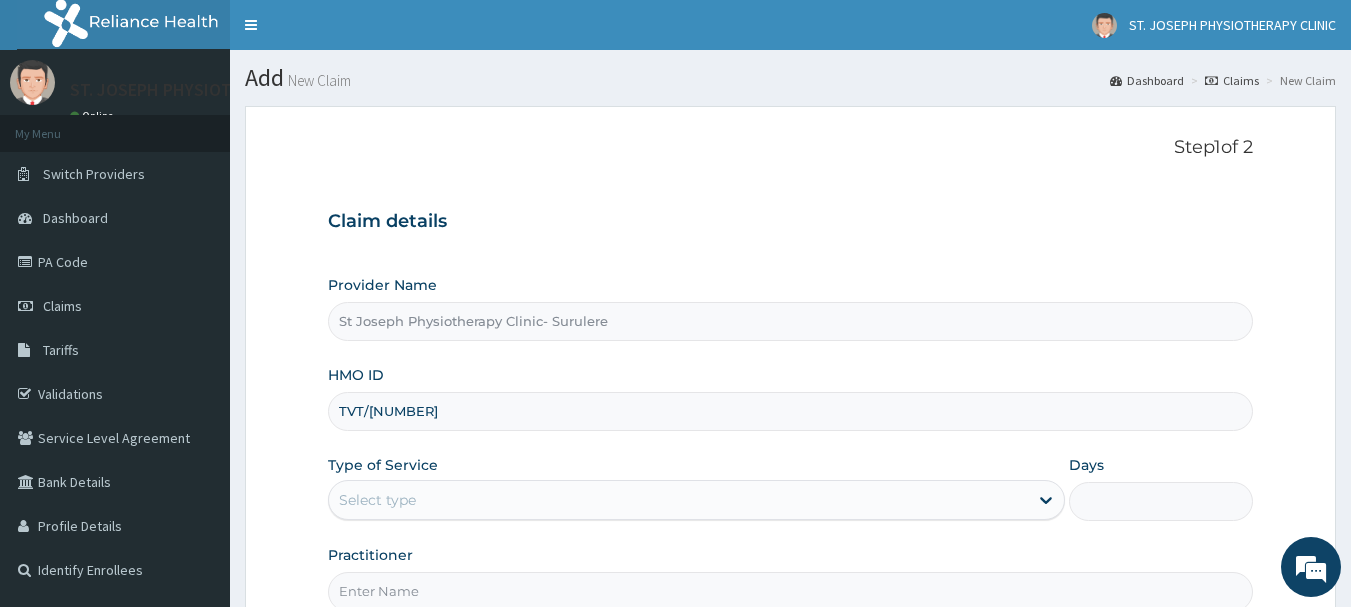 scroll, scrollTop: 0, scrollLeft: 0, axis: both 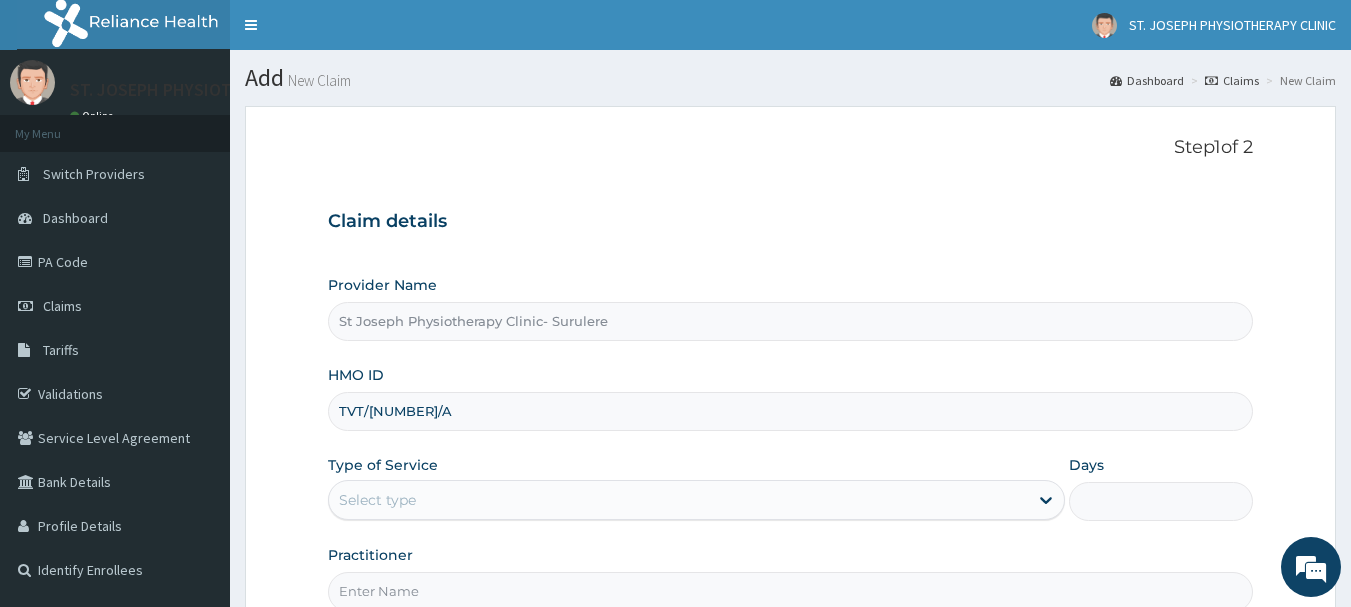 type on "TVT/10015/A" 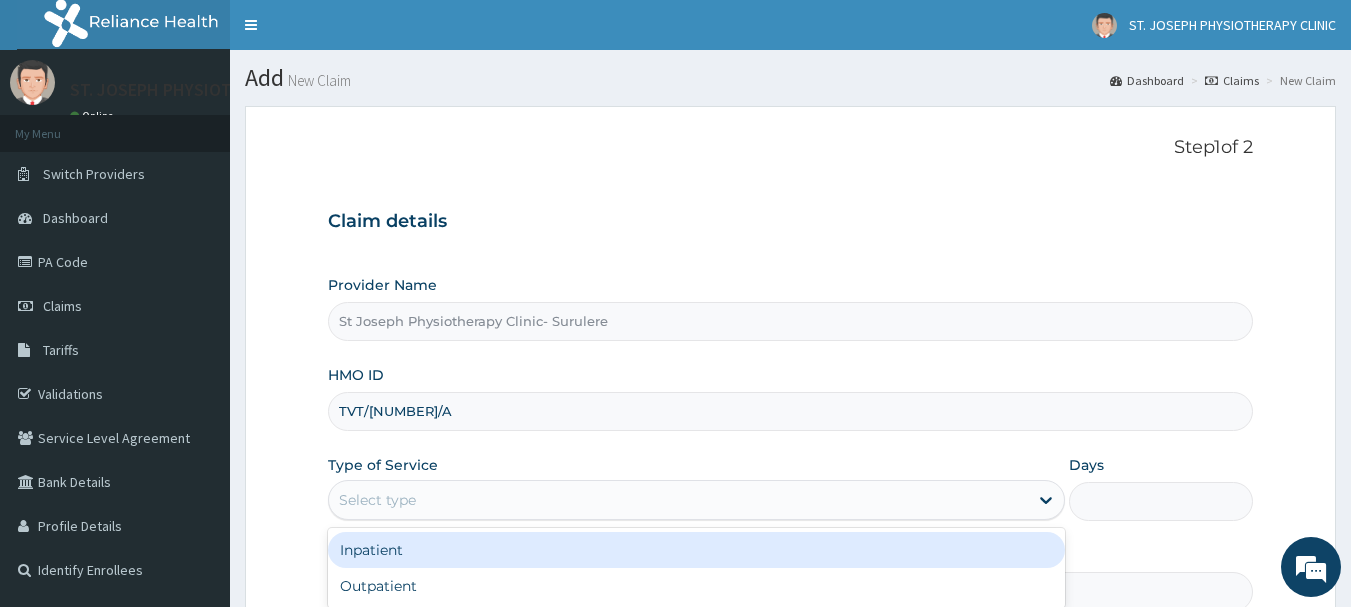 click on "Select type" at bounding box center (696, 500) 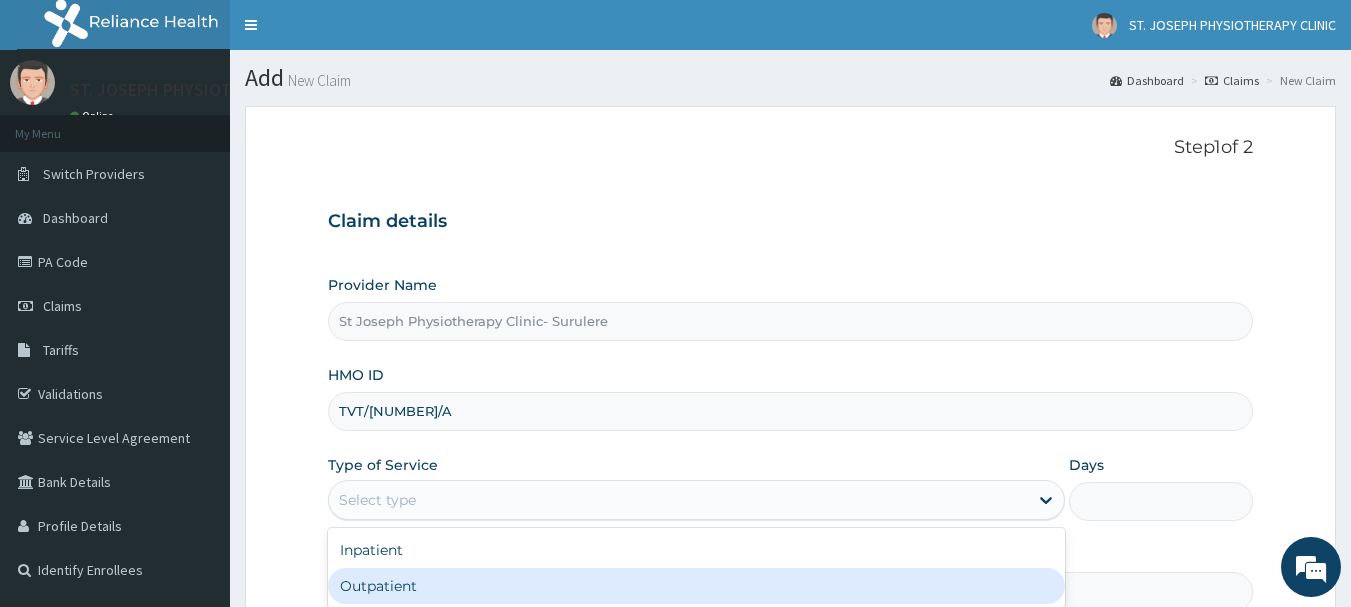 click on "Outpatient" at bounding box center (696, 586) 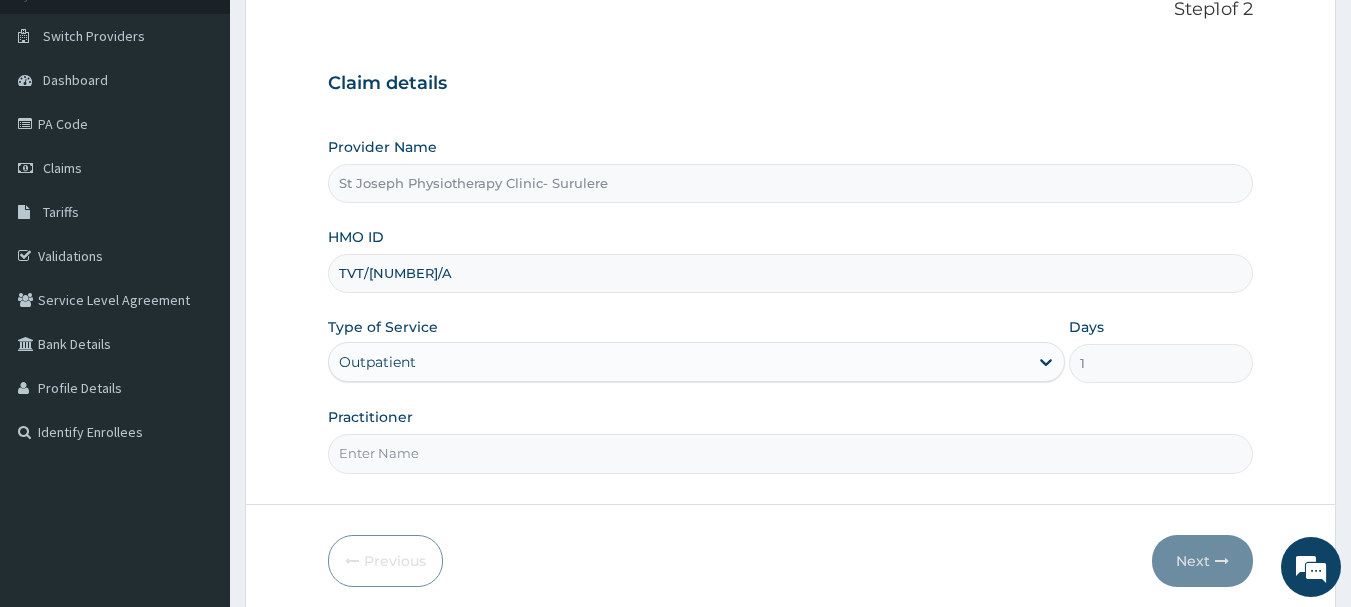 scroll, scrollTop: 215, scrollLeft: 0, axis: vertical 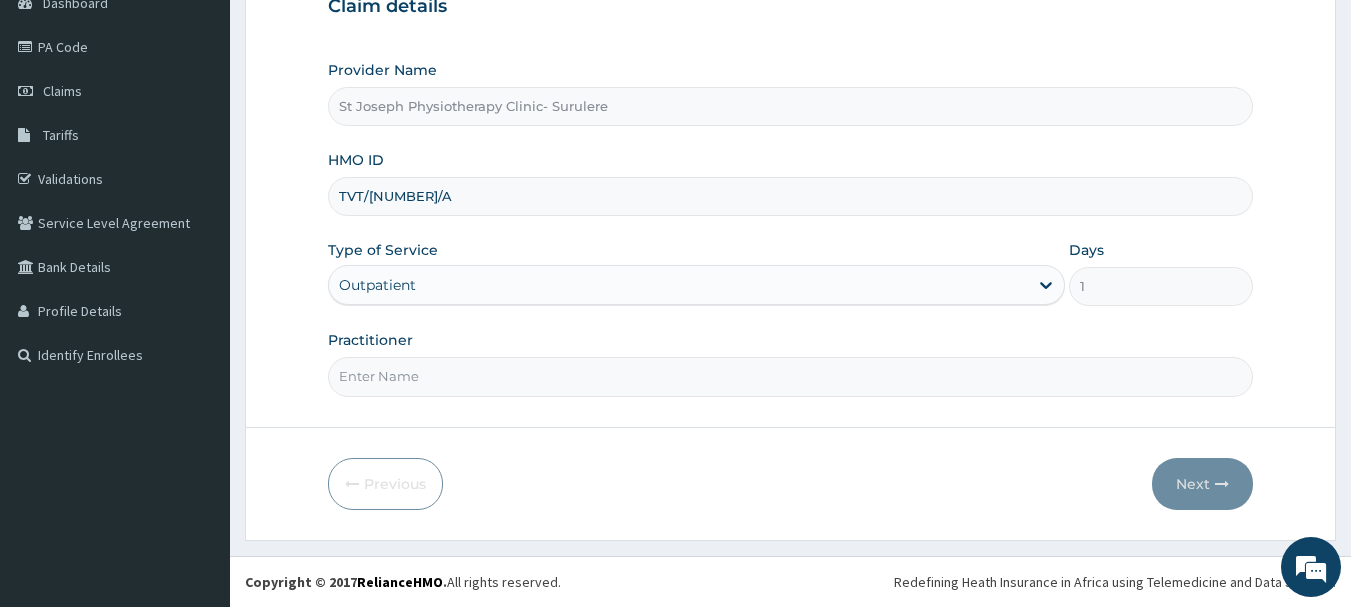 click on "Practitioner" at bounding box center (791, 376) 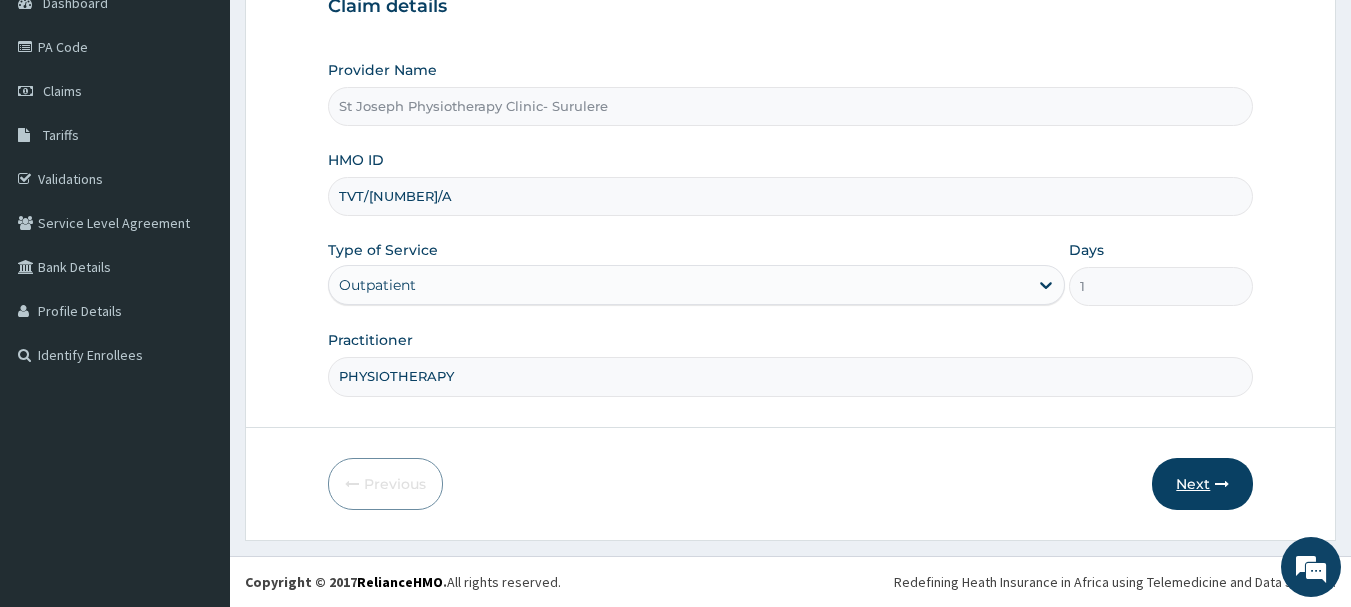 type on "PHYSIOTHERAPY" 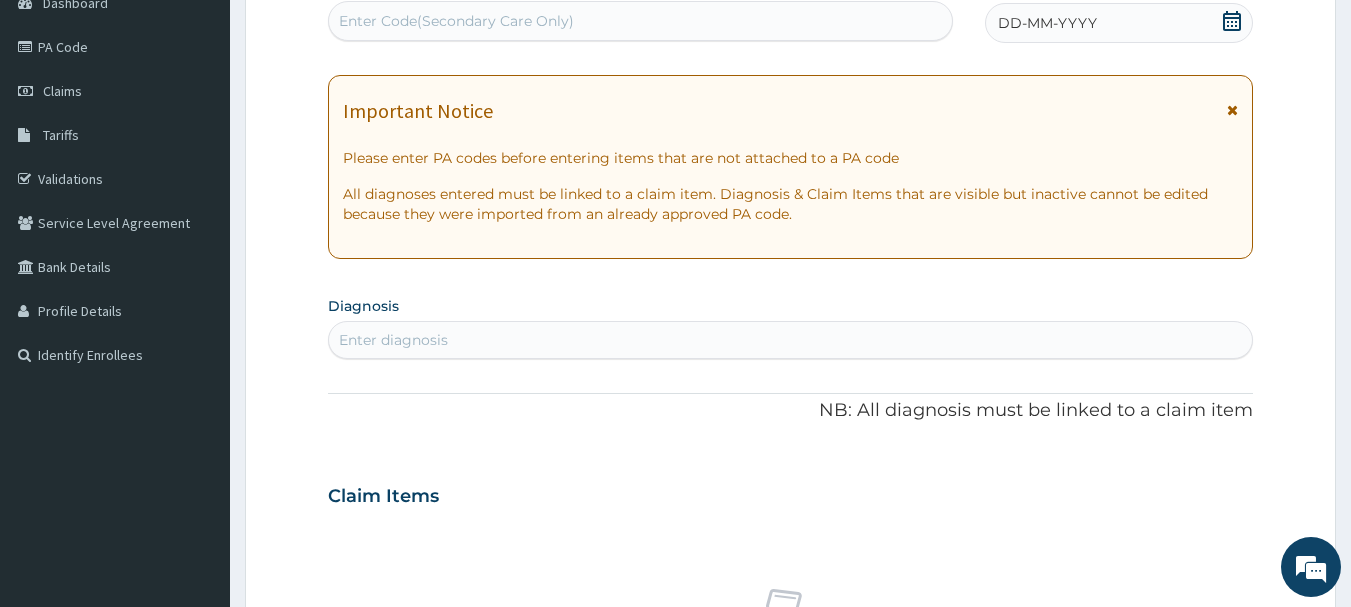 click on "Enter Code(Secondary Care Only)" at bounding box center (641, 21) 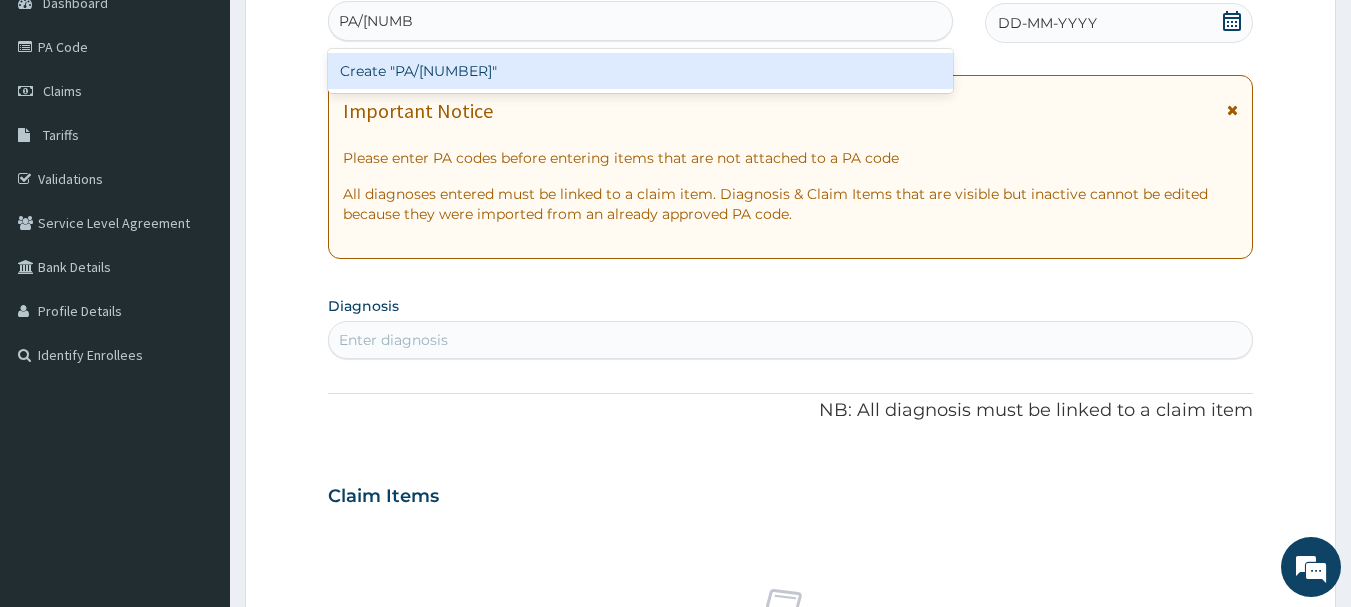 type on "PA/237164" 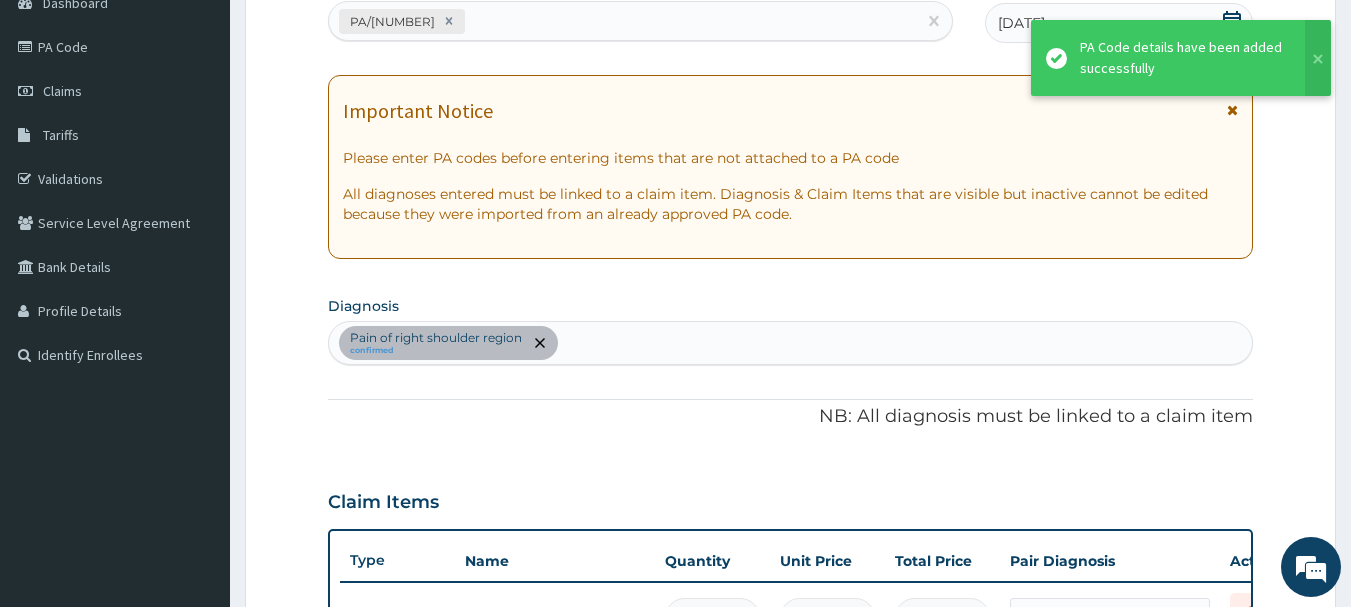 scroll, scrollTop: 245, scrollLeft: 0, axis: vertical 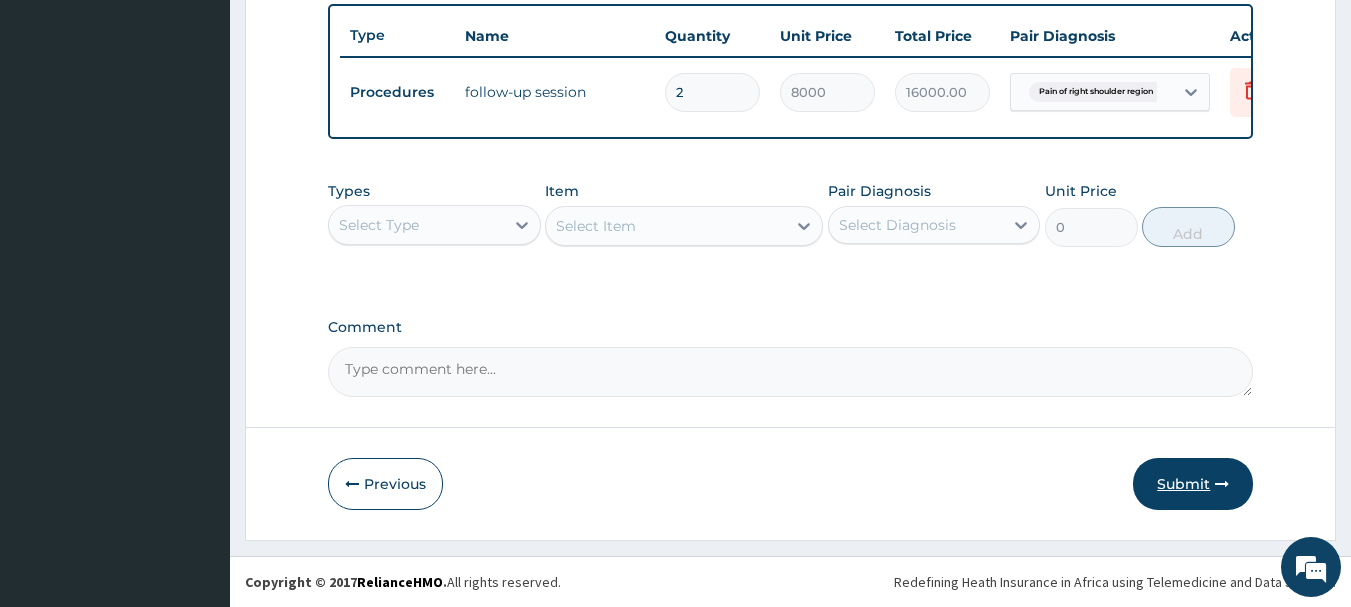 click on "Submit" at bounding box center (1193, 484) 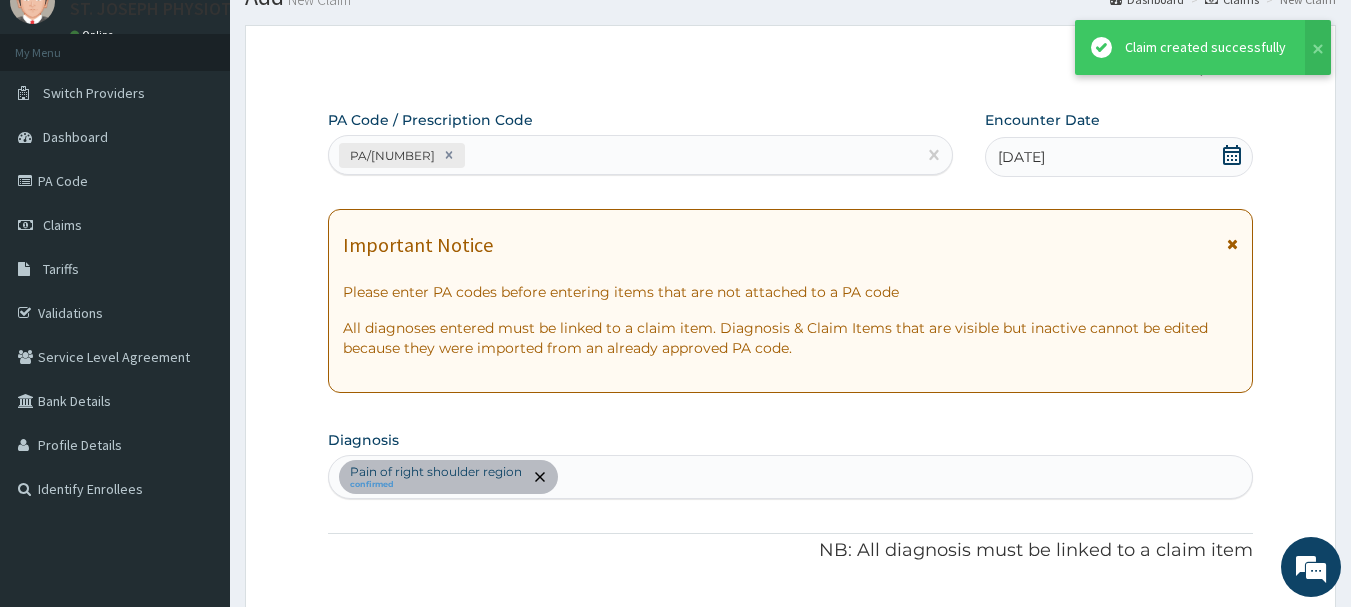 scroll, scrollTop: 755, scrollLeft: 0, axis: vertical 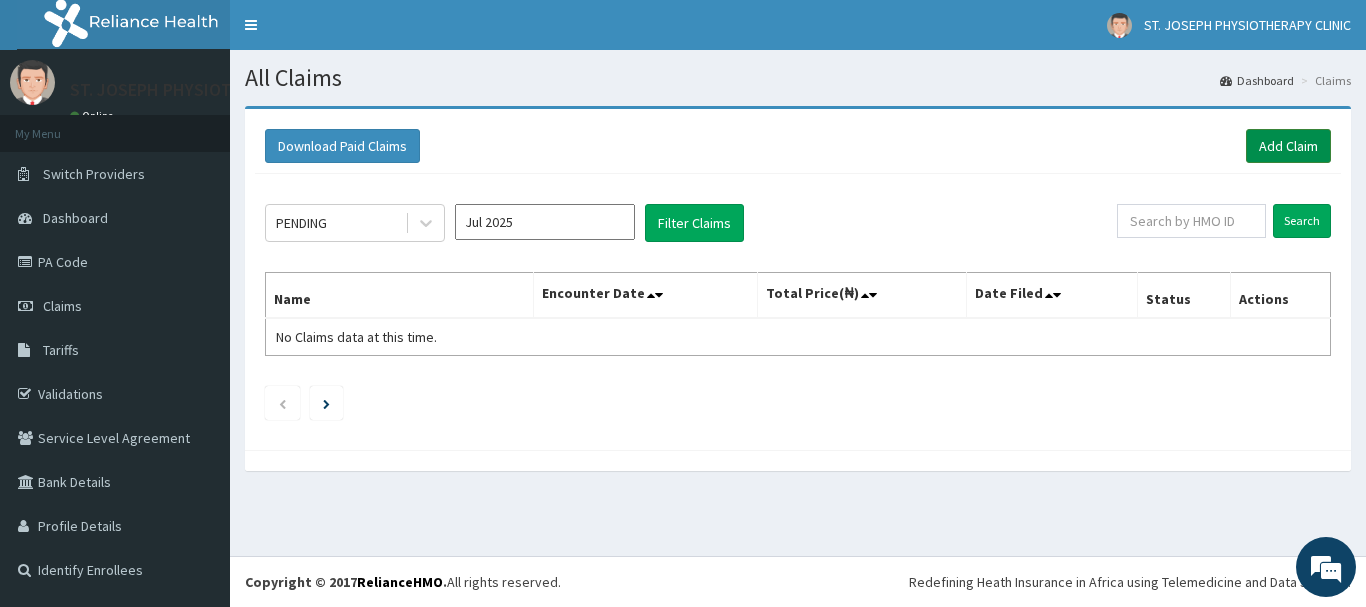 click on "Add Claim" at bounding box center (1288, 146) 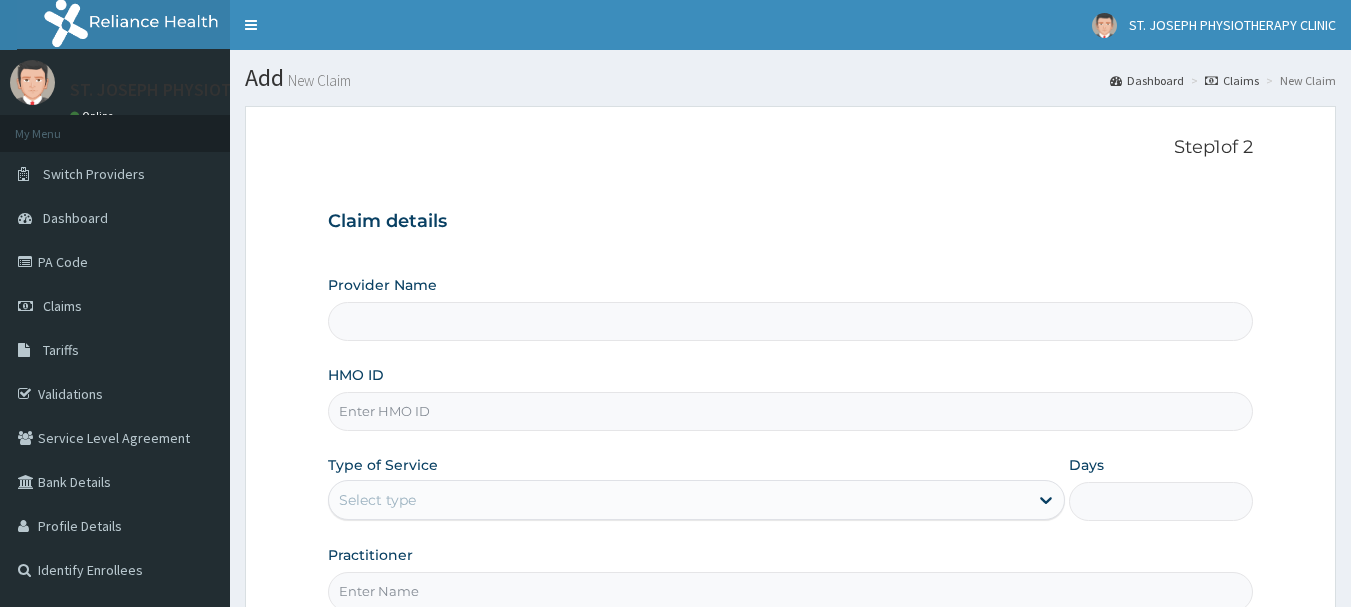 scroll, scrollTop: 0, scrollLeft: 0, axis: both 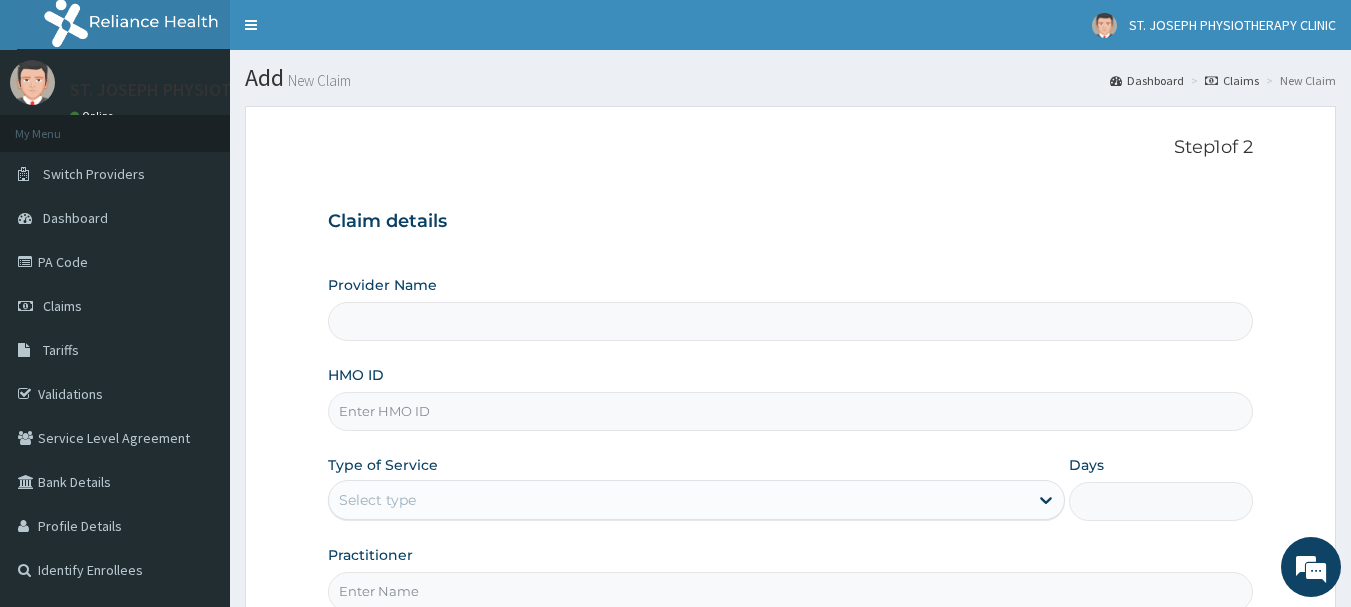 type on "St Joseph Physiotherapy Clinic- Surulere" 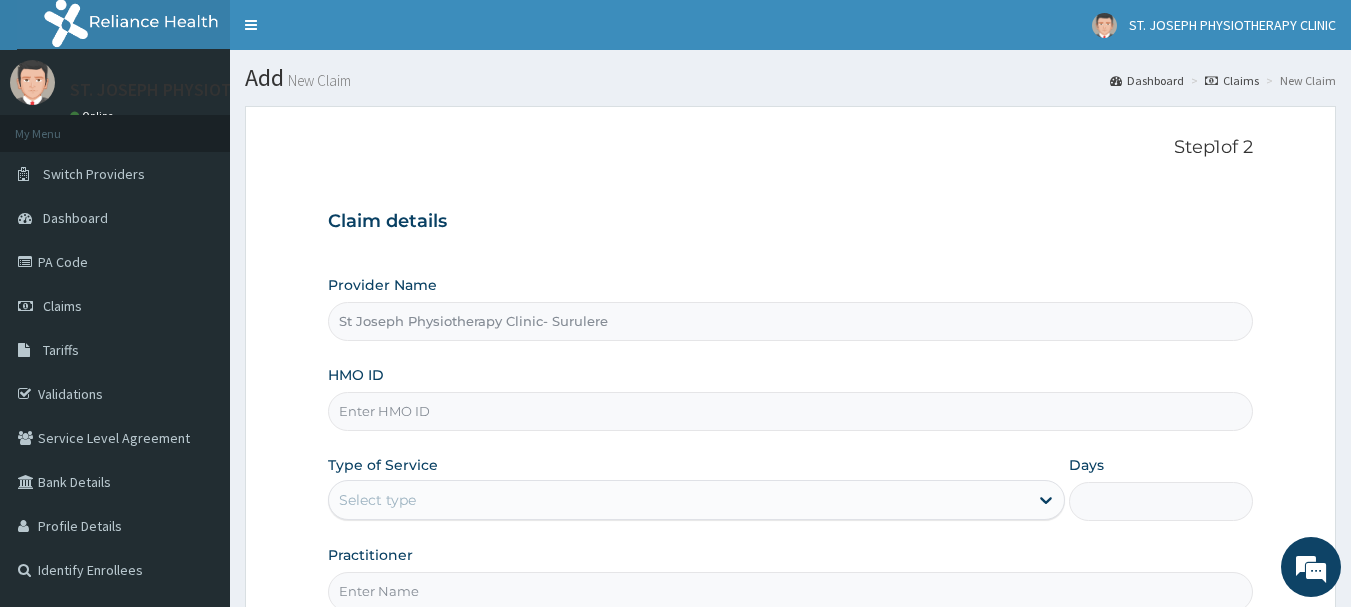 click on "HMO ID" at bounding box center [791, 411] 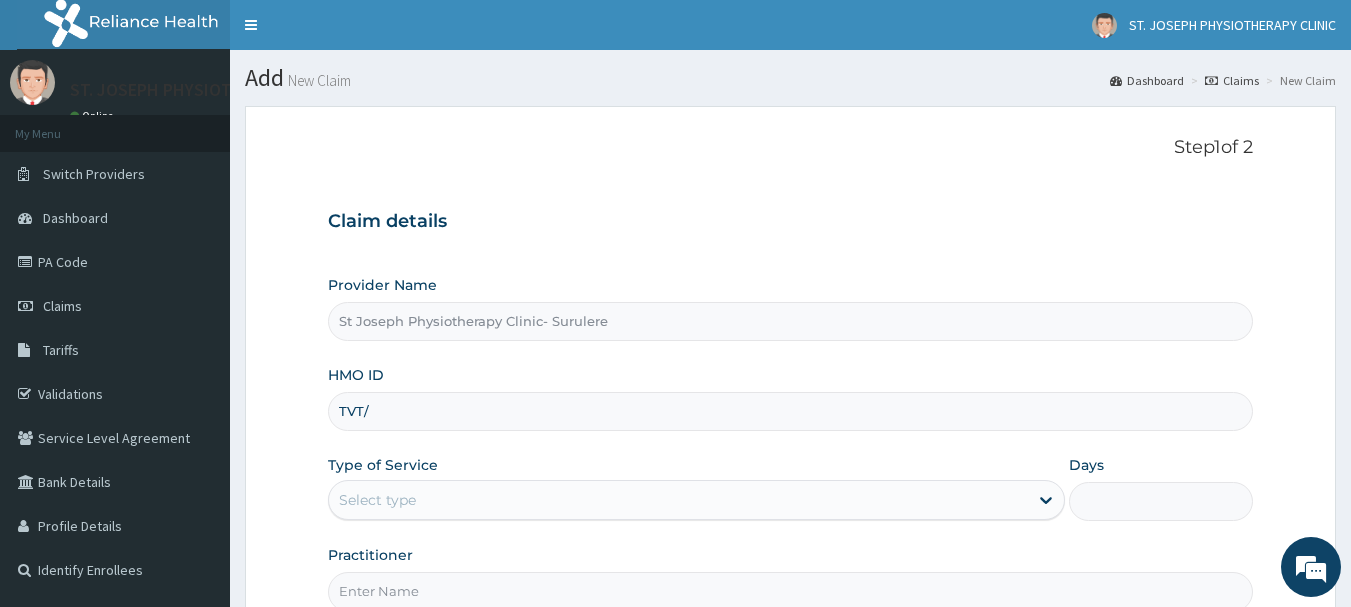 scroll, scrollTop: 0, scrollLeft: 0, axis: both 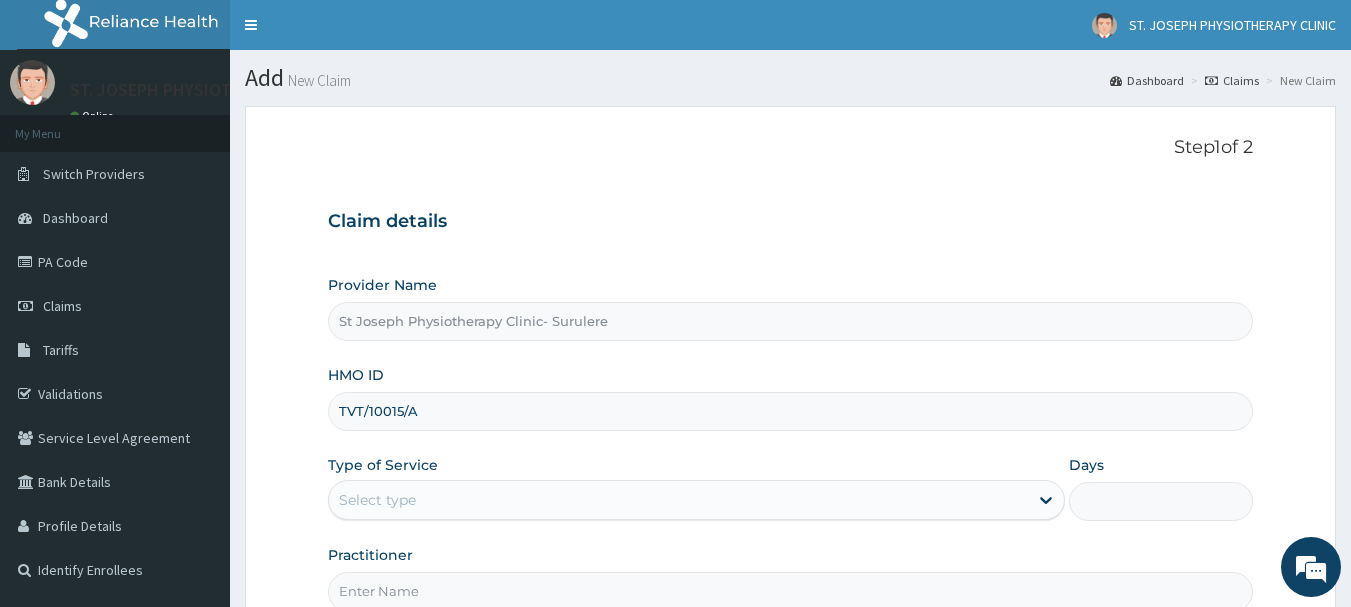 type on "TVT/10015/A" 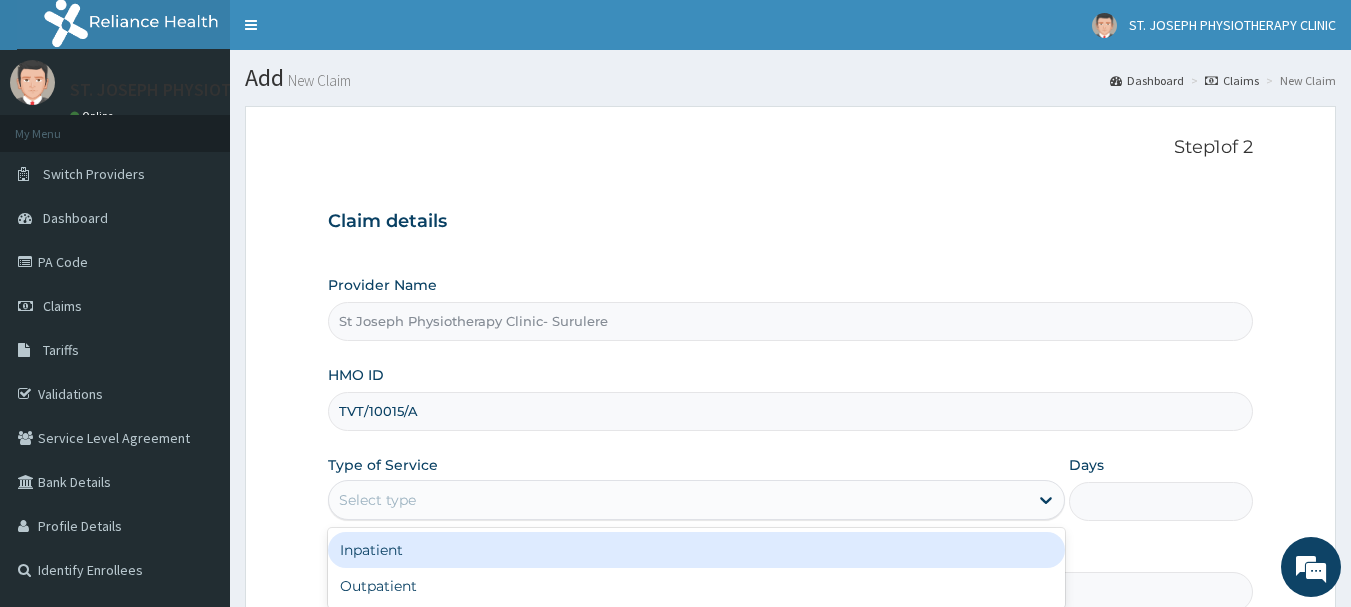 click on "Select type" at bounding box center [678, 500] 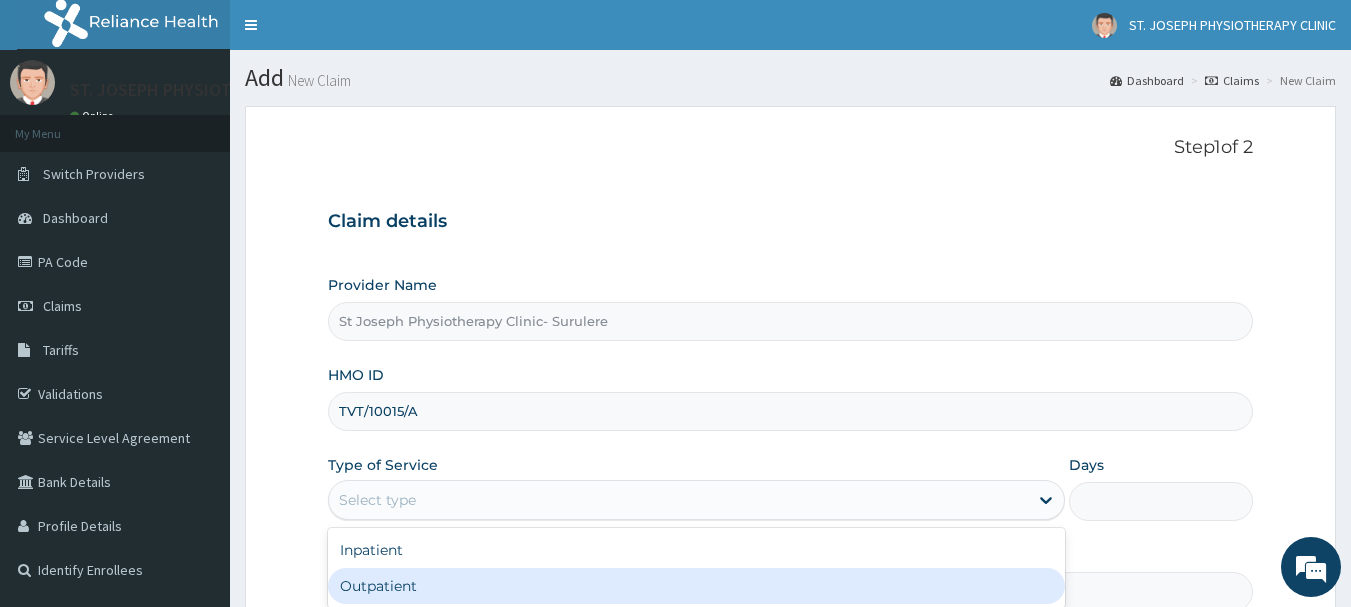 click on "Outpatient" at bounding box center [696, 586] 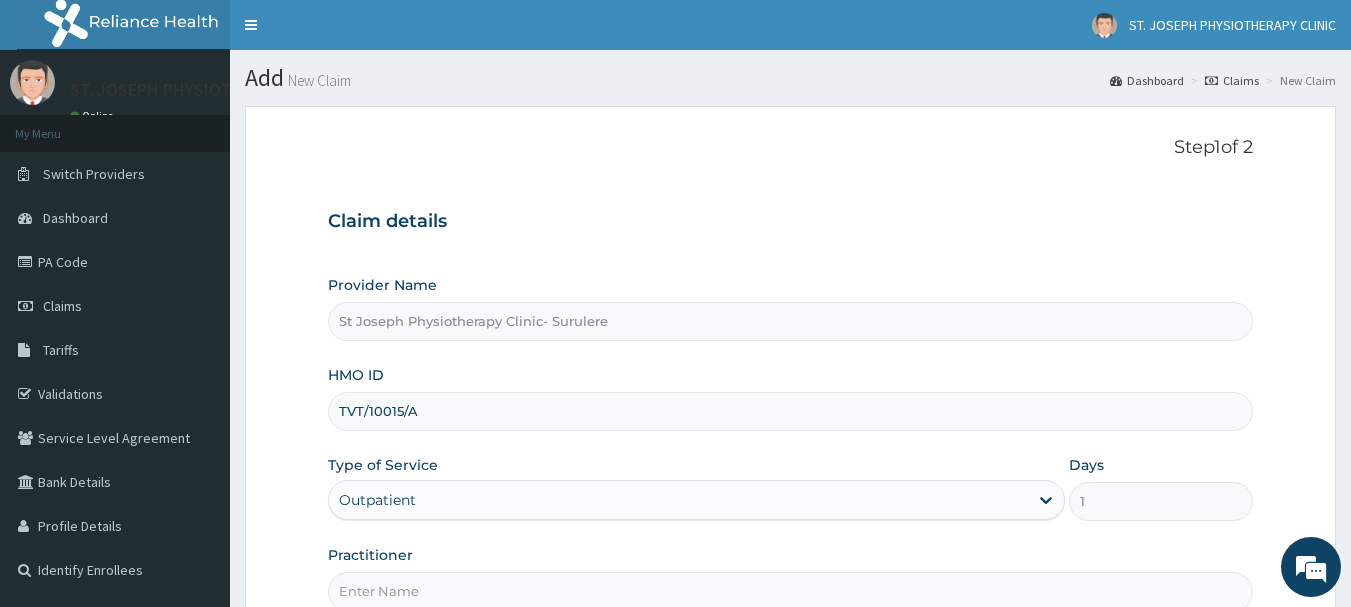scroll, scrollTop: 215, scrollLeft: 0, axis: vertical 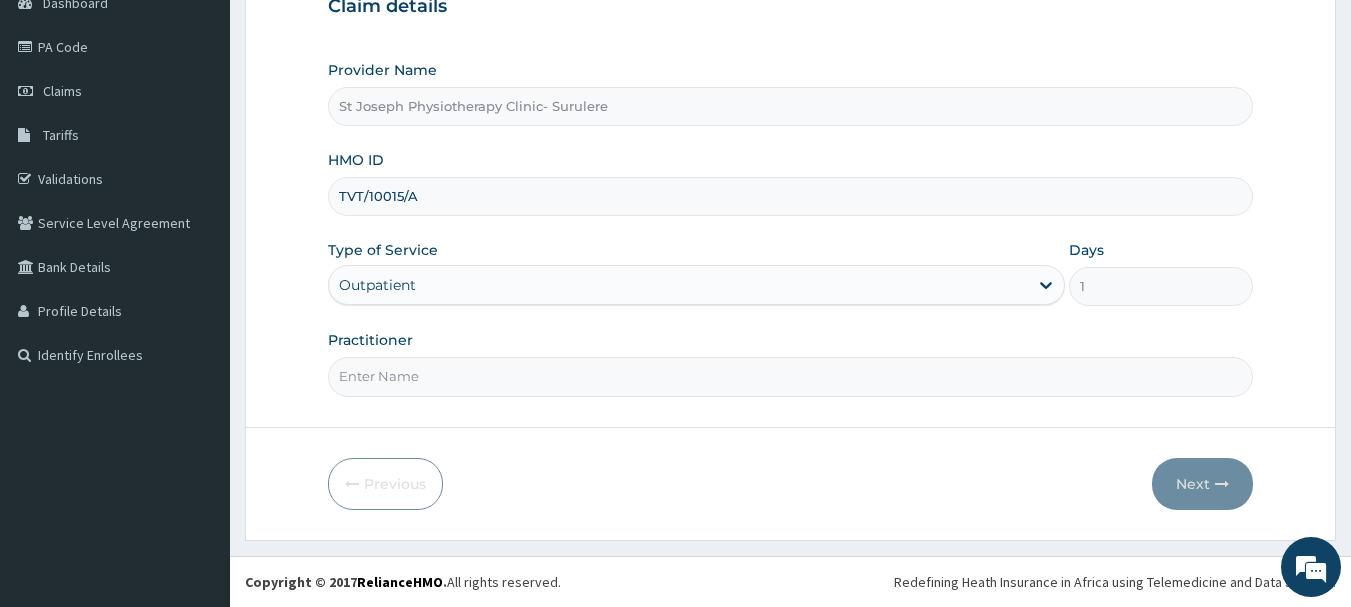 click on "Practitioner" at bounding box center (791, 376) 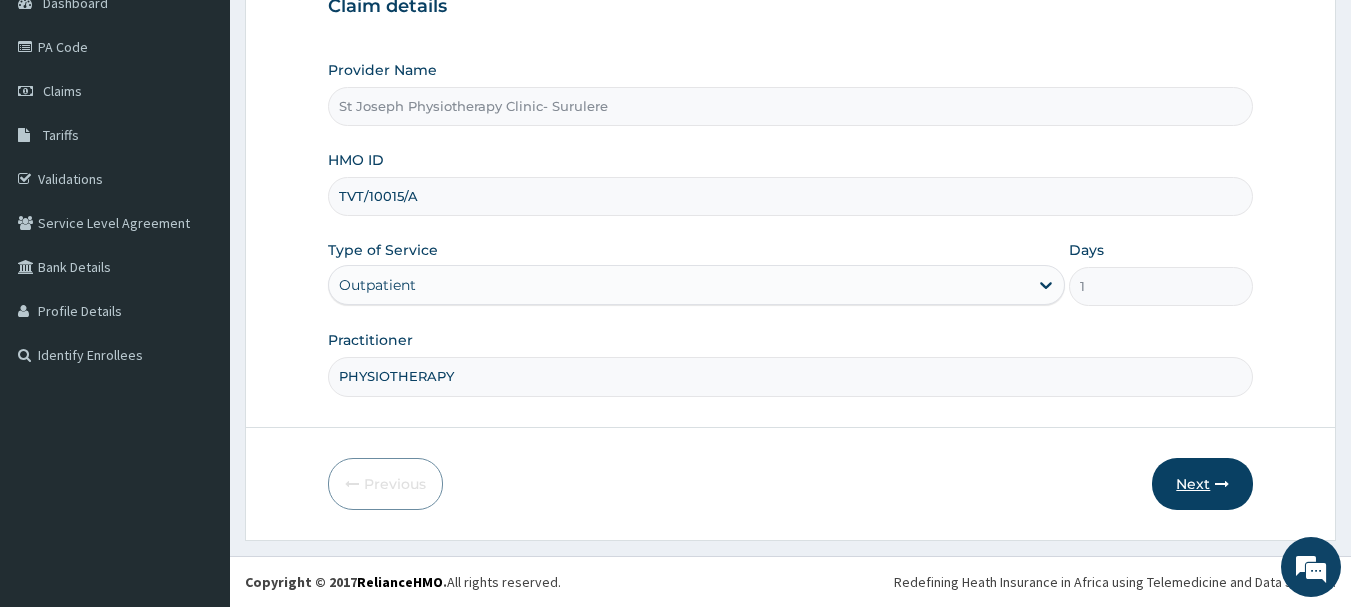 type on "PHYSIOTHERAPY" 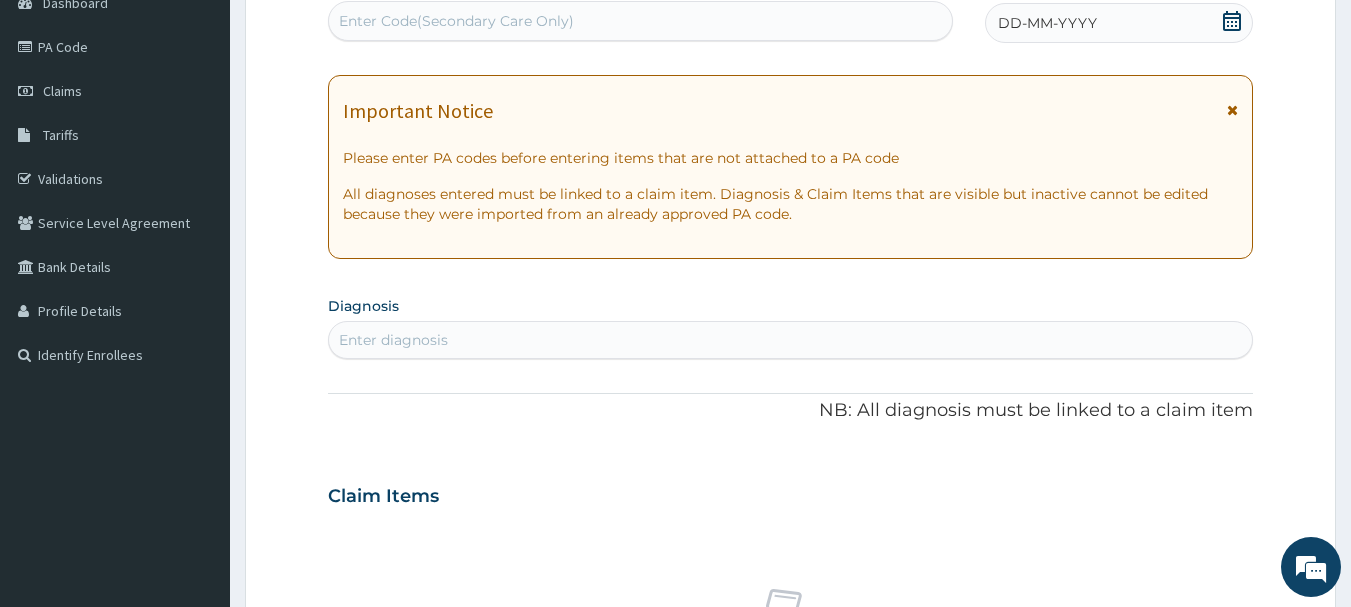 click on "Enter Code(Secondary Care Only)" at bounding box center [641, 21] 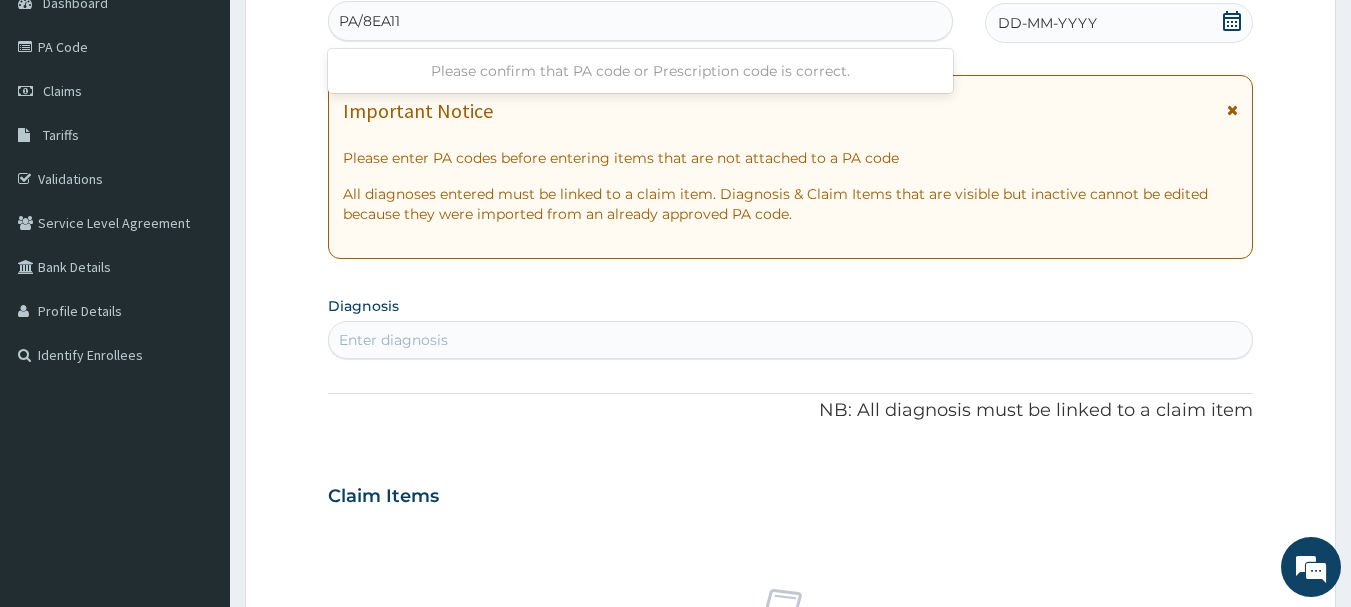 type on "PA/8EA113" 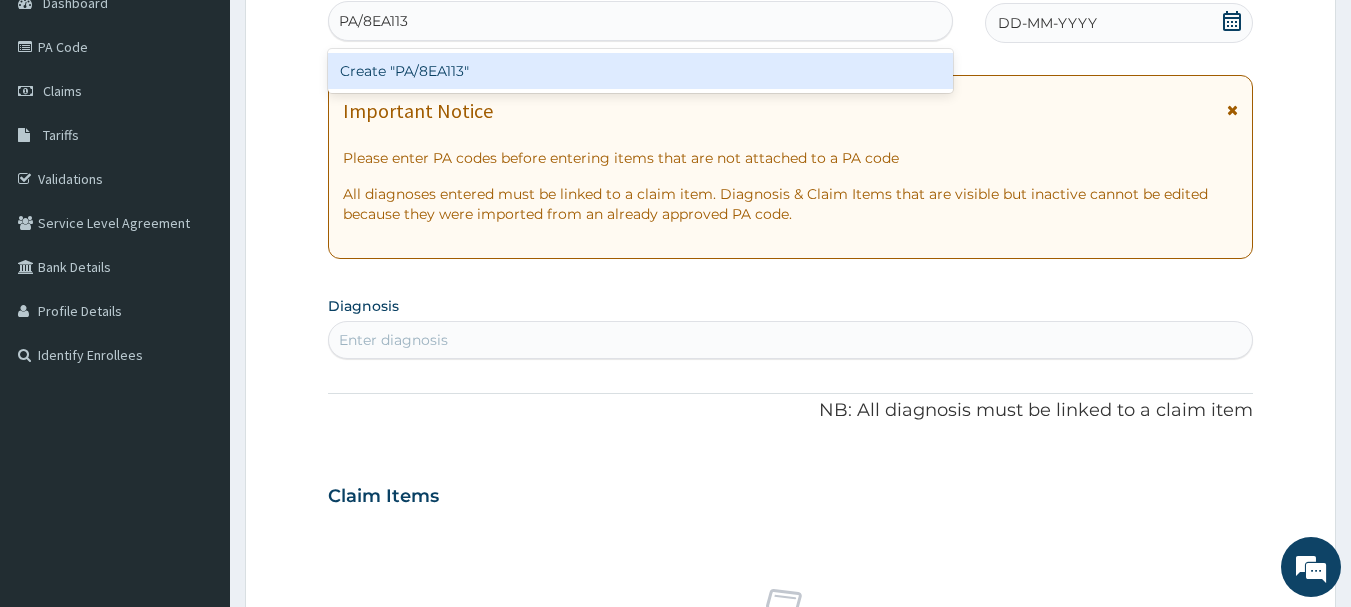 click on "Create "PA/8EA113"" at bounding box center [641, 71] 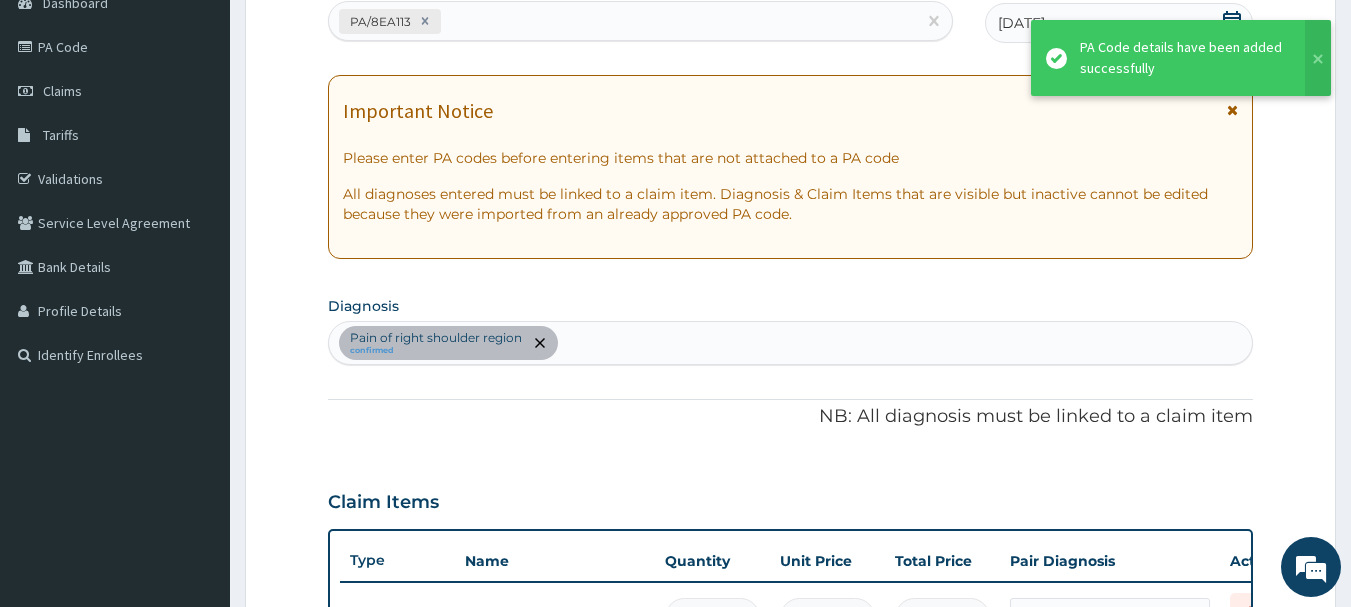 scroll, scrollTop: 245, scrollLeft: 0, axis: vertical 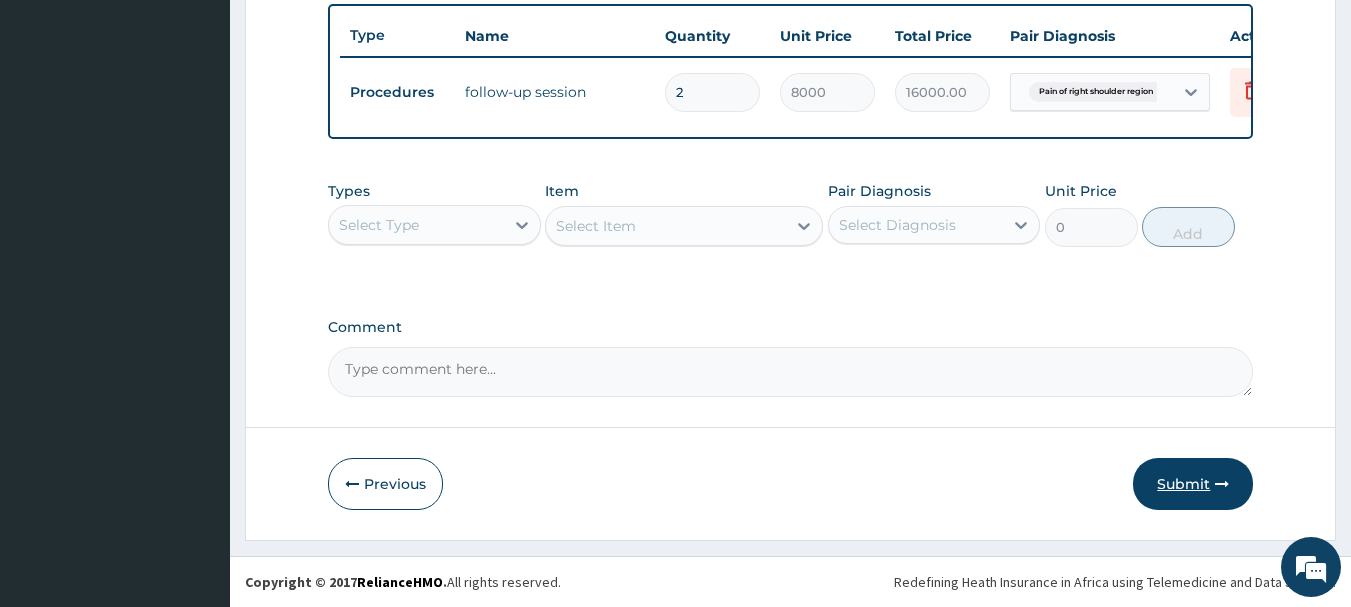 click on "Submit" at bounding box center [1193, 484] 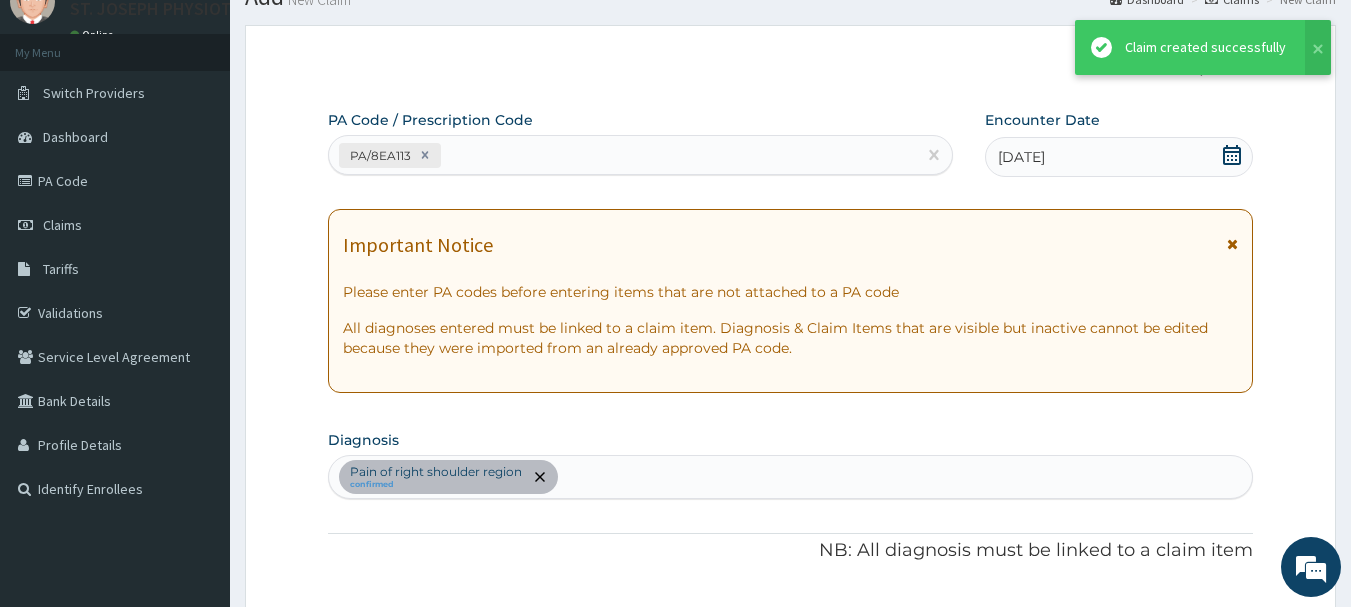 scroll, scrollTop: 755, scrollLeft: 0, axis: vertical 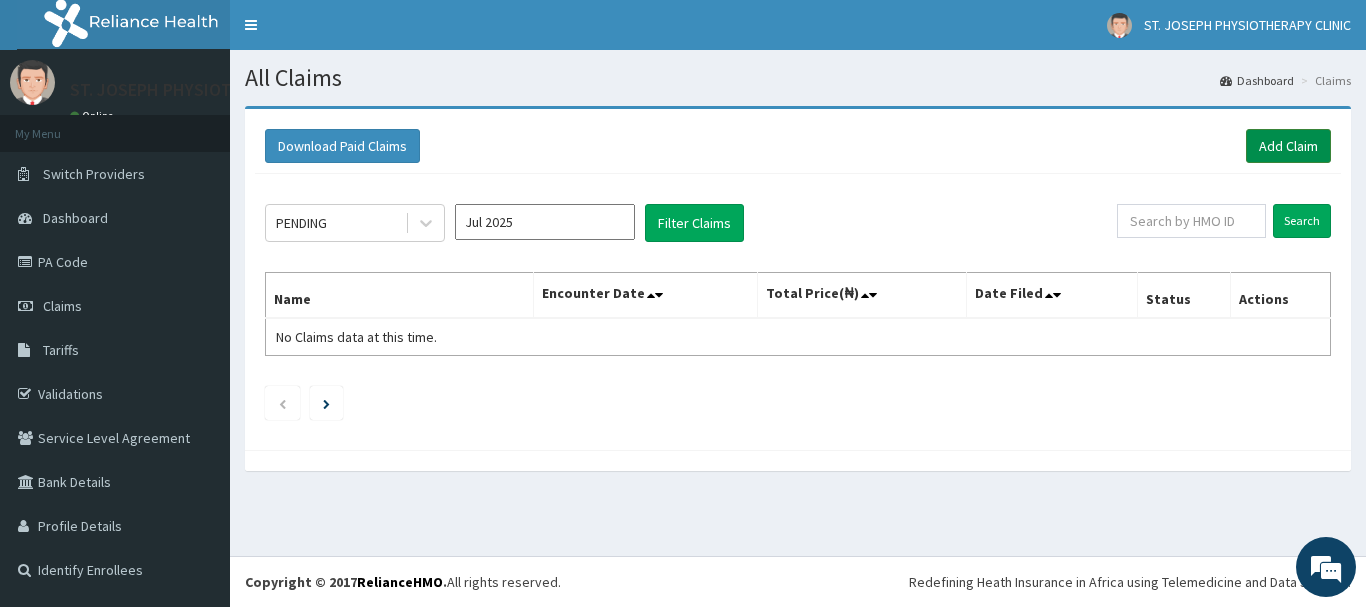 click on "Add Claim" at bounding box center (1288, 146) 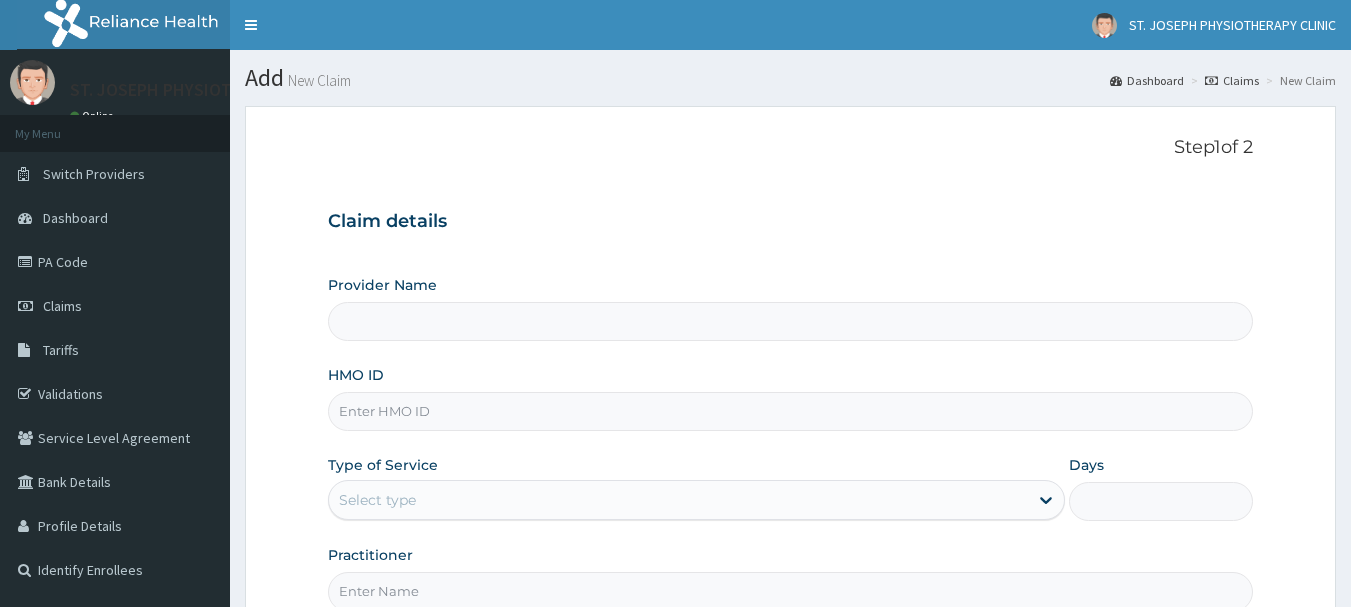 scroll, scrollTop: 0, scrollLeft: 0, axis: both 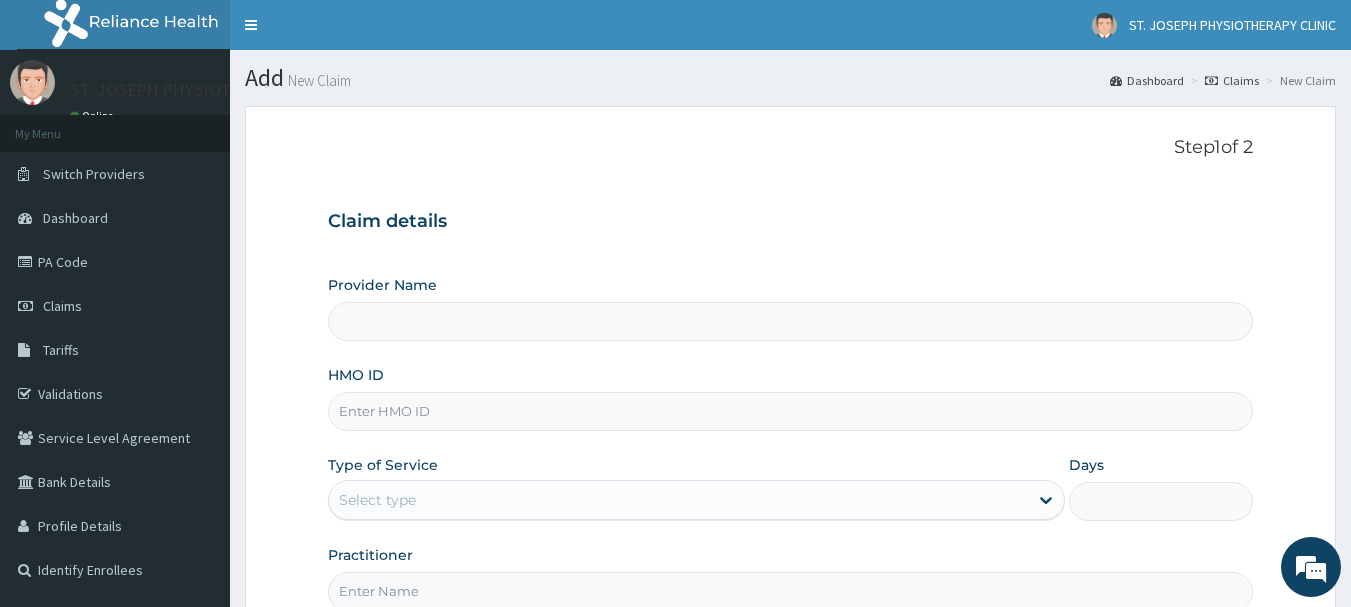 type on "St Joseph Physiotherapy Clinic- Surulere" 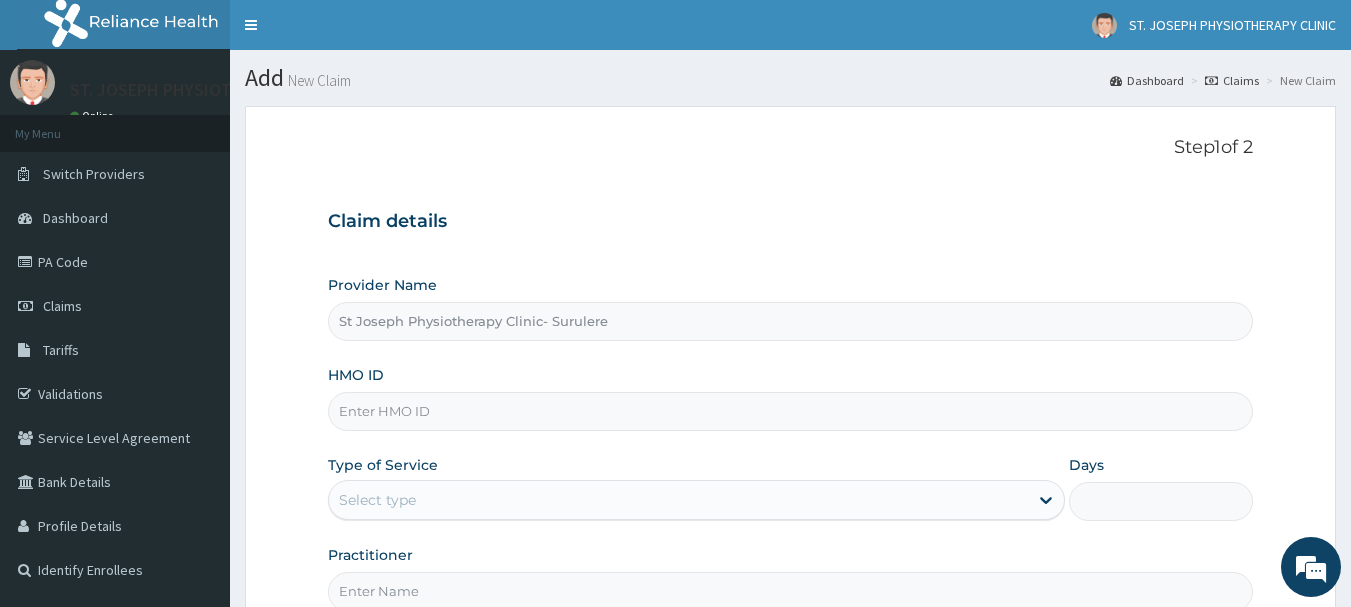 click on "HMO ID" at bounding box center [791, 411] 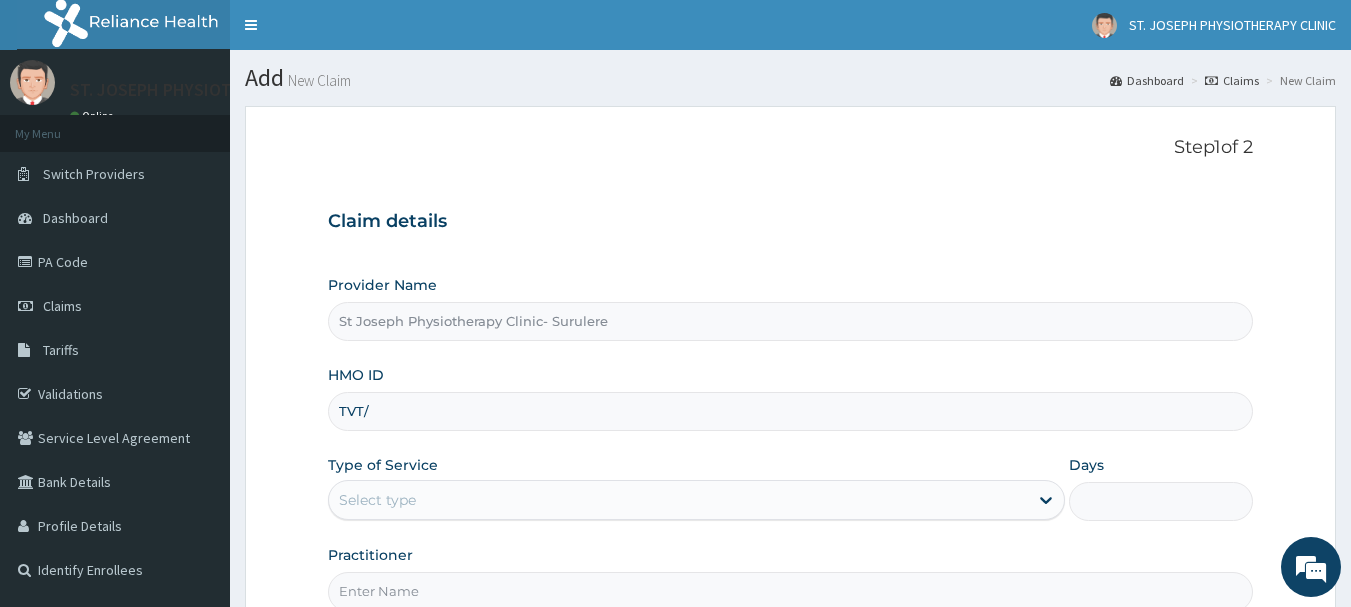 scroll, scrollTop: 0, scrollLeft: 0, axis: both 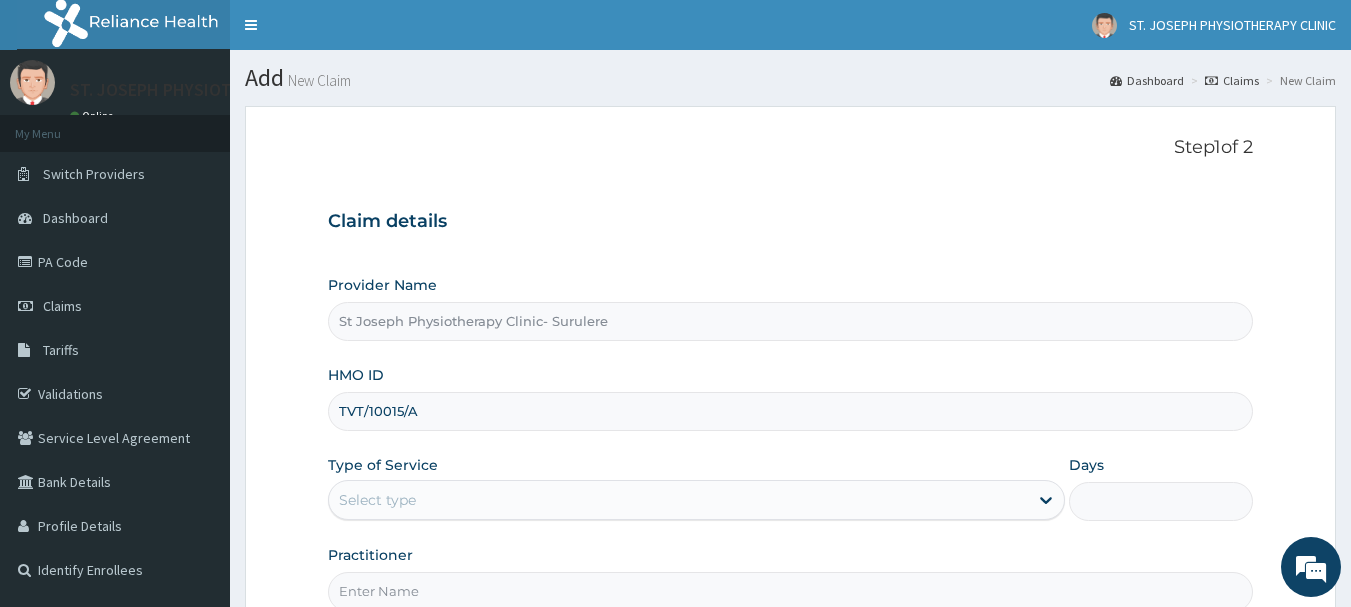 type on "TVT/10015/A" 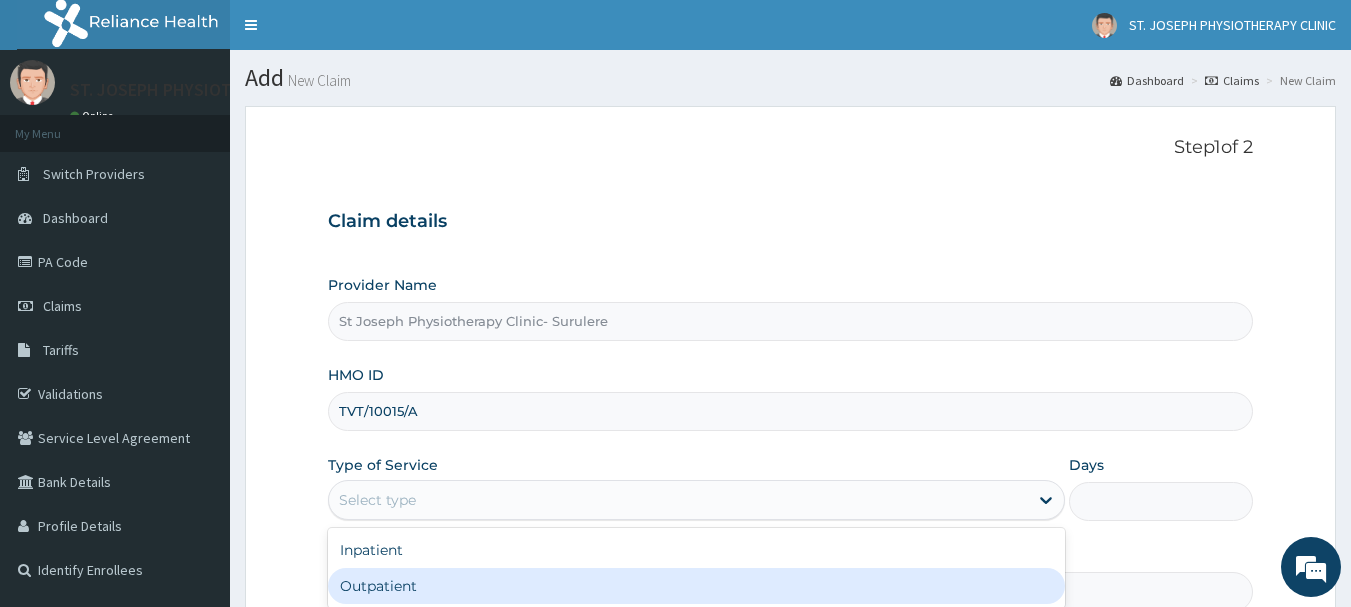 click on "Outpatient" at bounding box center (696, 586) 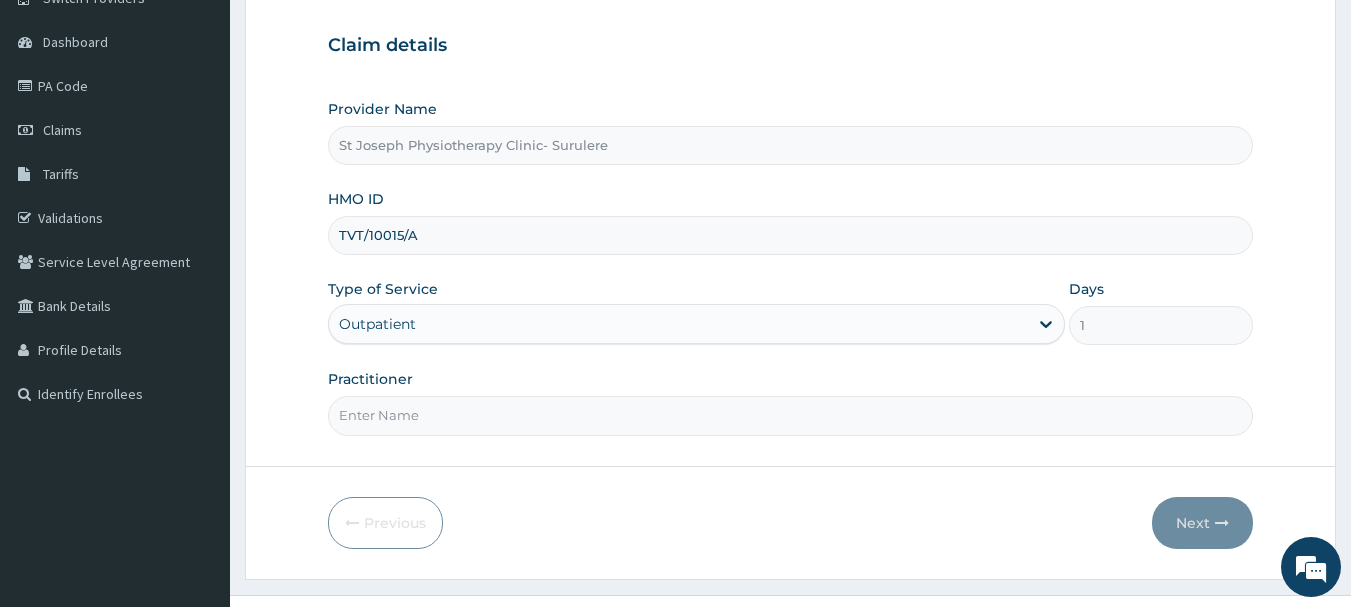 scroll, scrollTop: 215, scrollLeft: 0, axis: vertical 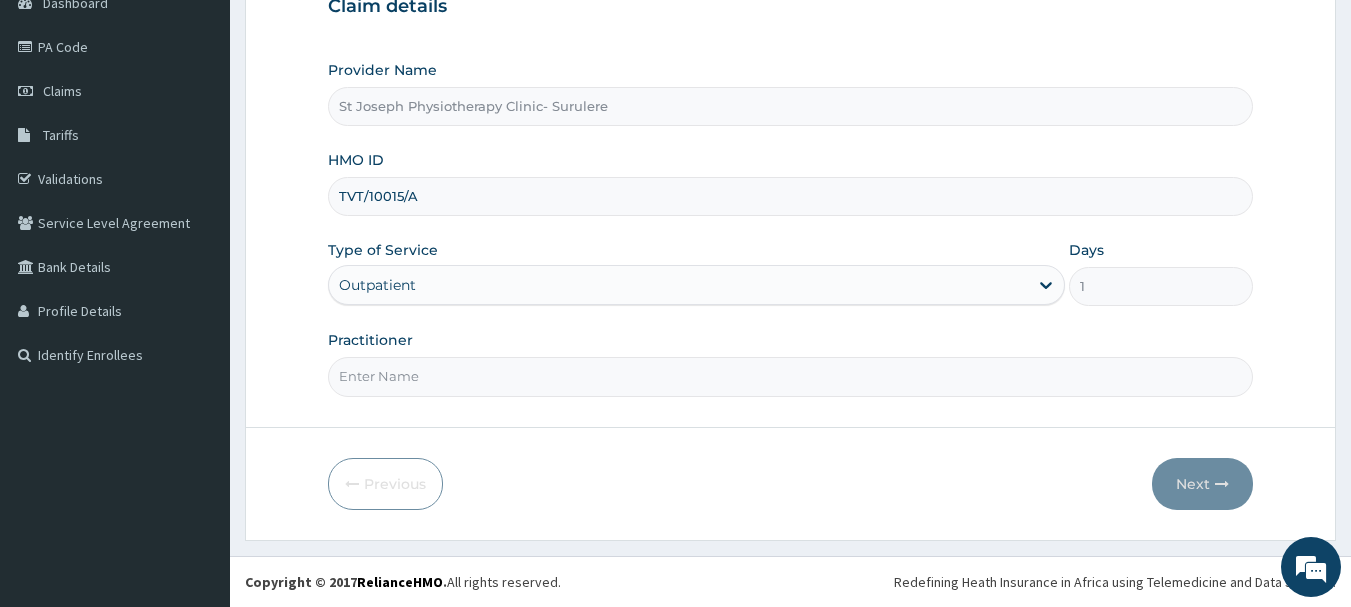 click on "Practitioner" at bounding box center (791, 376) 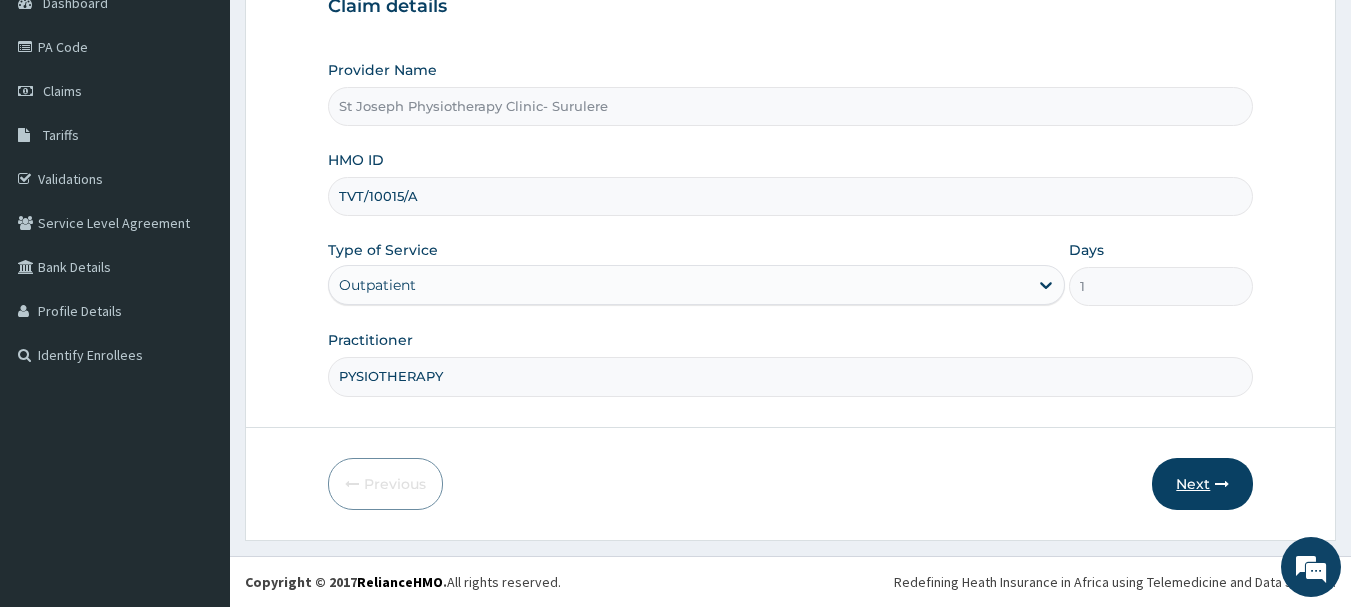 type on "PYSIOTHERAPY" 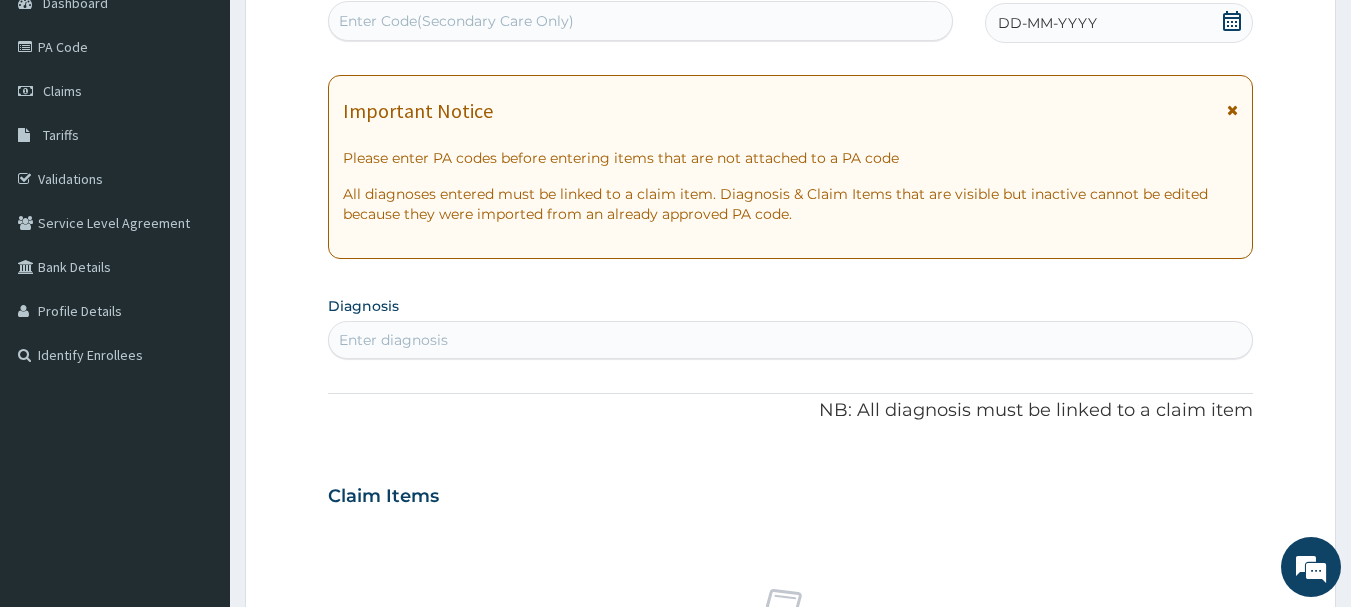 click on "Enter Code(Secondary Care Only)" at bounding box center (641, 21) 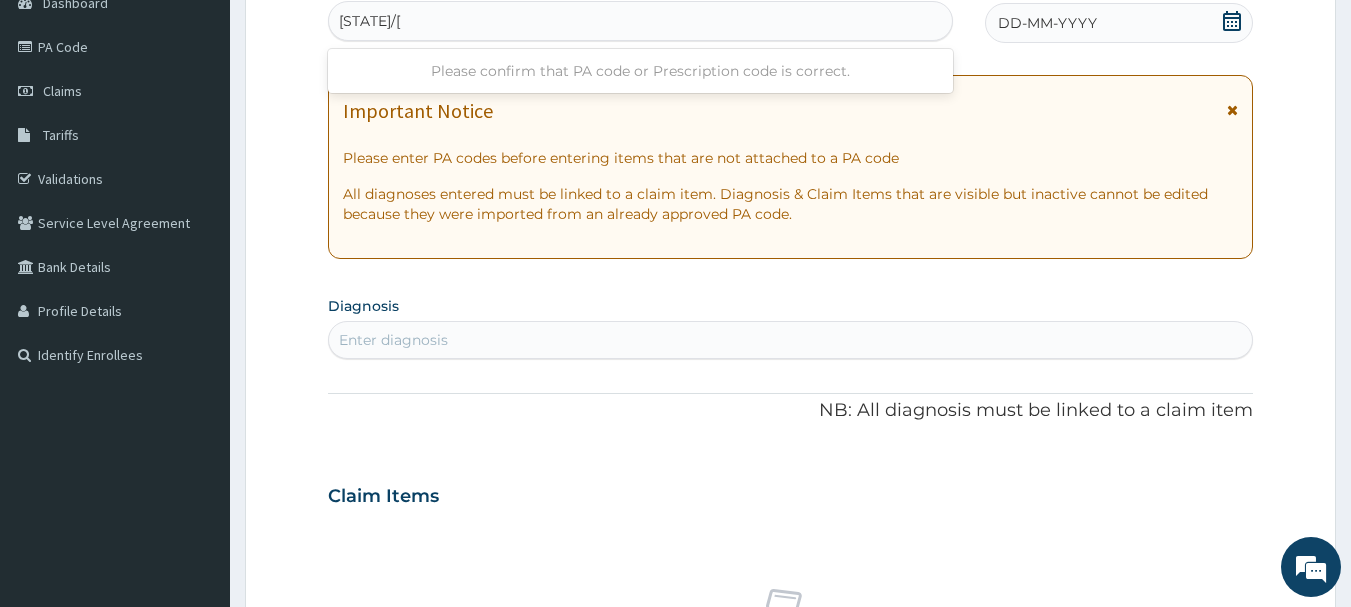 type on "PA/199132" 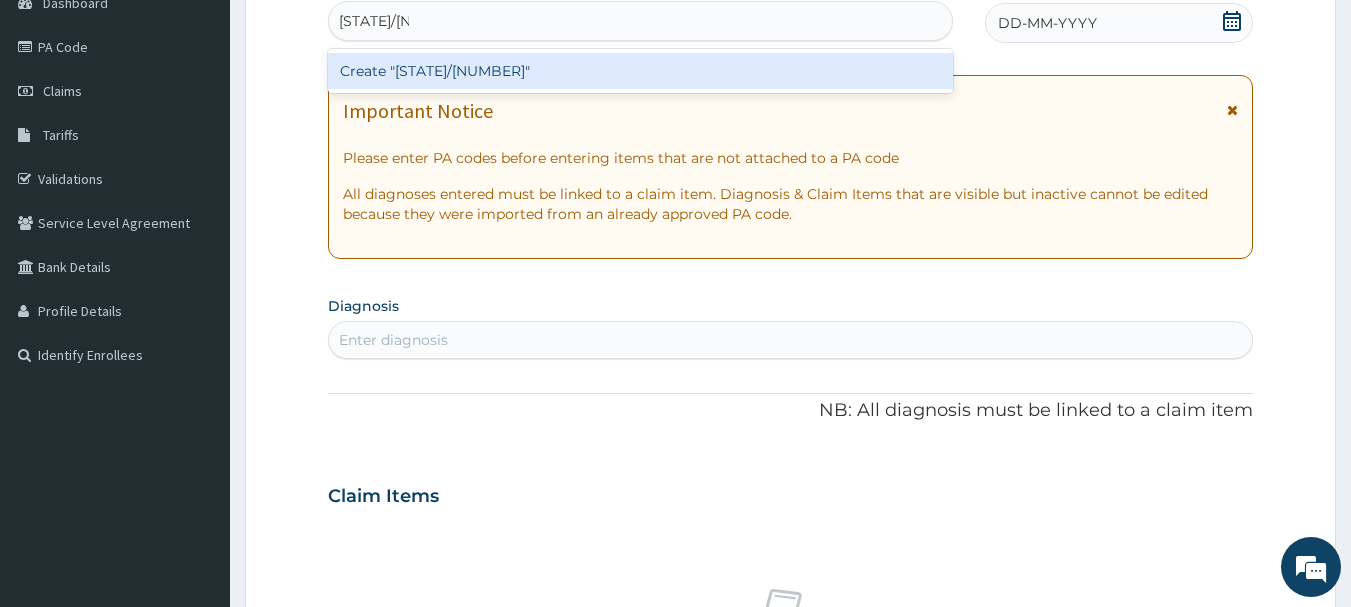click on "Create "PA/199132"" at bounding box center (641, 71) 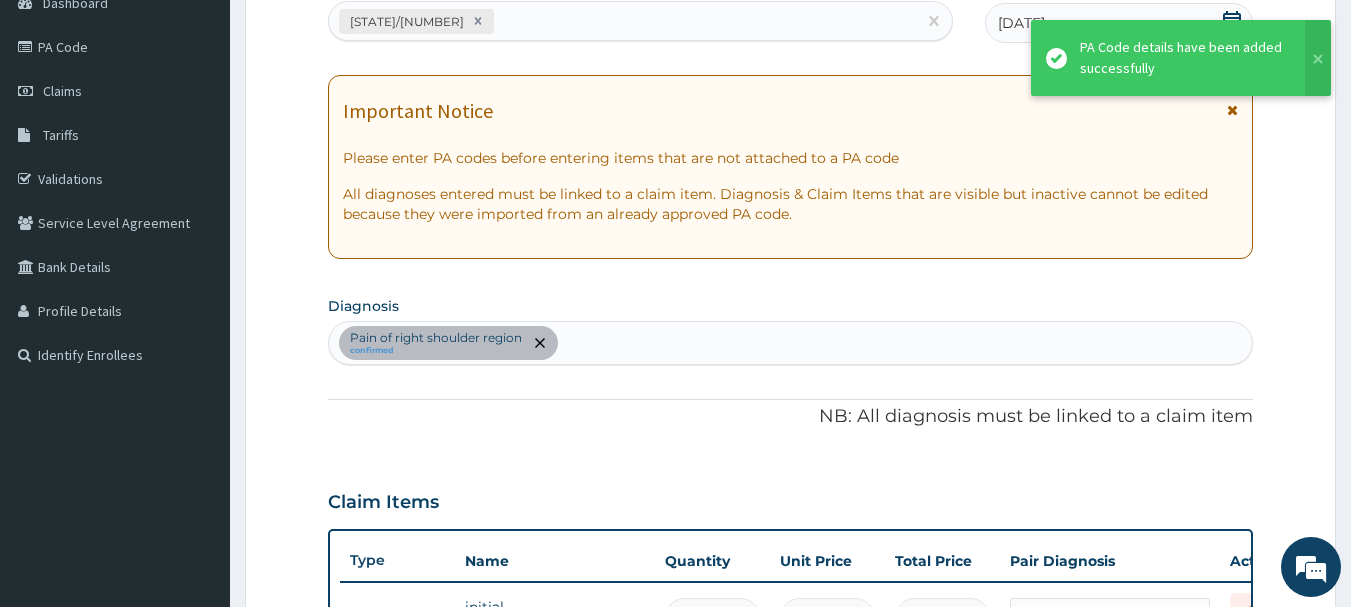 scroll, scrollTop: 245, scrollLeft: 0, axis: vertical 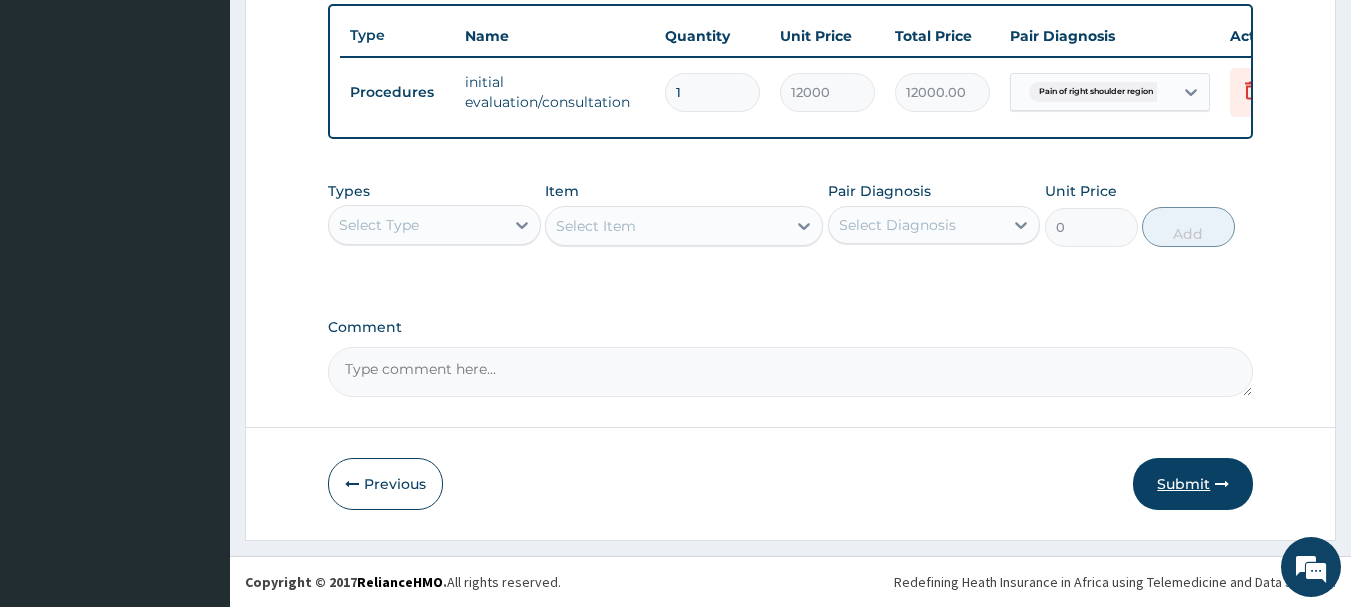 click on "Submit" at bounding box center [1193, 484] 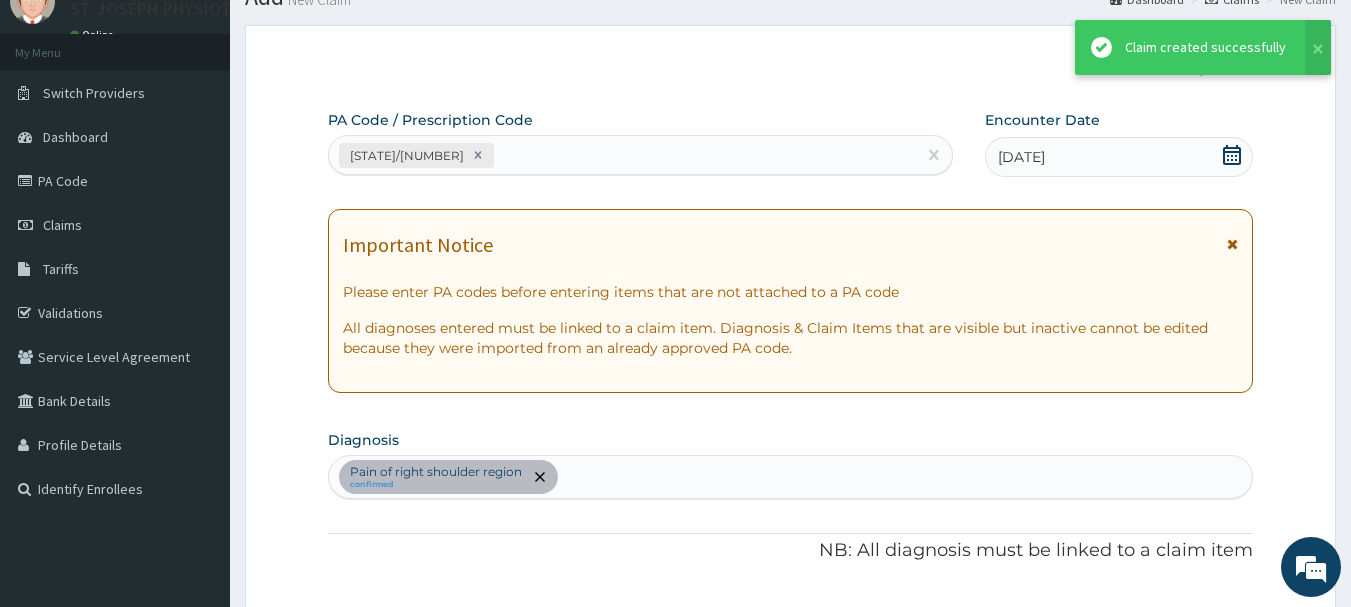 scroll, scrollTop: 755, scrollLeft: 0, axis: vertical 